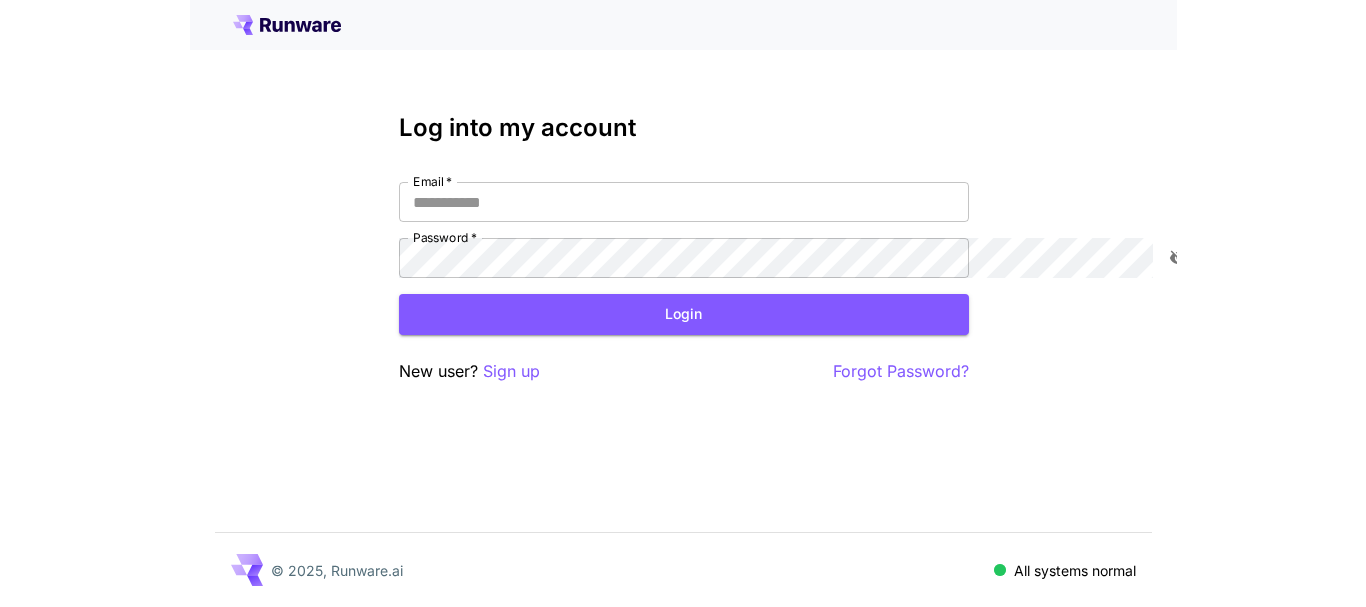 scroll, scrollTop: 0, scrollLeft: 0, axis: both 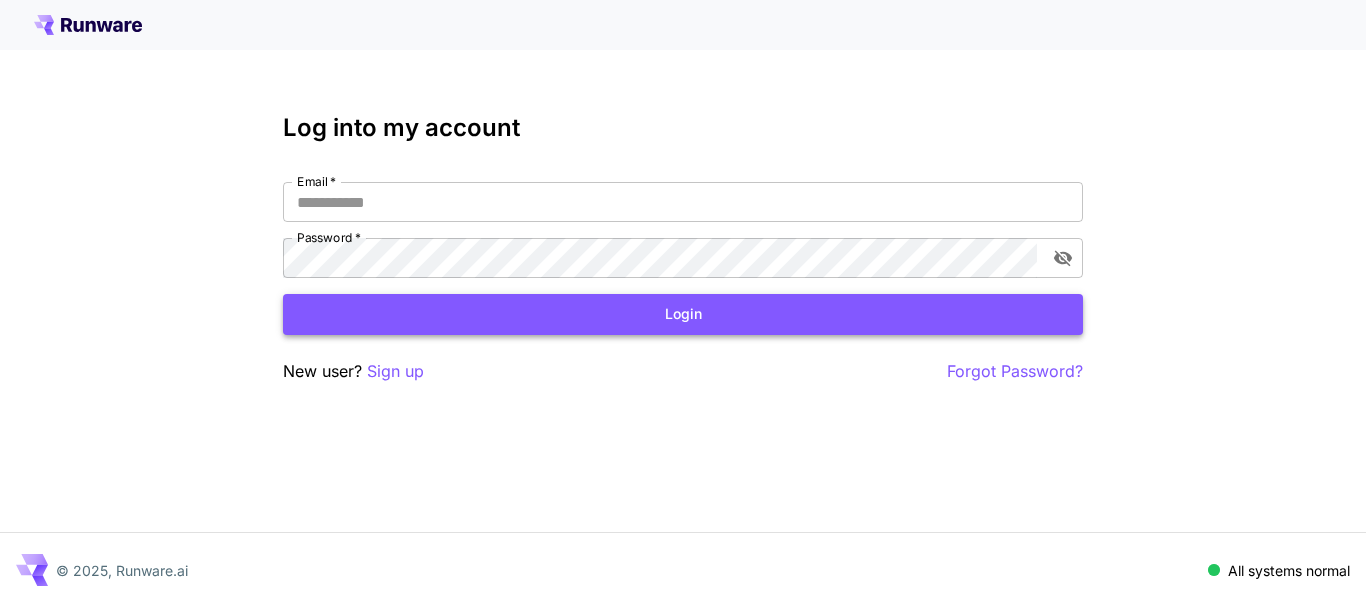 type on "**********" 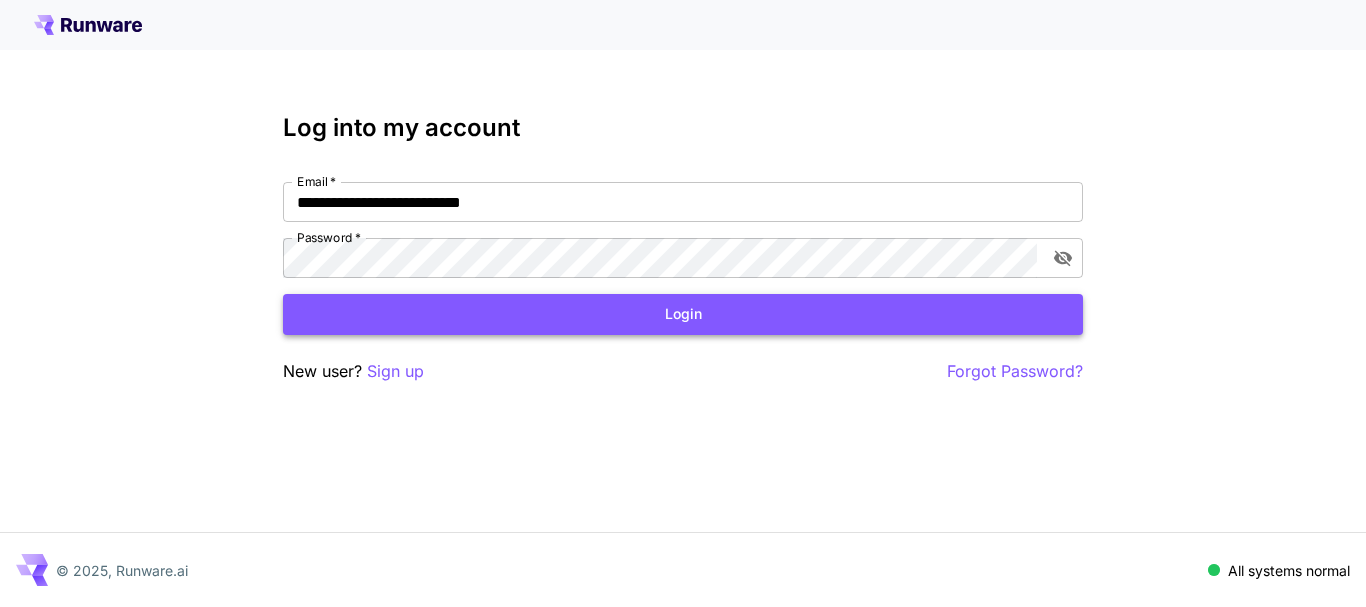 click on "Login" at bounding box center [683, 314] 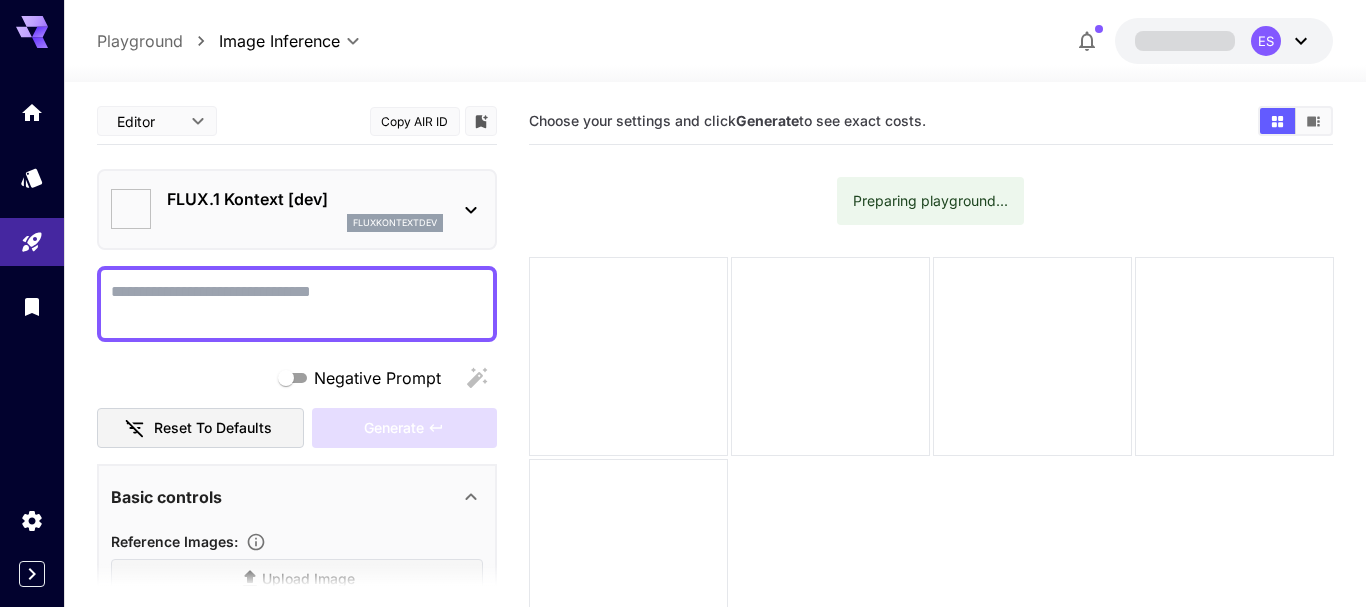 type on "*******" 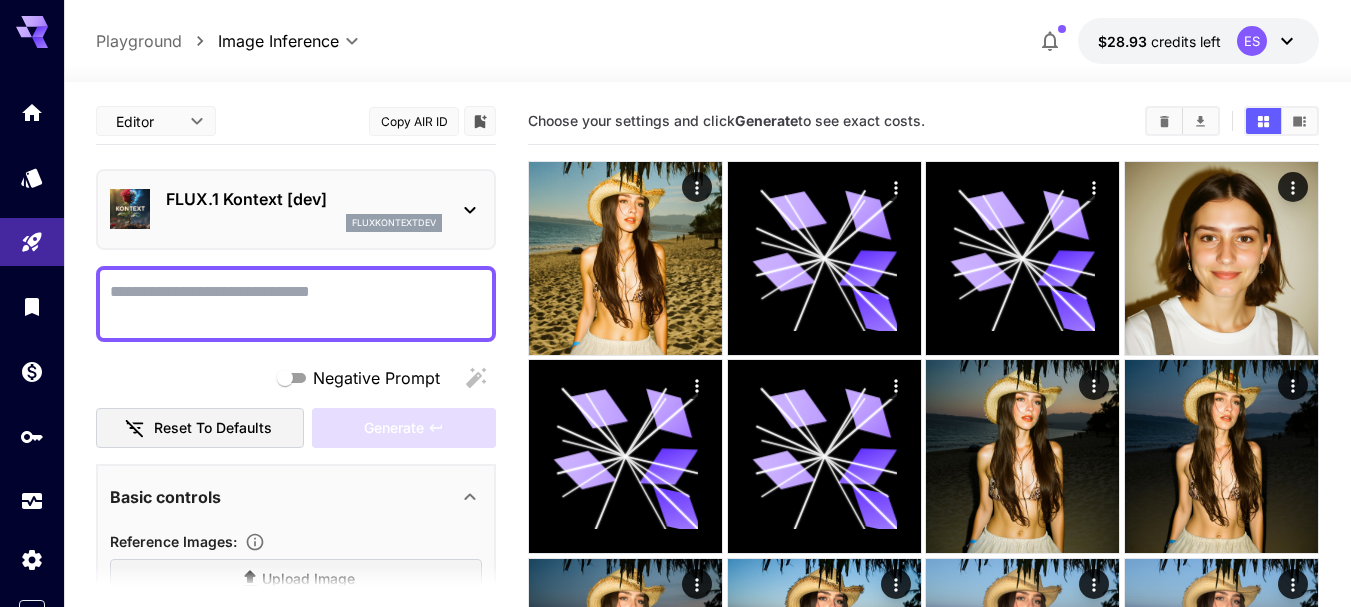 click on "Negative Prompt" at bounding box center [296, 304] 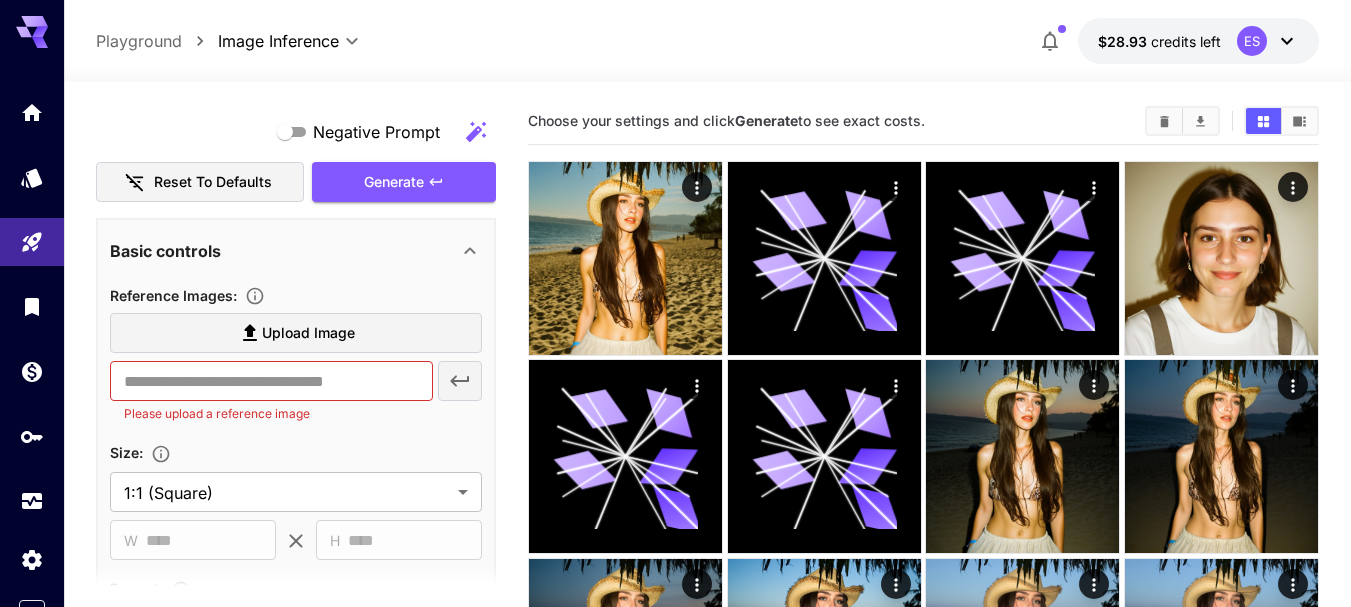 scroll, scrollTop: 300, scrollLeft: 0, axis: vertical 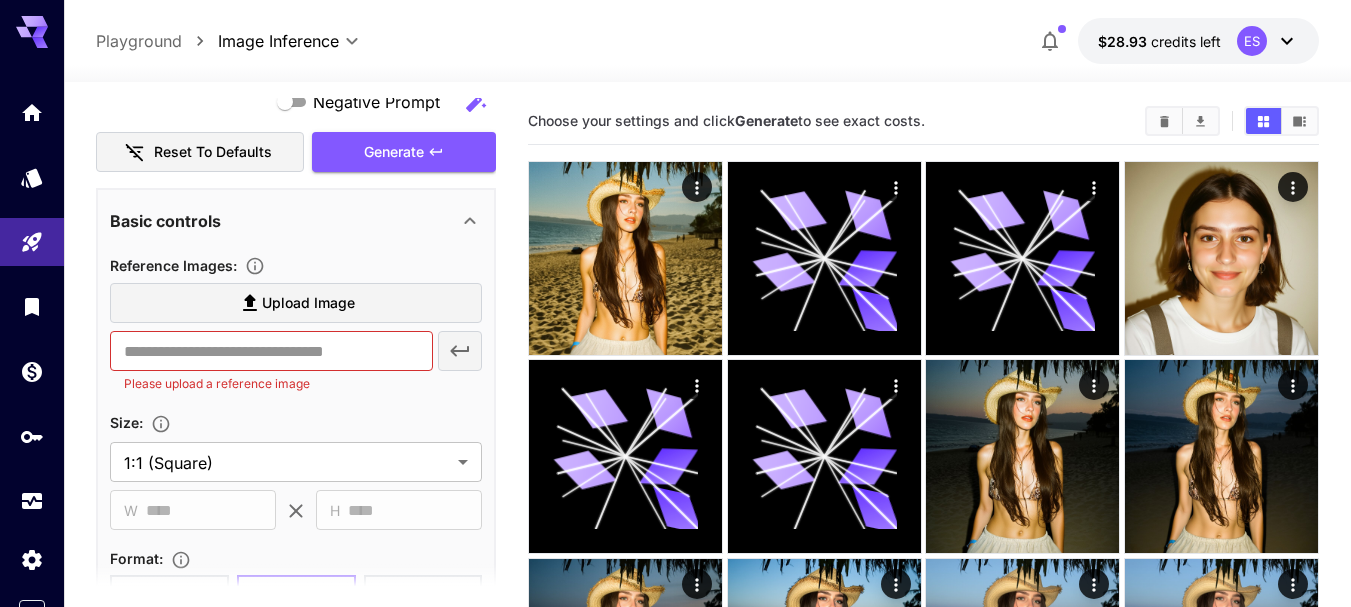 type on "**********" 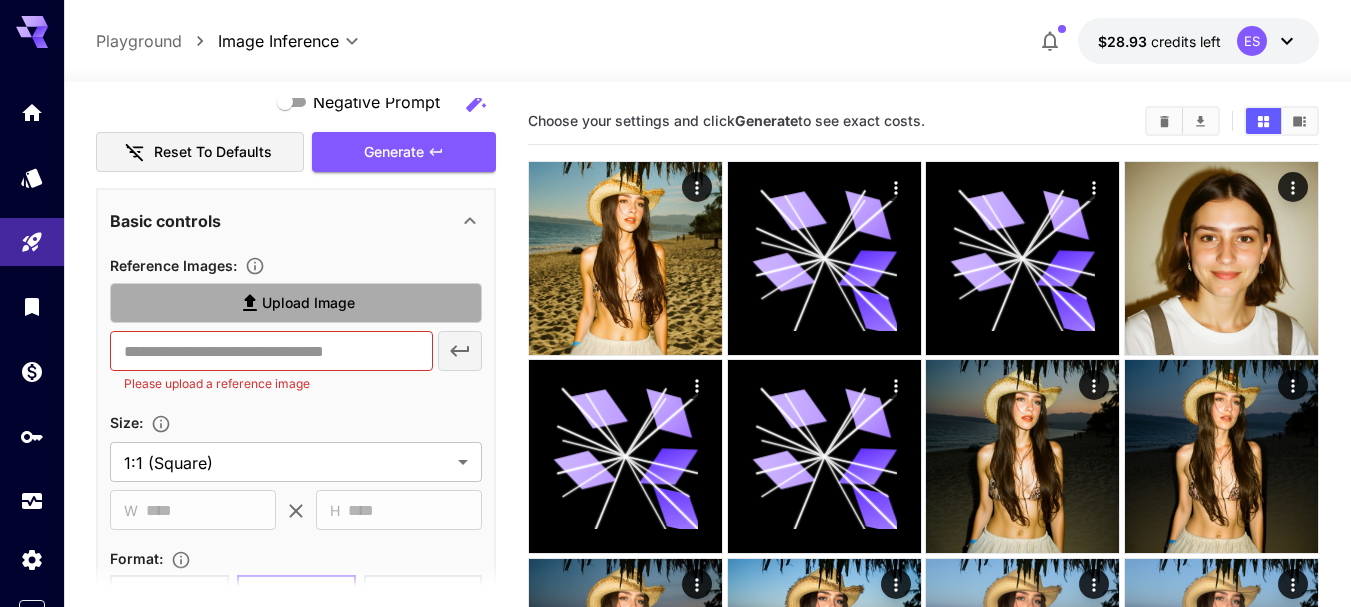 click on "Upload Image" at bounding box center (308, 303) 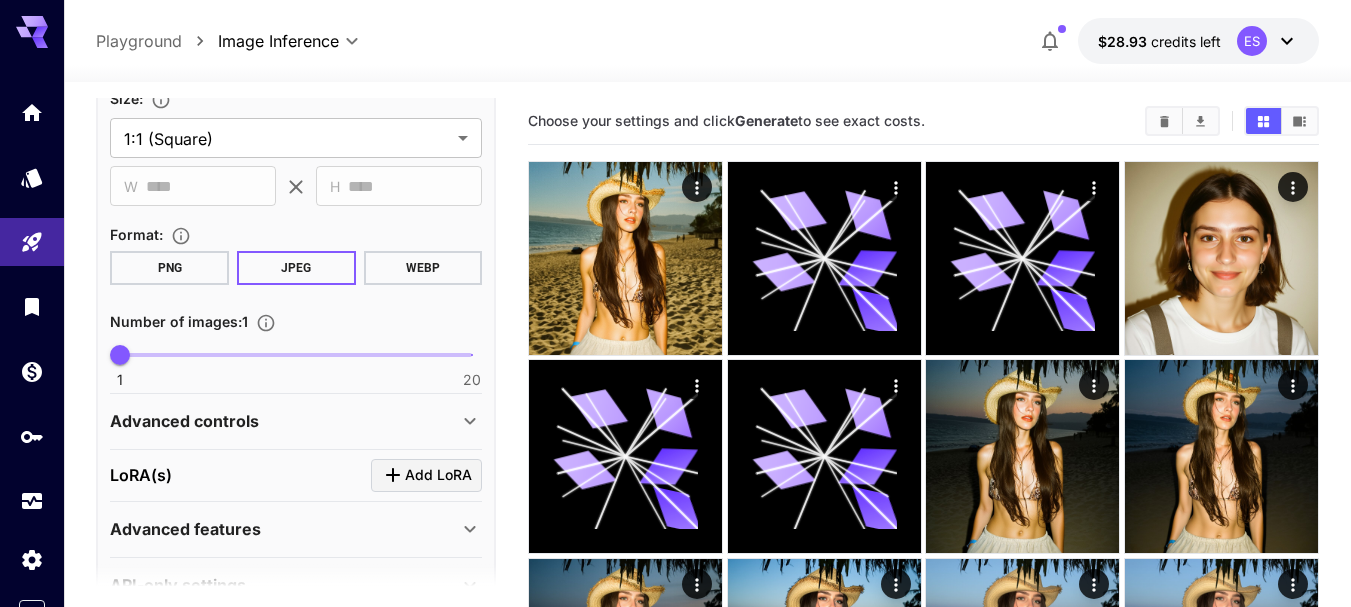 type on "**********" 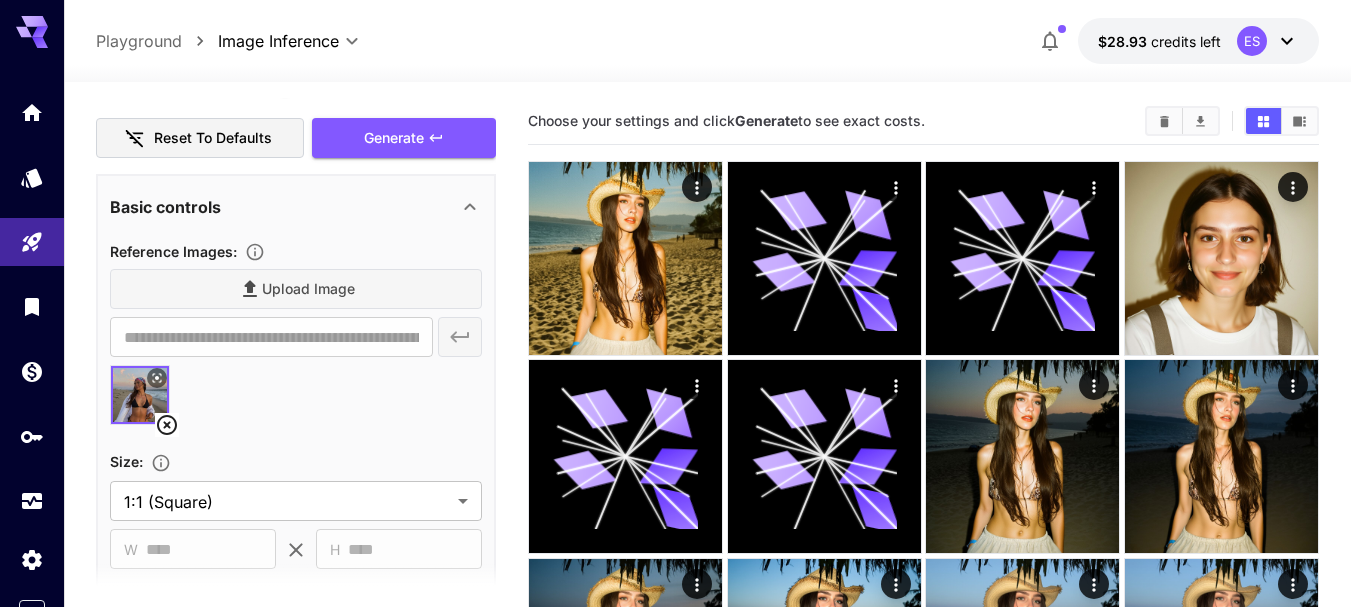 scroll, scrollTop: 127, scrollLeft: 0, axis: vertical 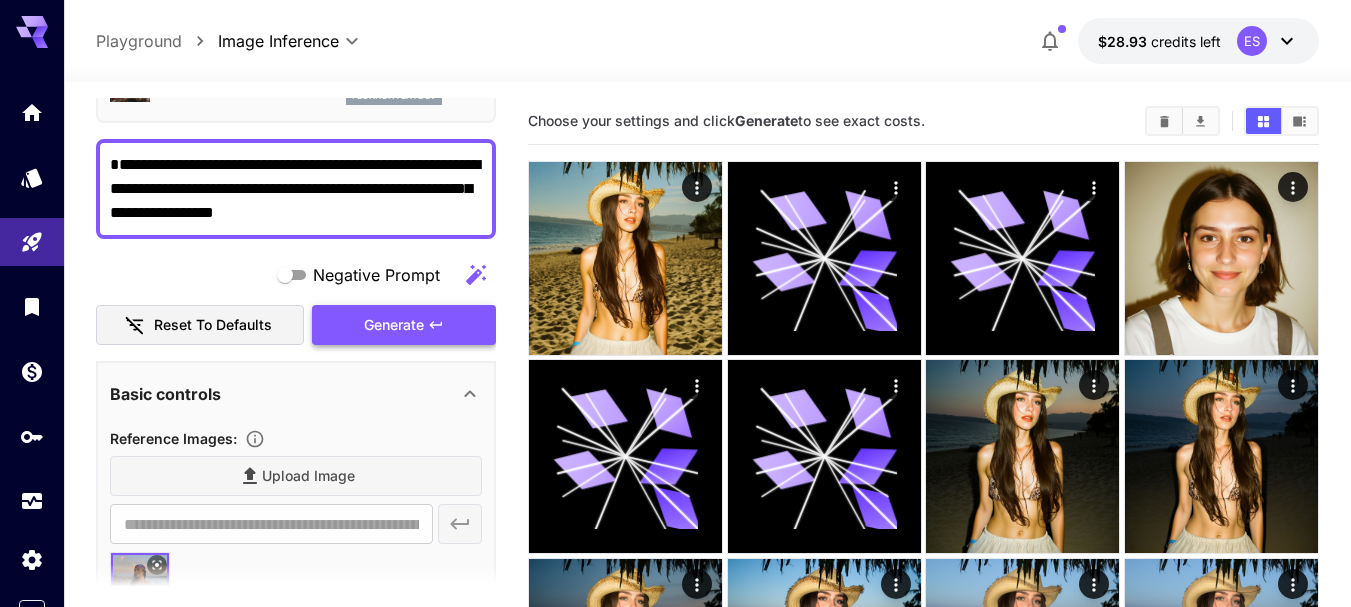 click on "Generate" at bounding box center (404, 325) 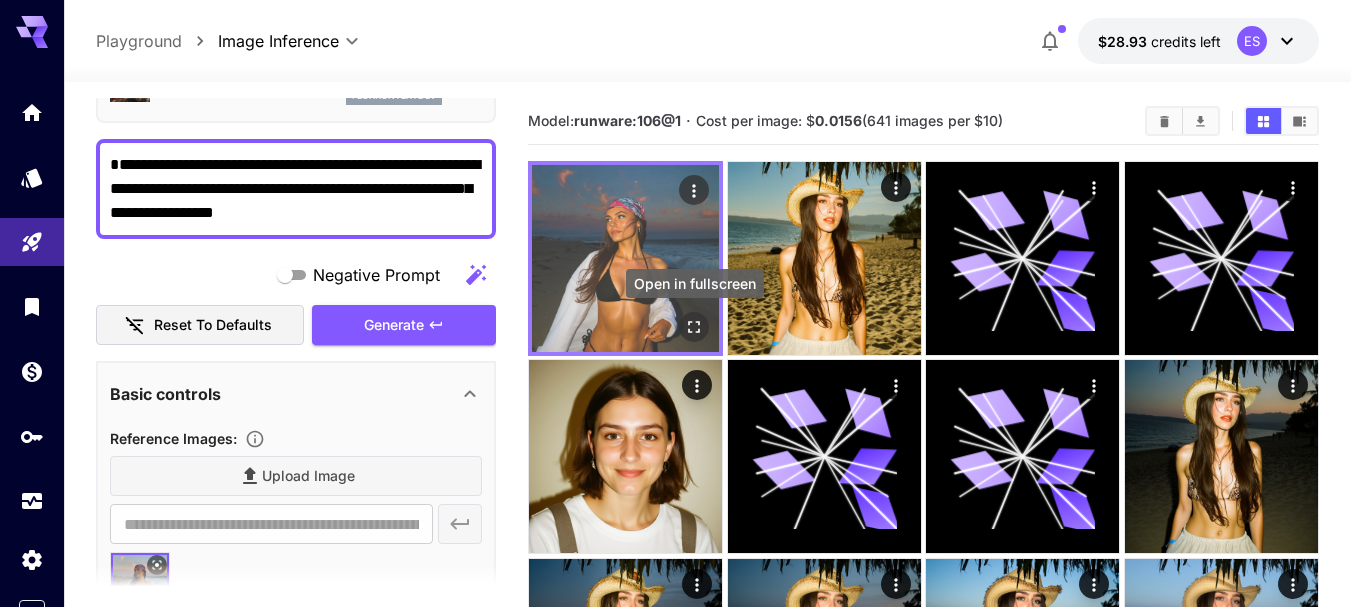 click 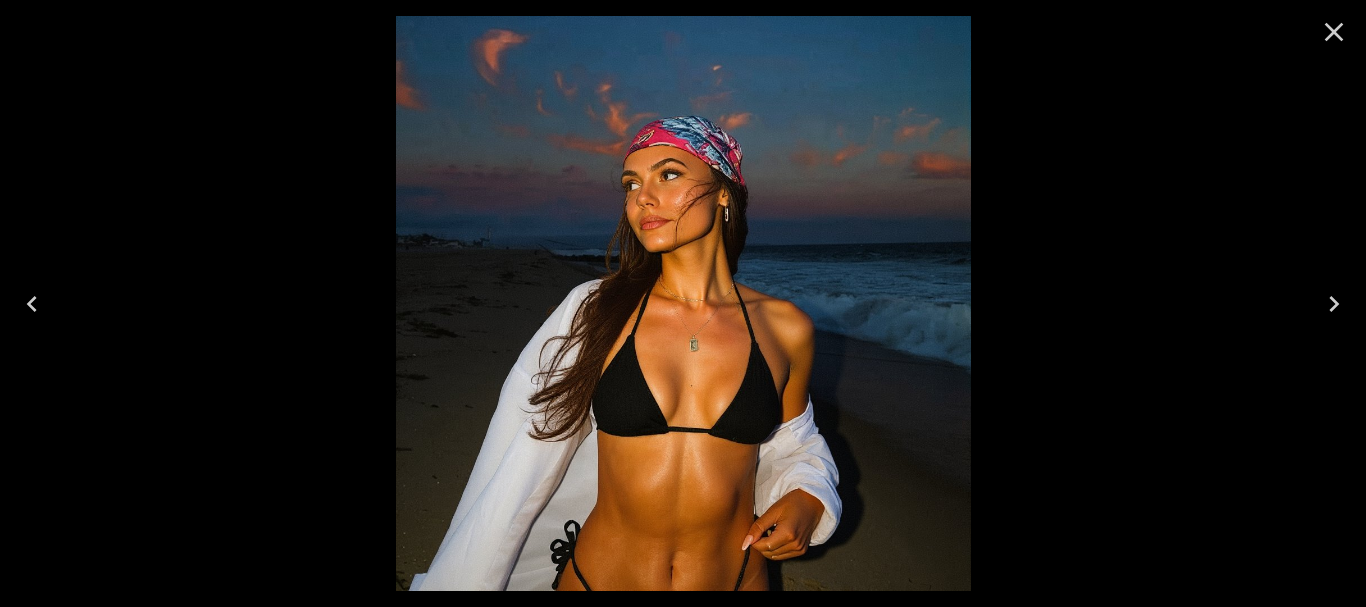 click 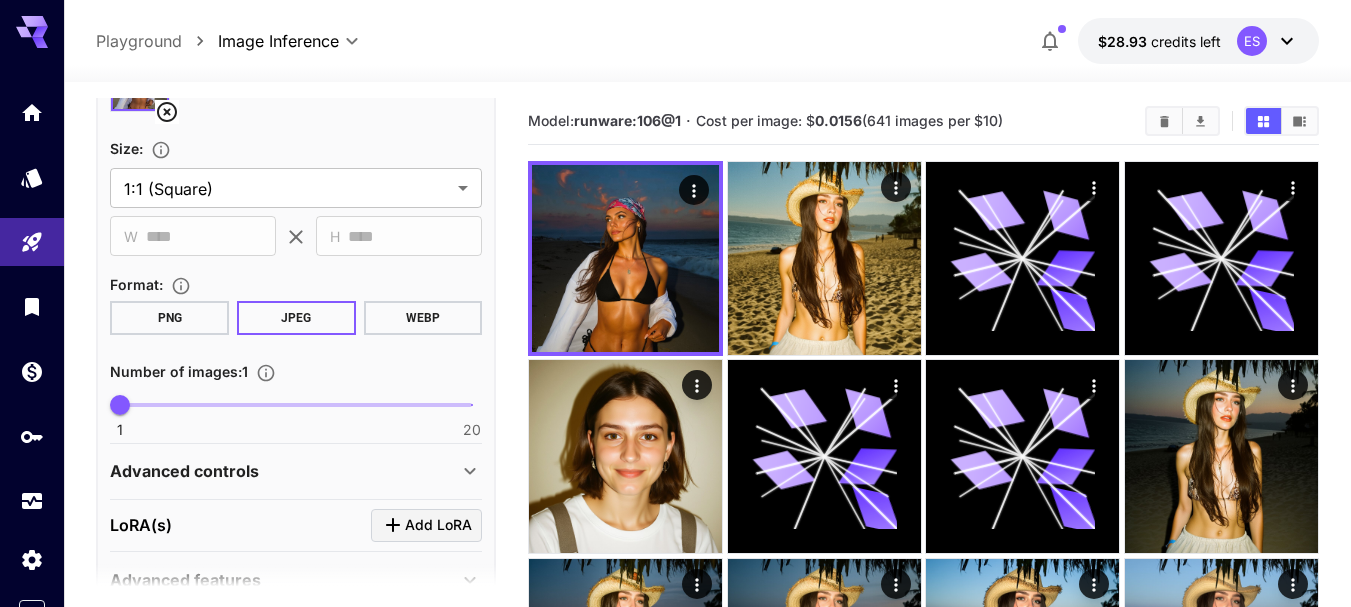 scroll, scrollTop: 727, scrollLeft: 0, axis: vertical 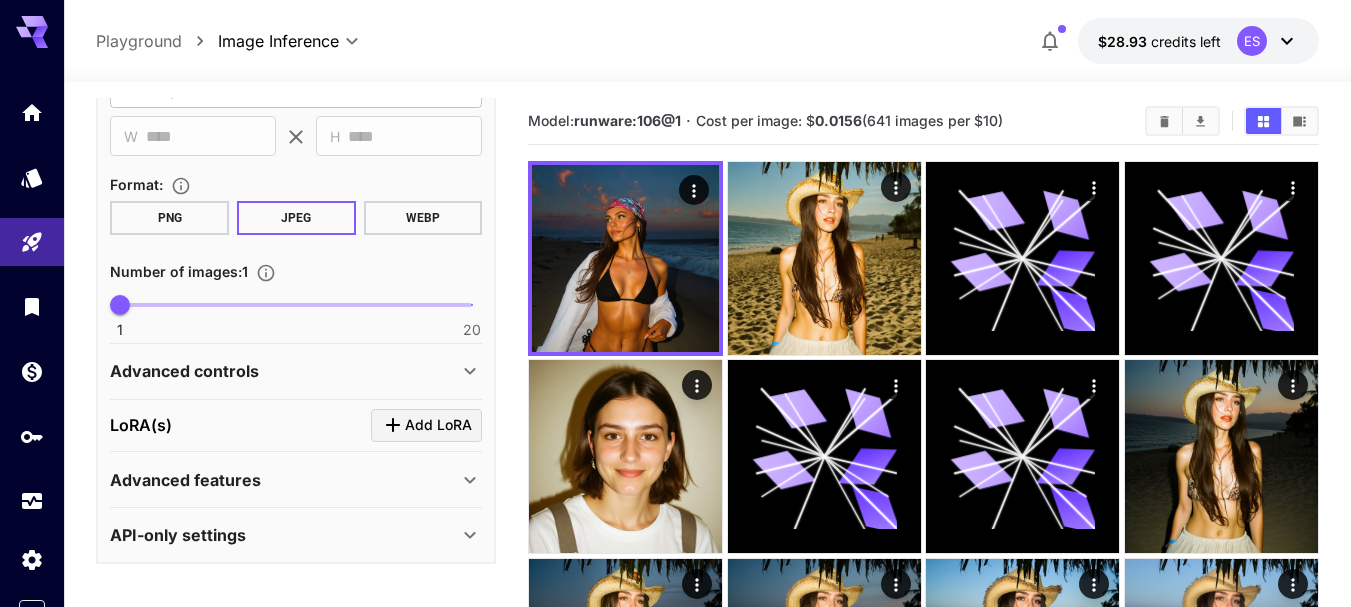 click on "Add LoRA" at bounding box center [438, 425] 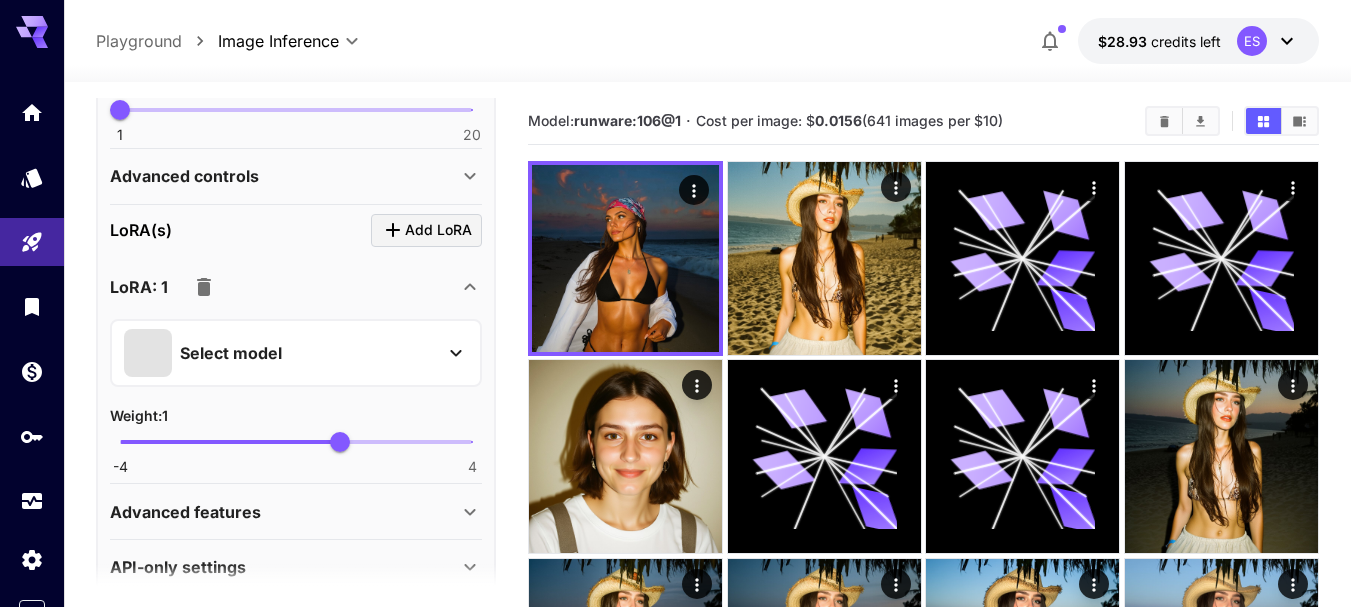 scroll, scrollTop: 927, scrollLeft: 0, axis: vertical 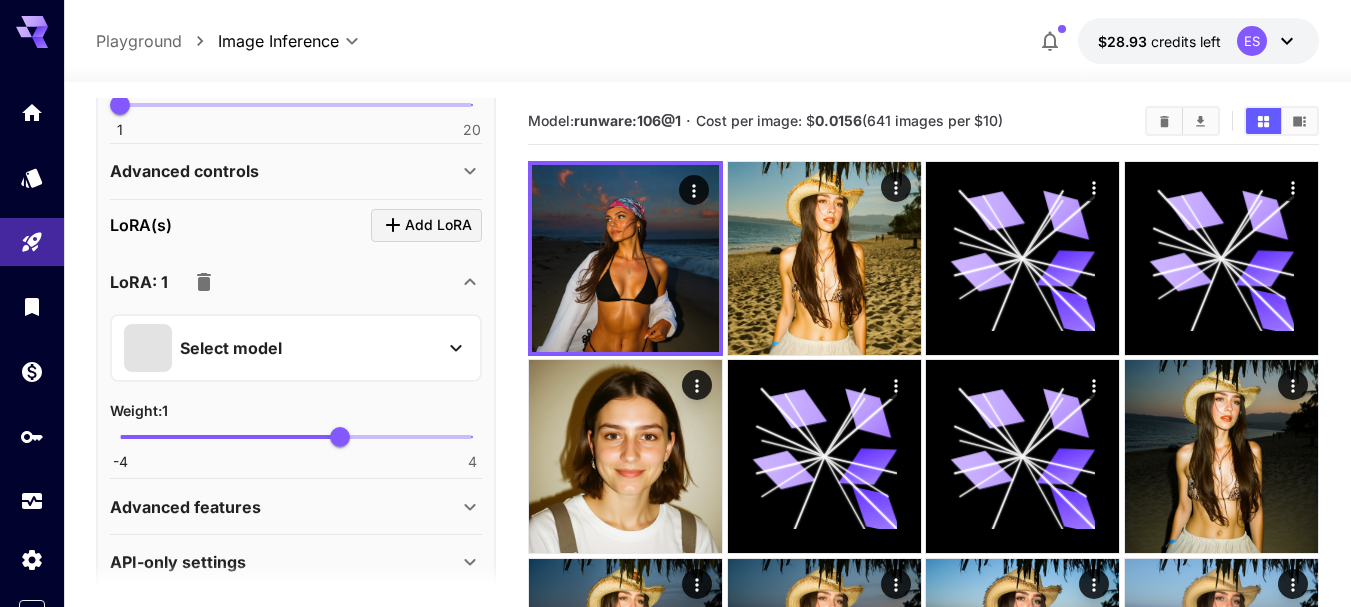 click on "Select model" at bounding box center (280, 348) 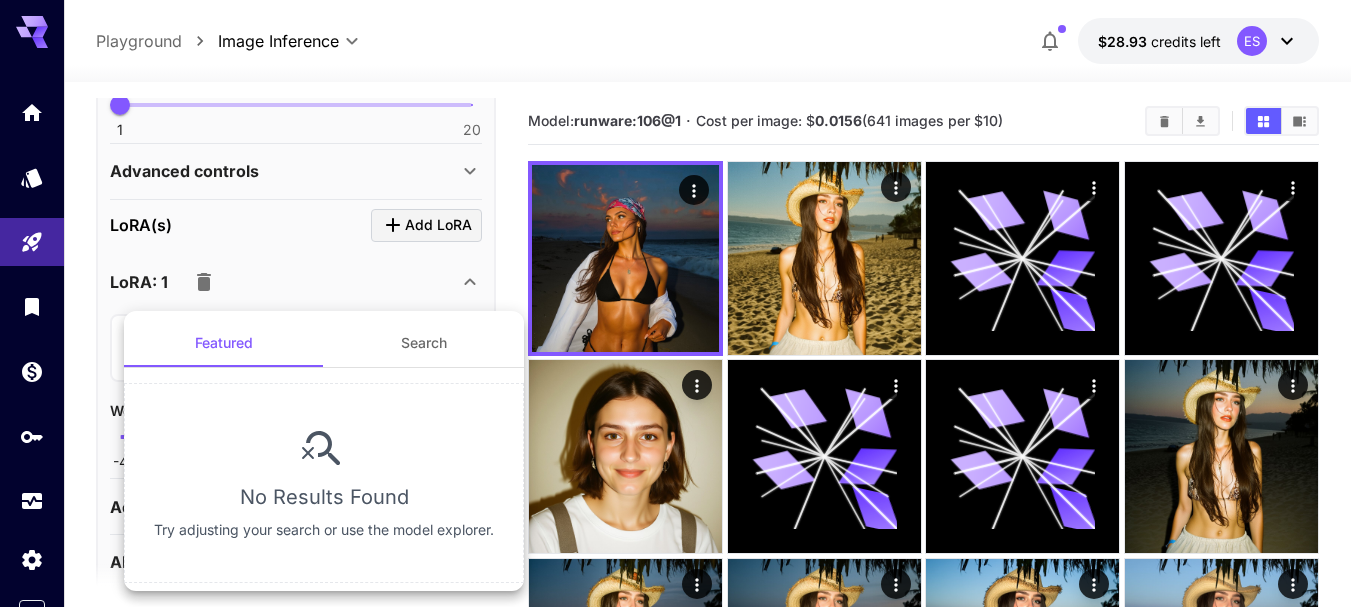 click on "Search" at bounding box center (424, 343) 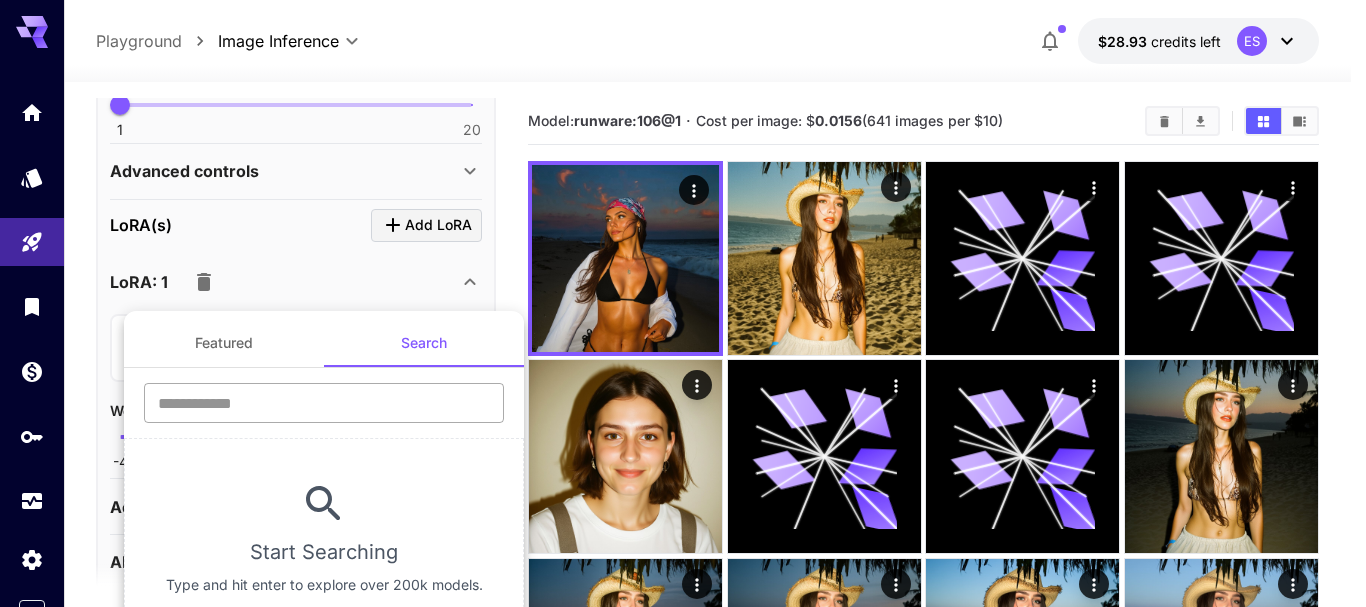 click at bounding box center [324, 403] 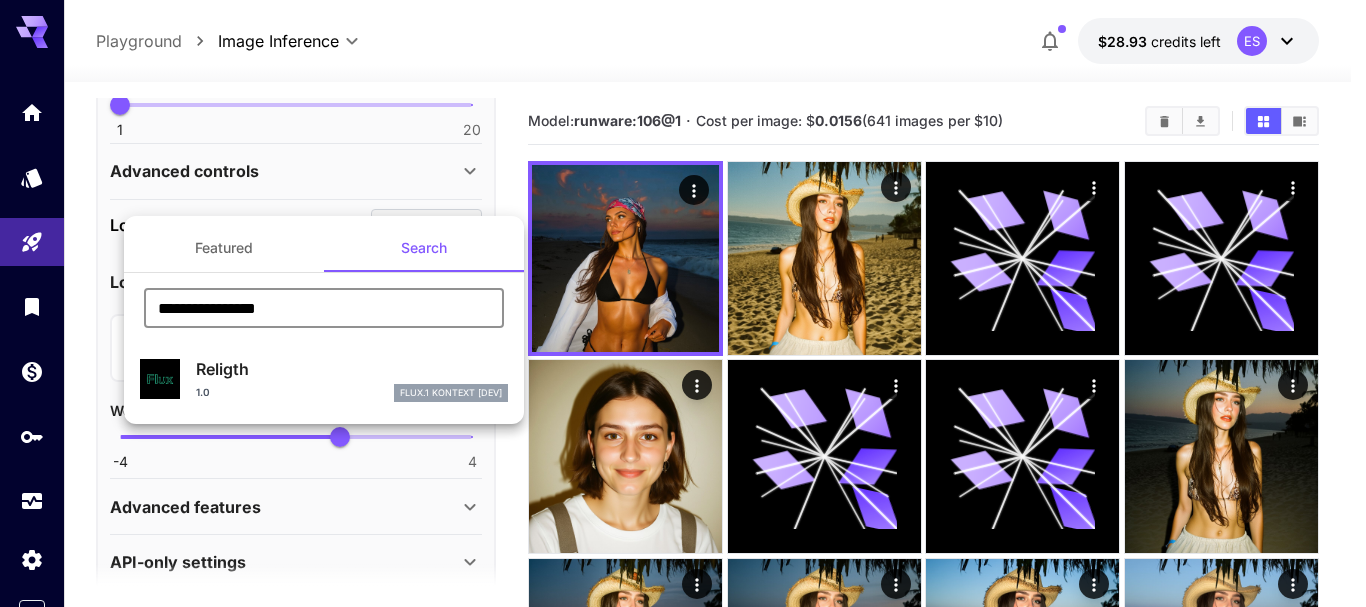 type on "**********" 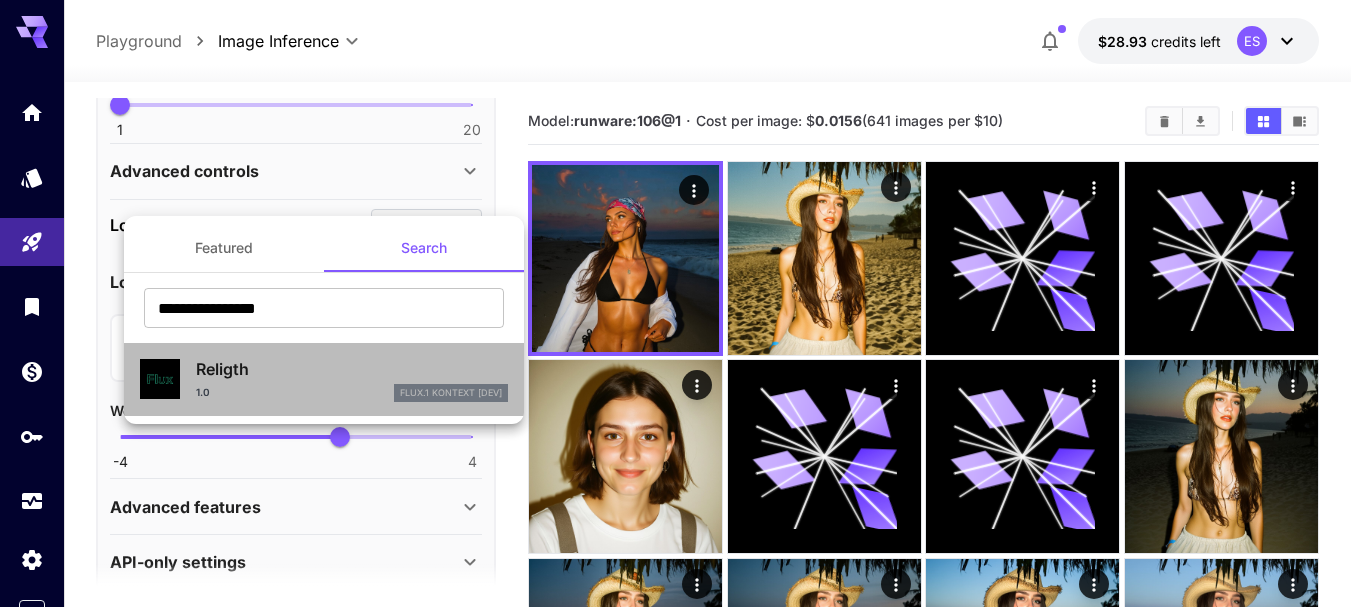 click on "Religth" at bounding box center (352, 369) 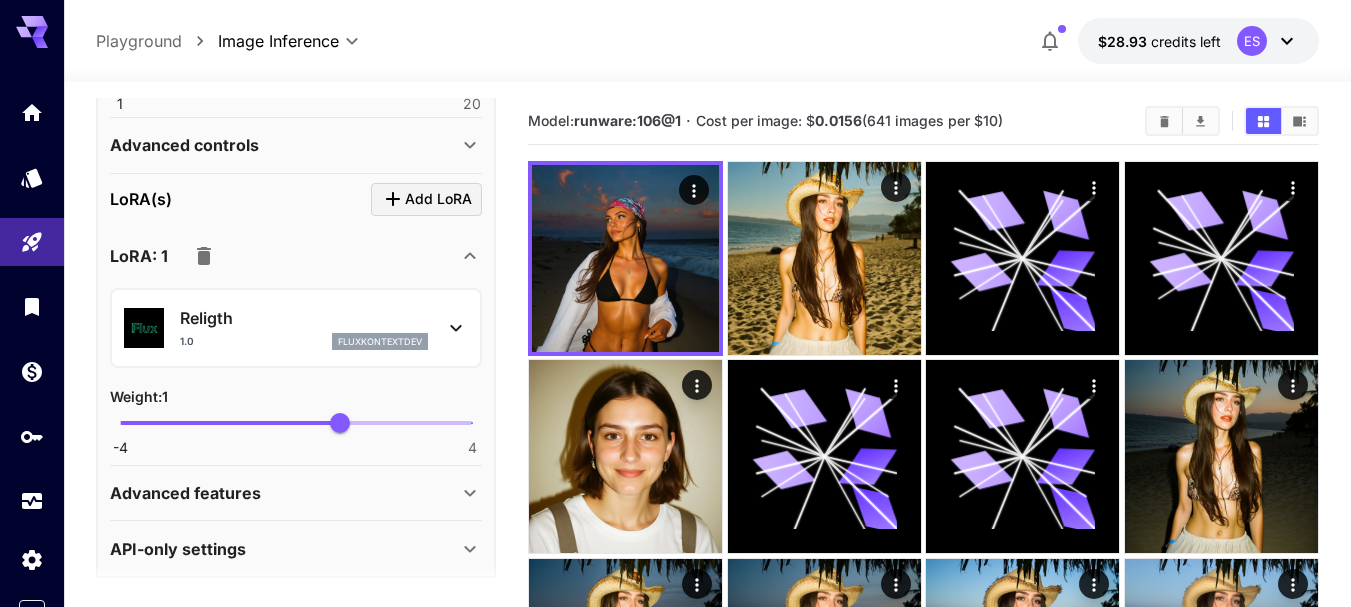 scroll, scrollTop: 967, scrollLeft: 0, axis: vertical 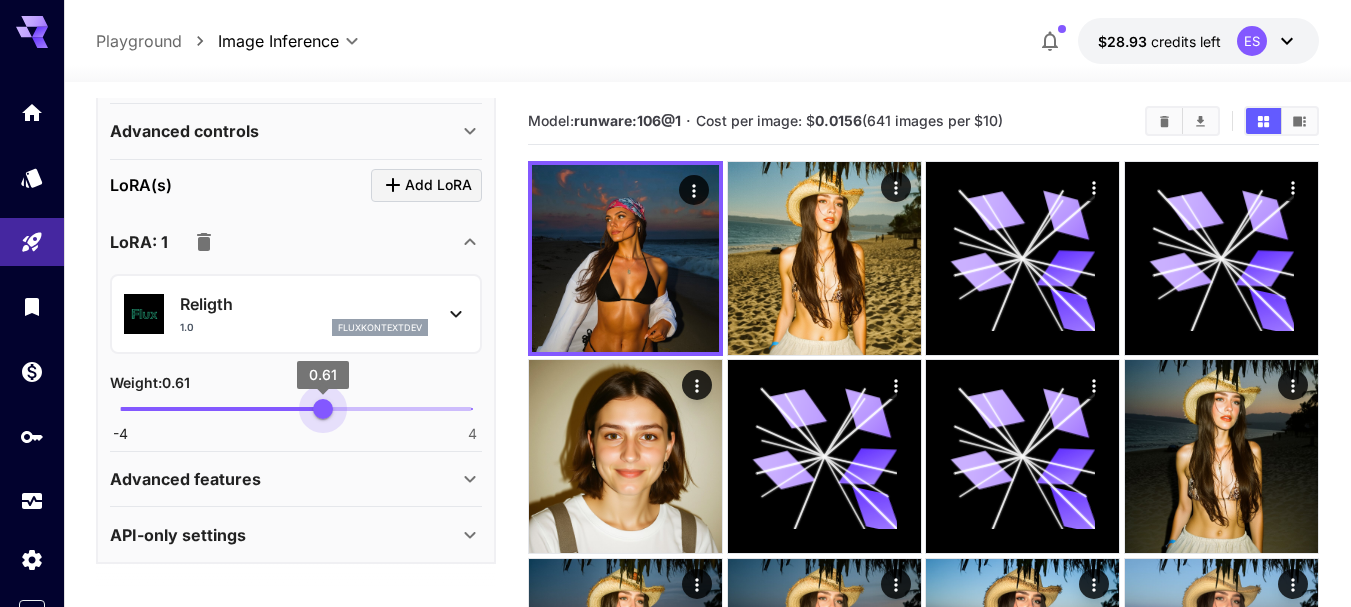 type on "****" 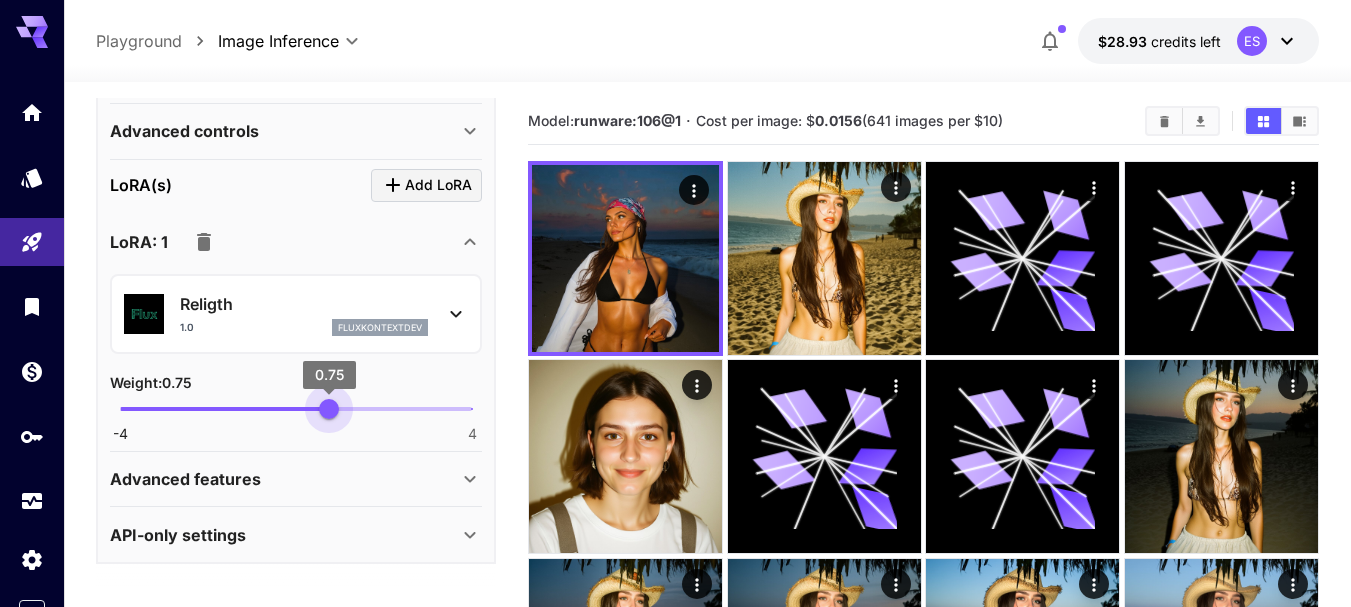 drag, startPoint x: 324, startPoint y: 411, endPoint x: 329, endPoint y: 421, distance: 11.18034 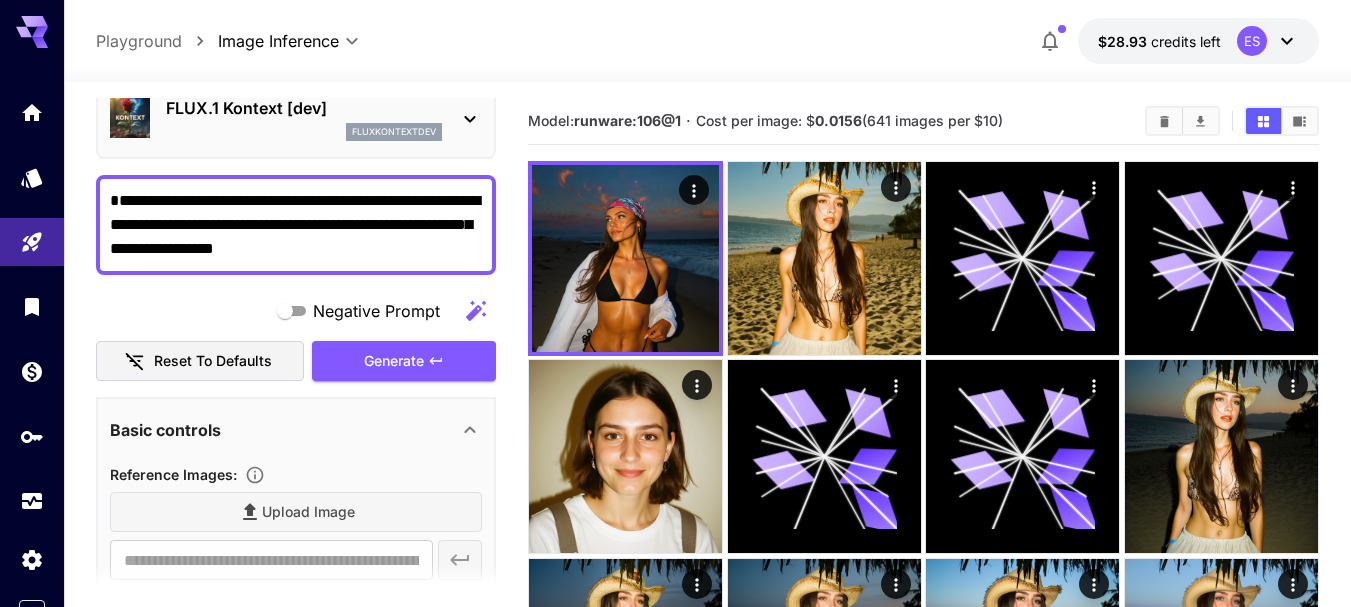 scroll, scrollTop: 0, scrollLeft: 0, axis: both 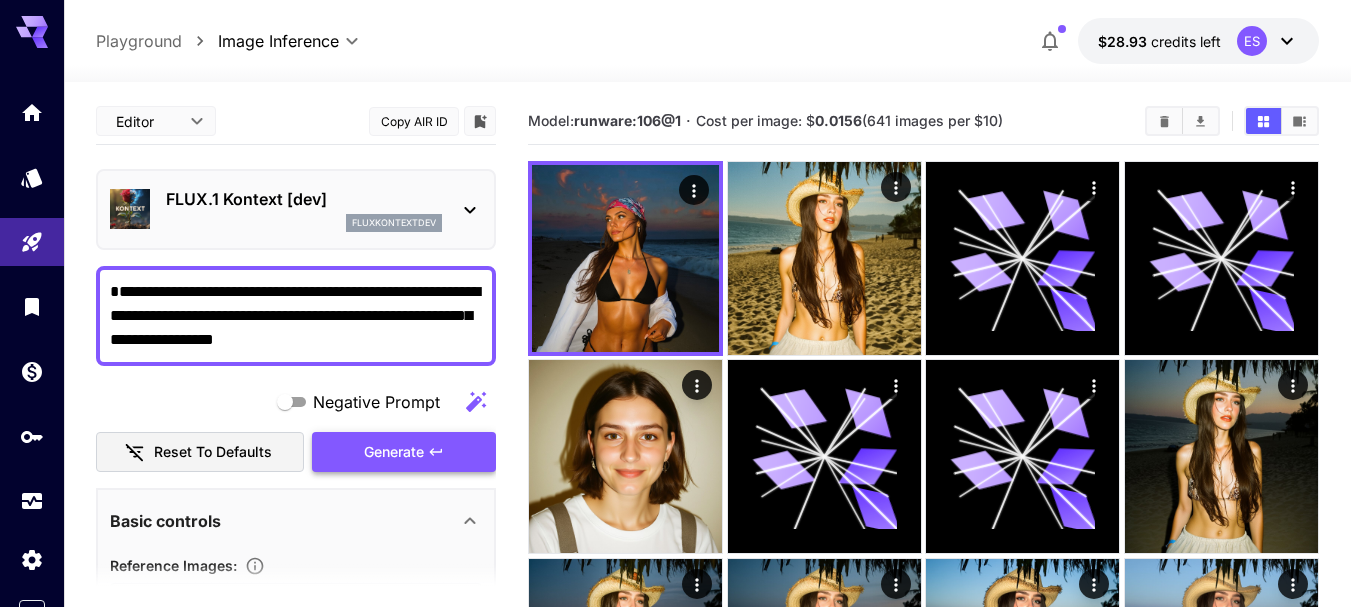 click on "Generate" at bounding box center [404, 452] 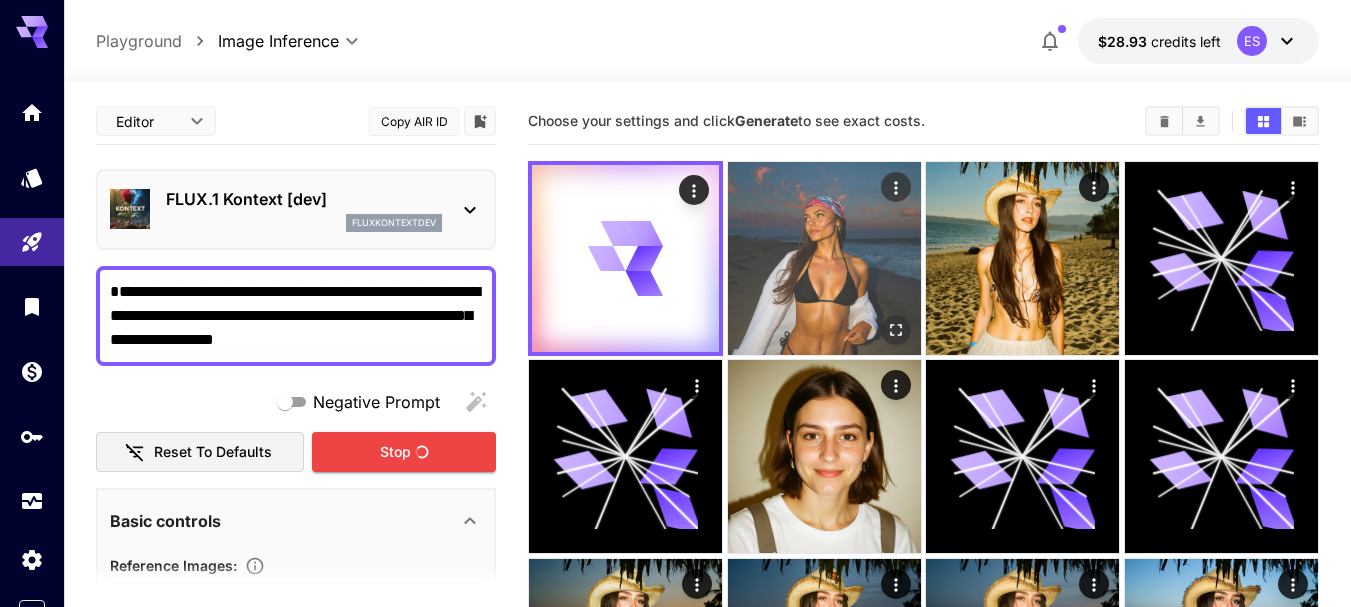 click at bounding box center (824, 258) 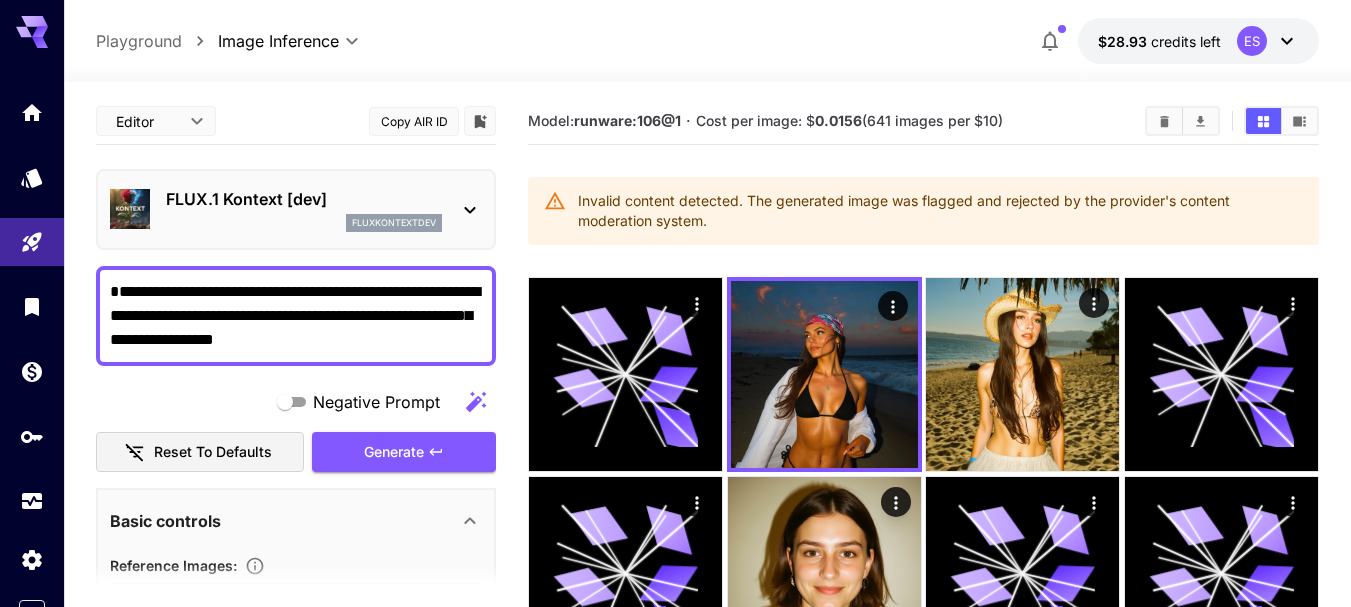 click on "**********" at bounding box center [296, 316] 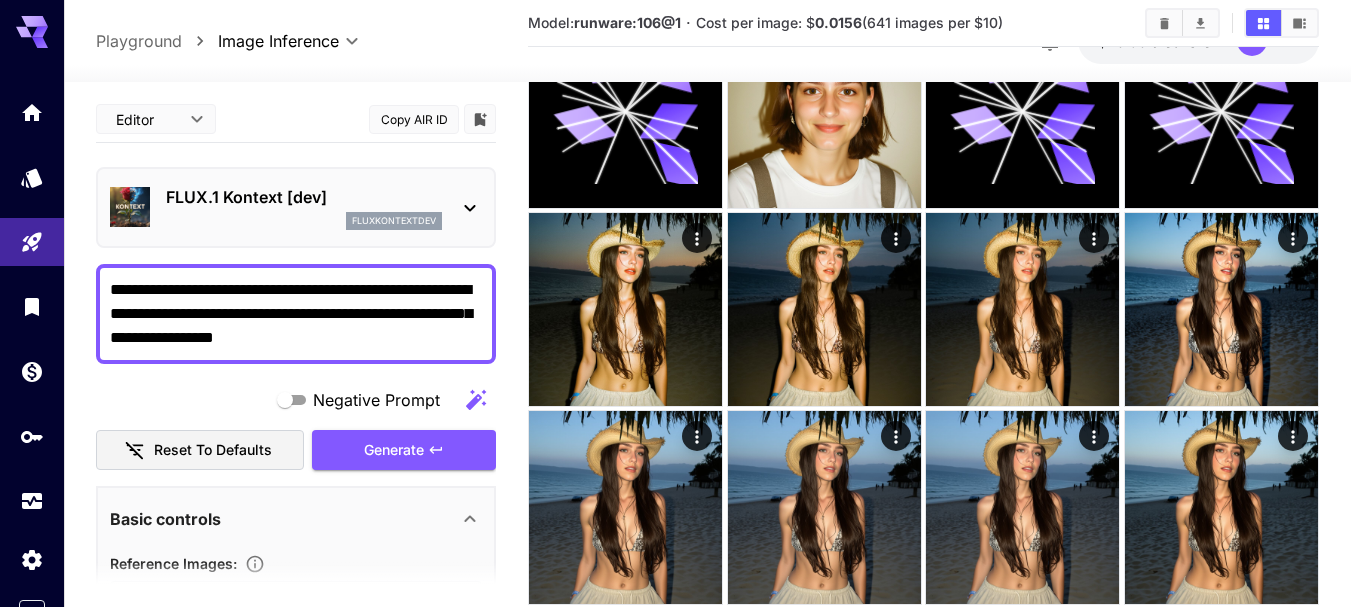 scroll, scrollTop: 700, scrollLeft: 0, axis: vertical 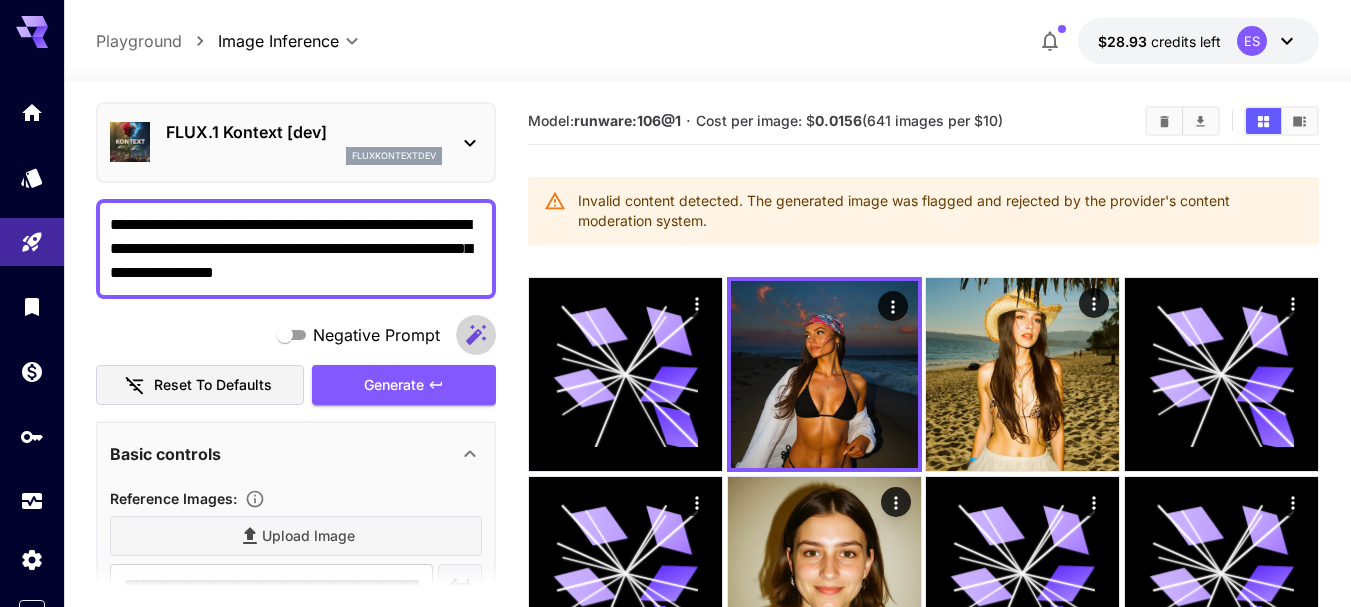 click at bounding box center (476, 335) 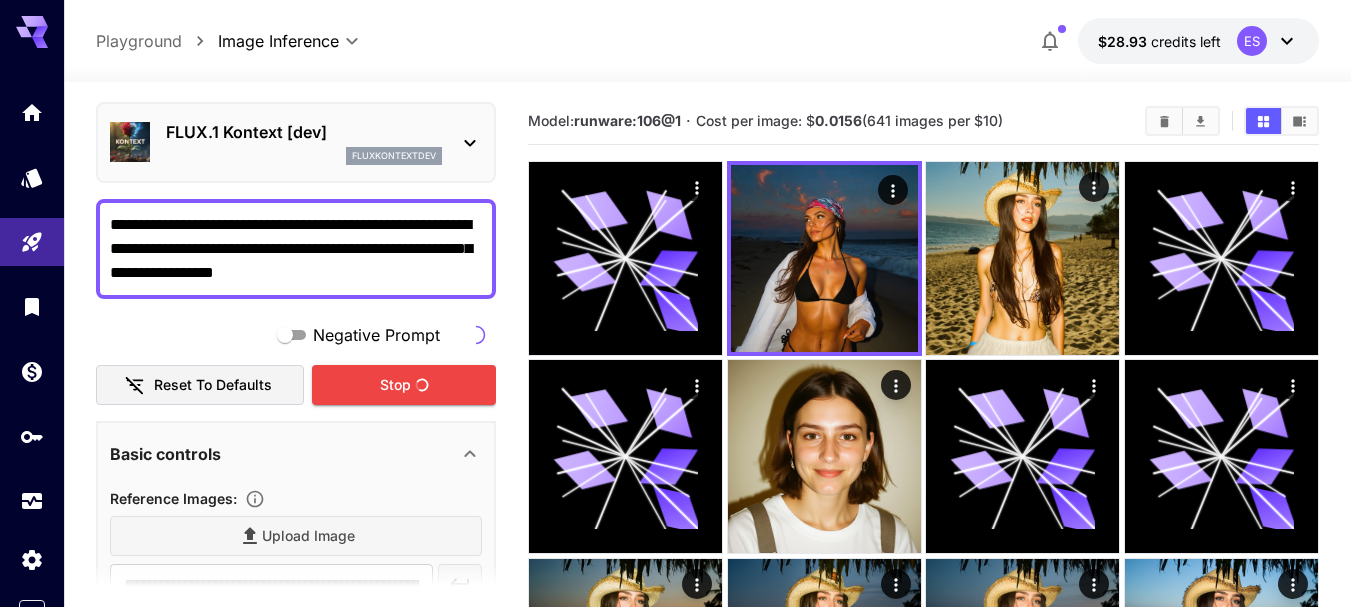 type on "**********" 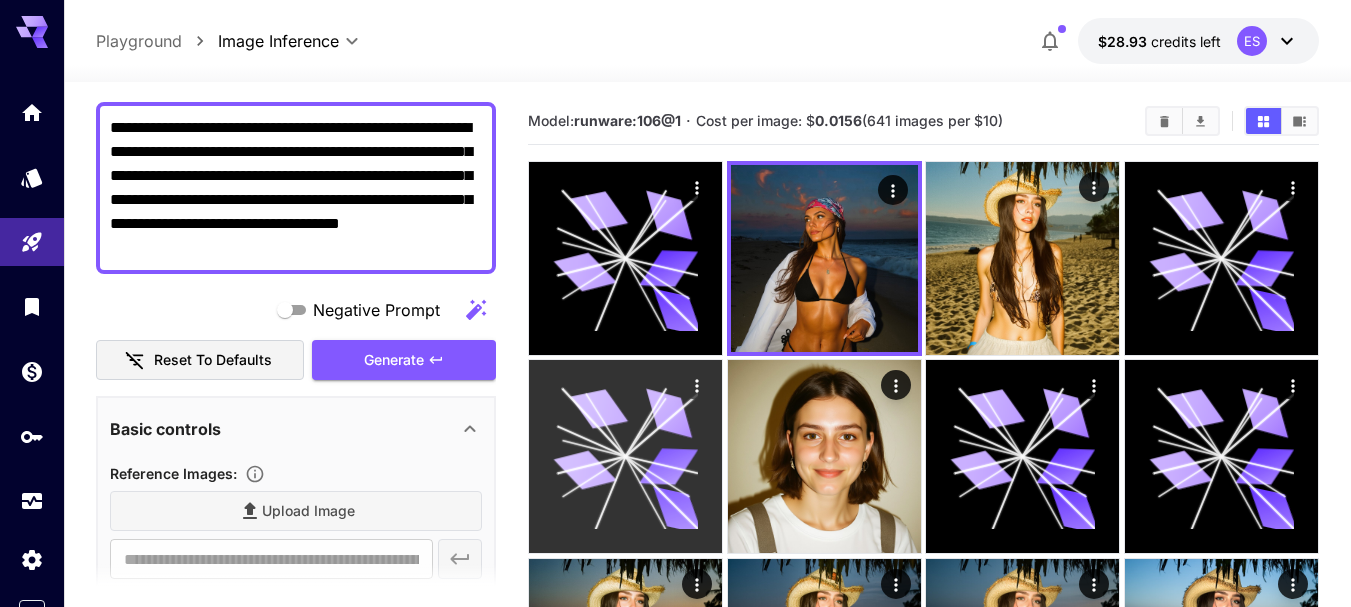 scroll, scrollTop: 0, scrollLeft: 0, axis: both 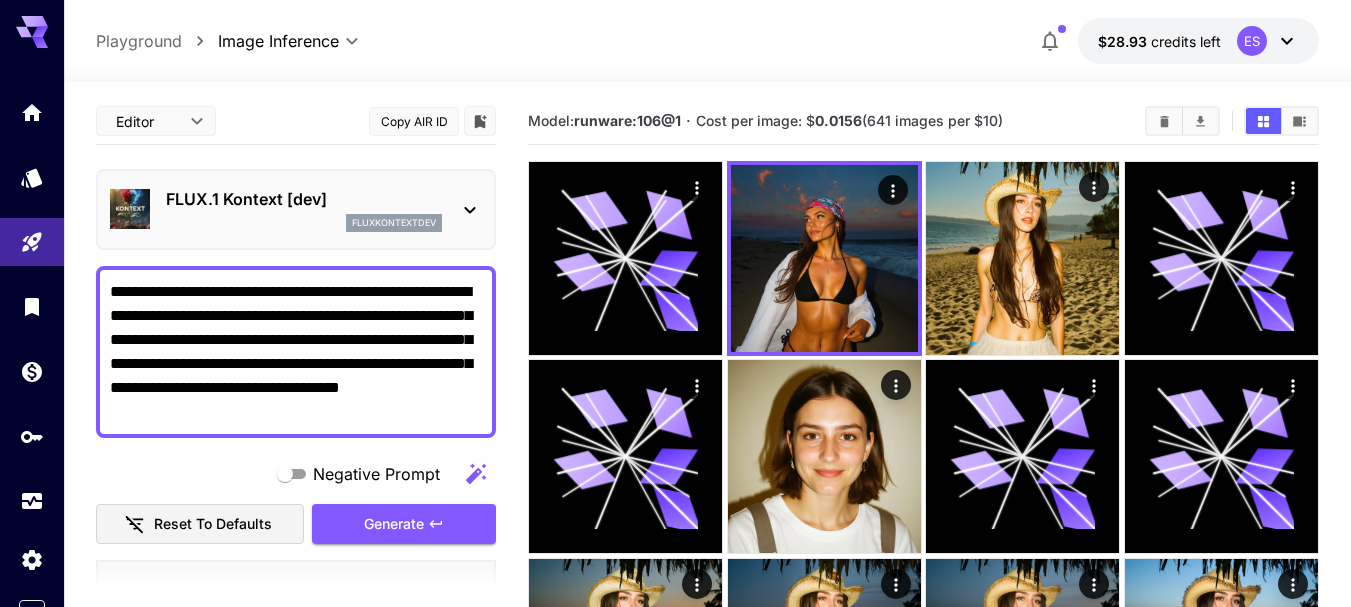 click at bounding box center [296, 589] 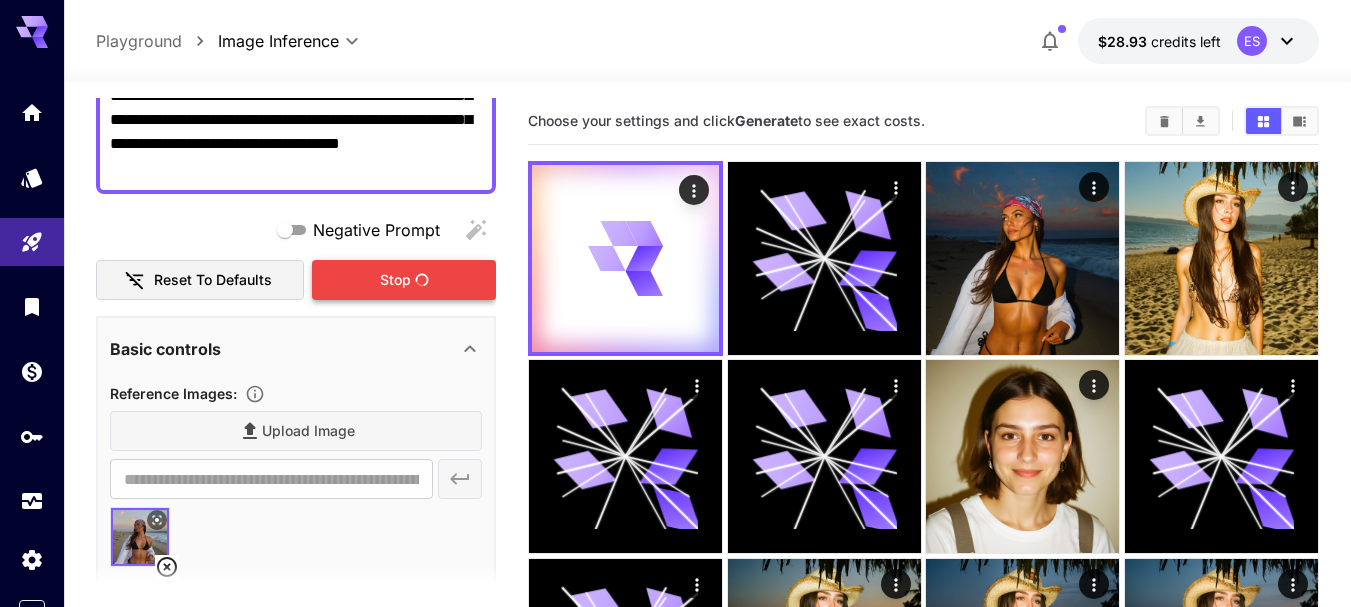 scroll, scrollTop: 0, scrollLeft: 0, axis: both 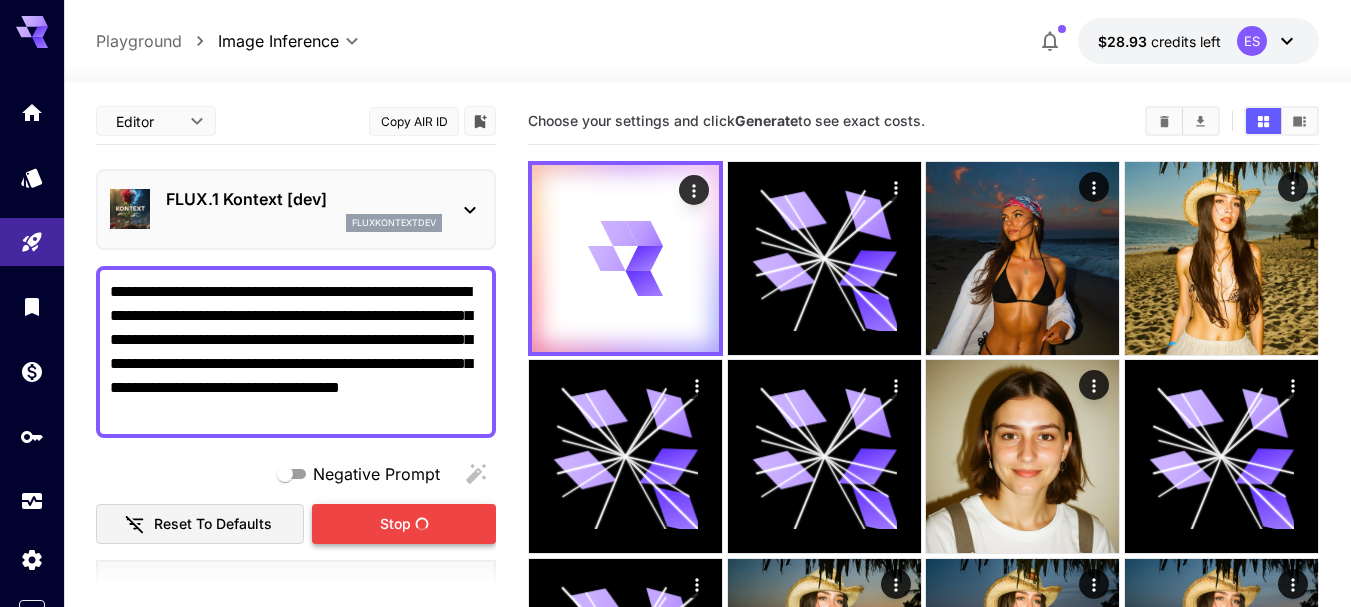 click on "**********" at bounding box center [296, 352] 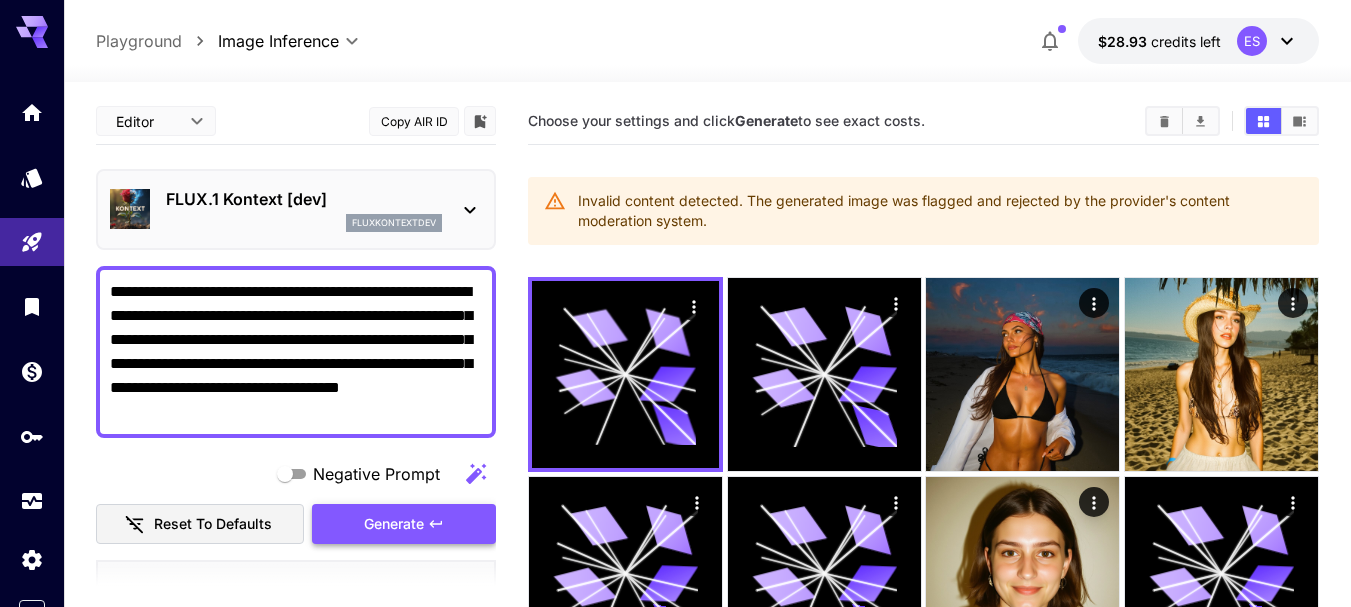 click on "**********" at bounding box center [296, 352] 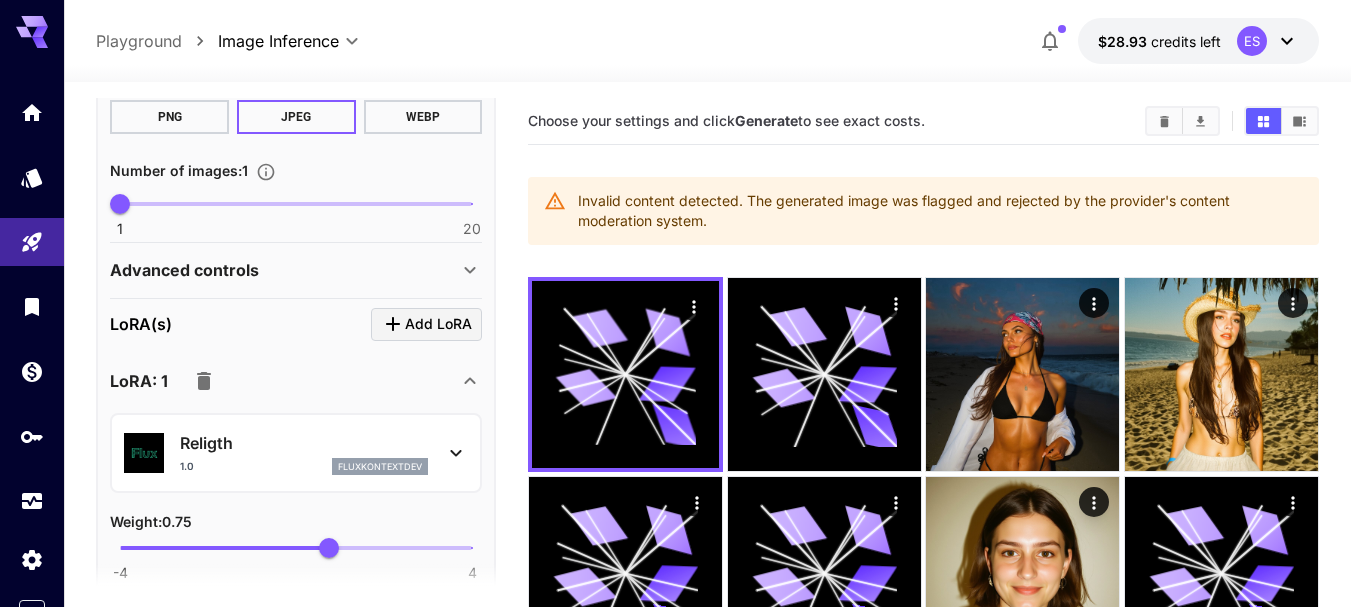 scroll, scrollTop: 1039, scrollLeft: 0, axis: vertical 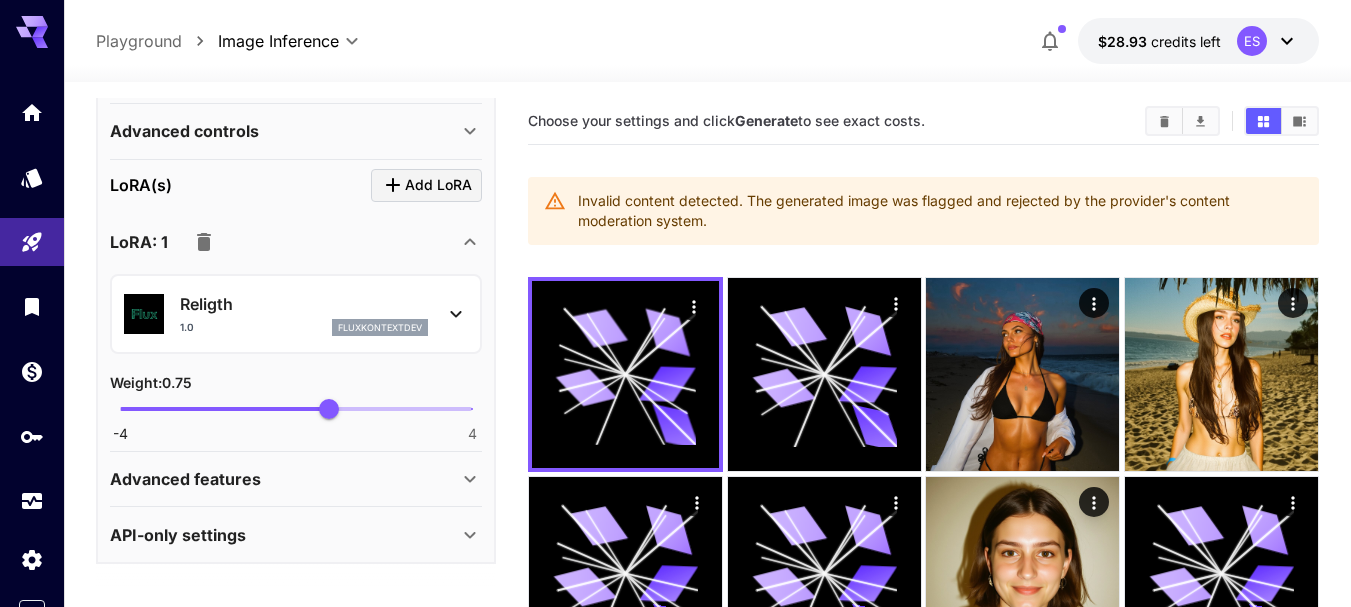 click 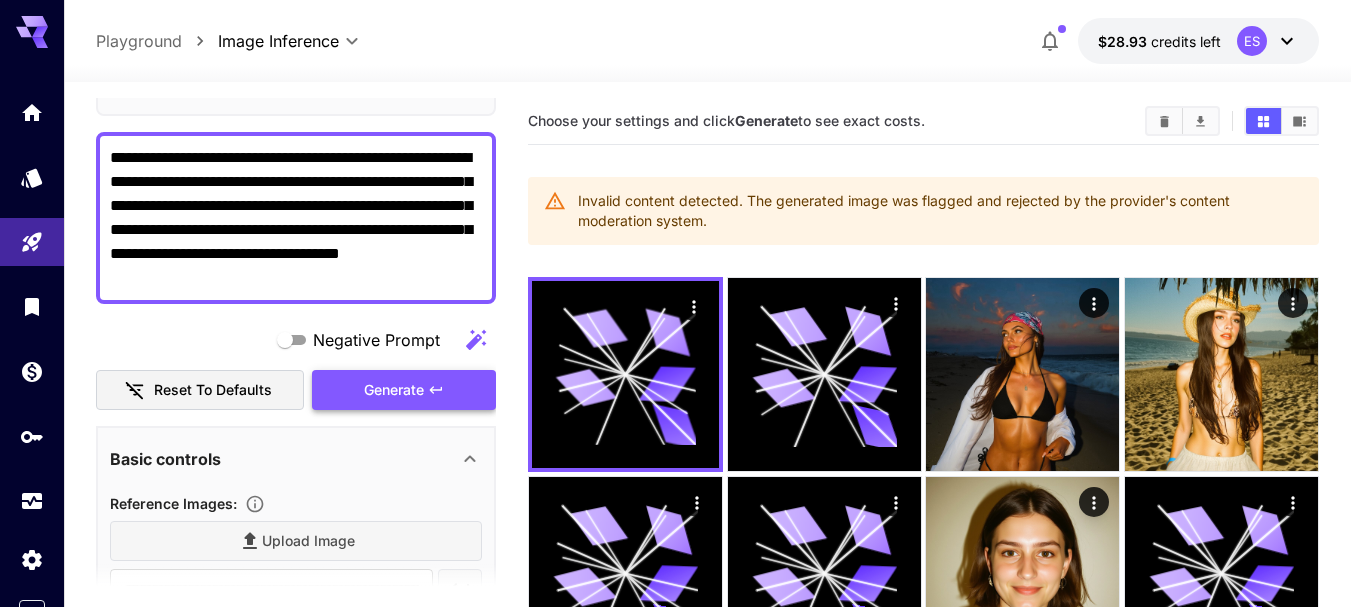 scroll, scrollTop: 99, scrollLeft: 0, axis: vertical 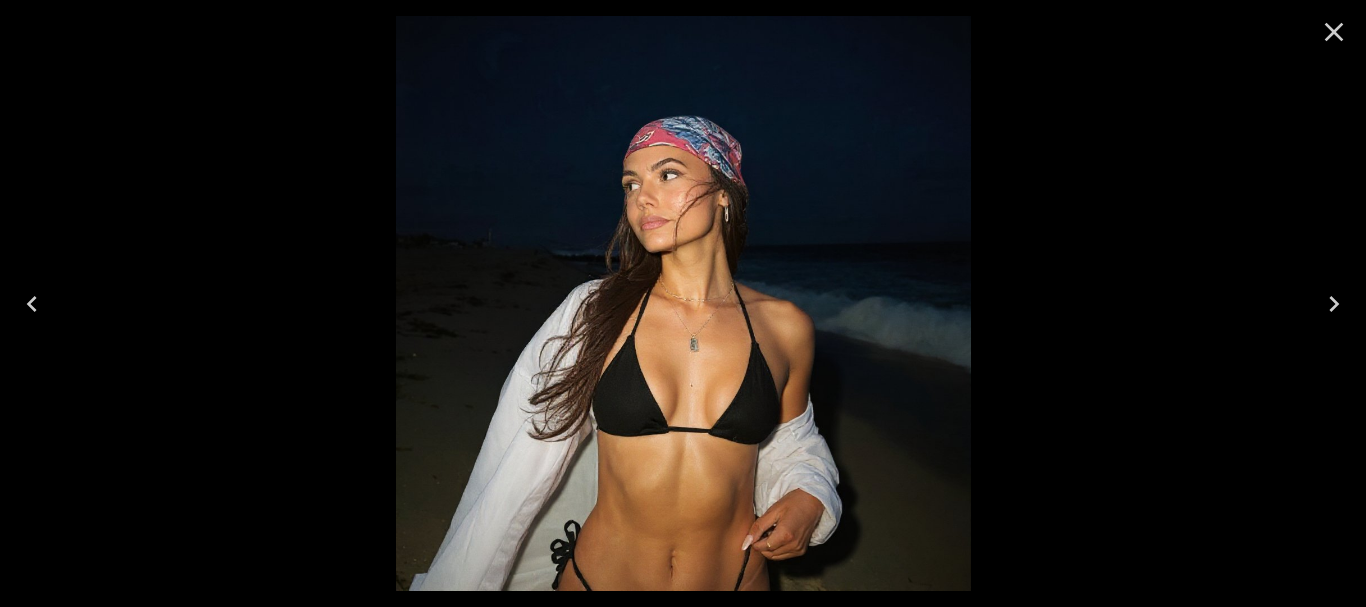 click 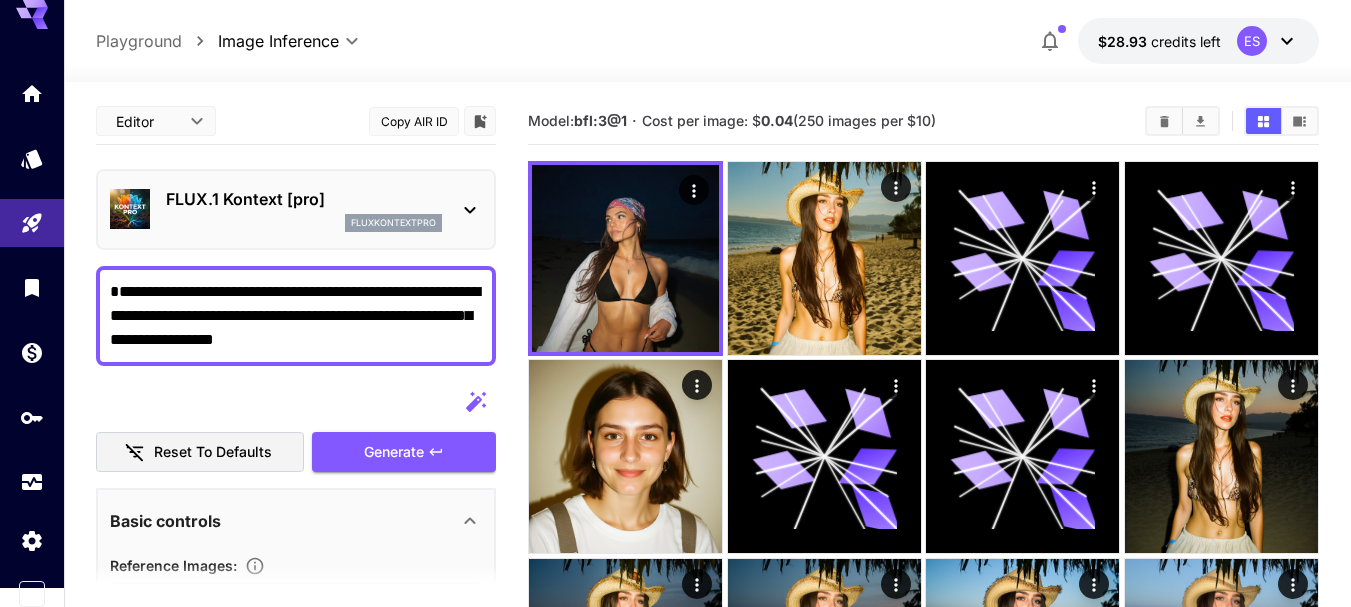 click on "0.04" at bounding box center (777, 120) 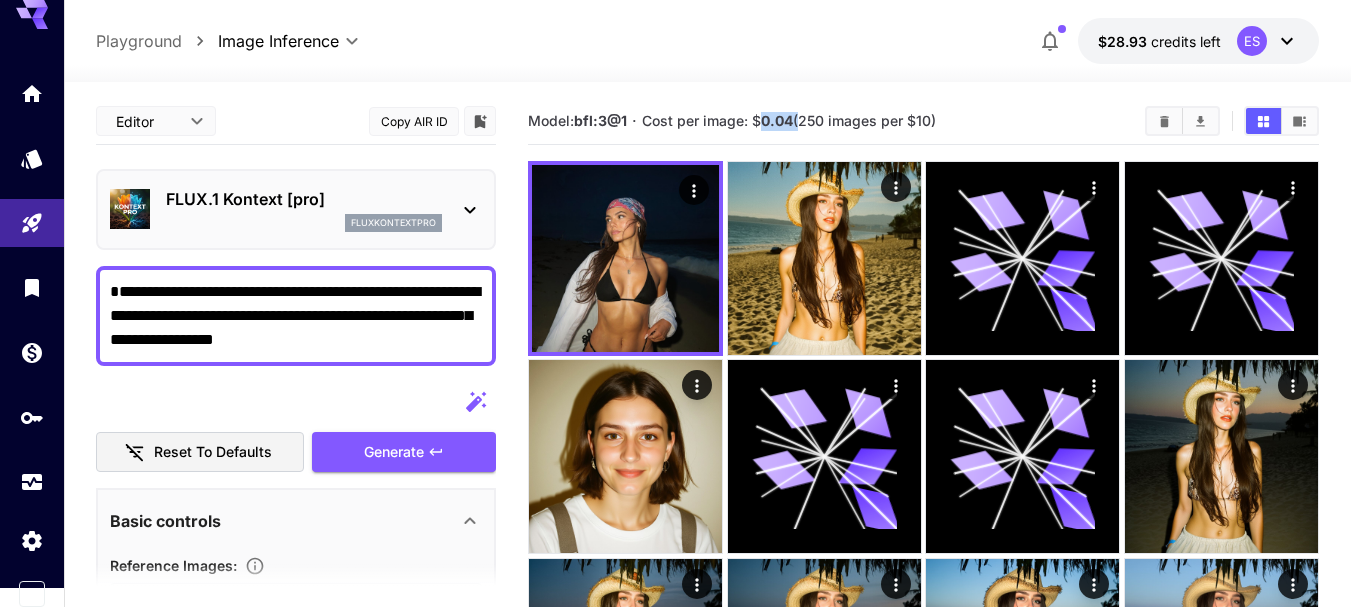 click on "0.04" at bounding box center (777, 120) 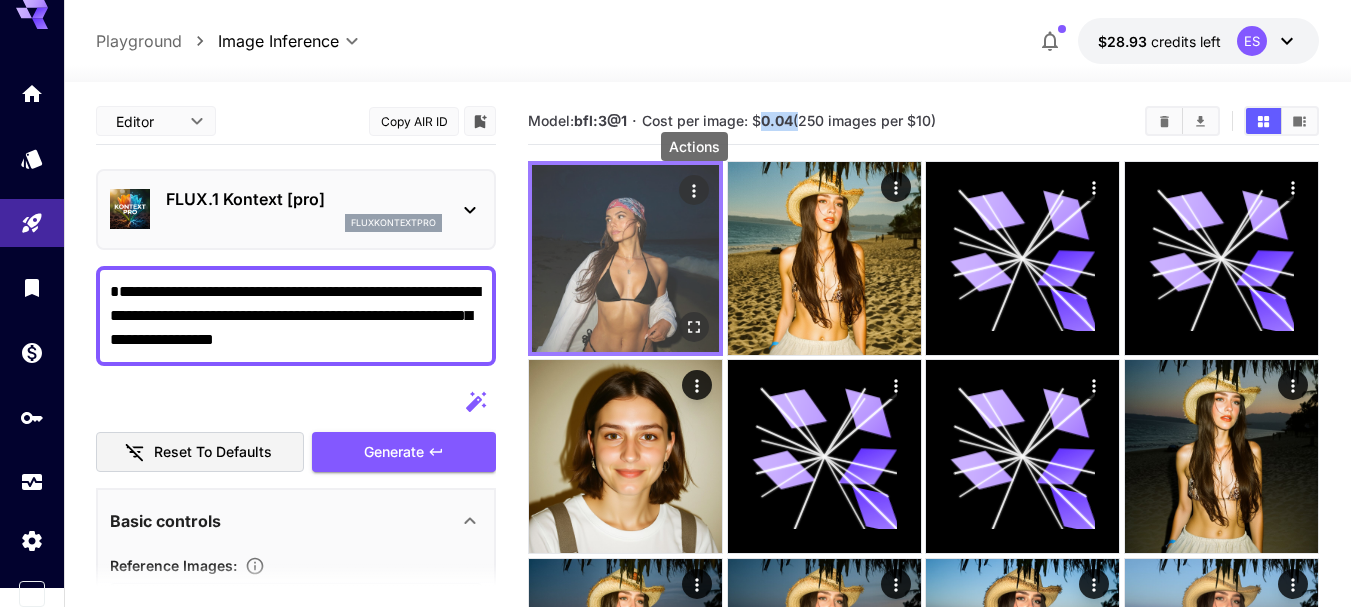 click 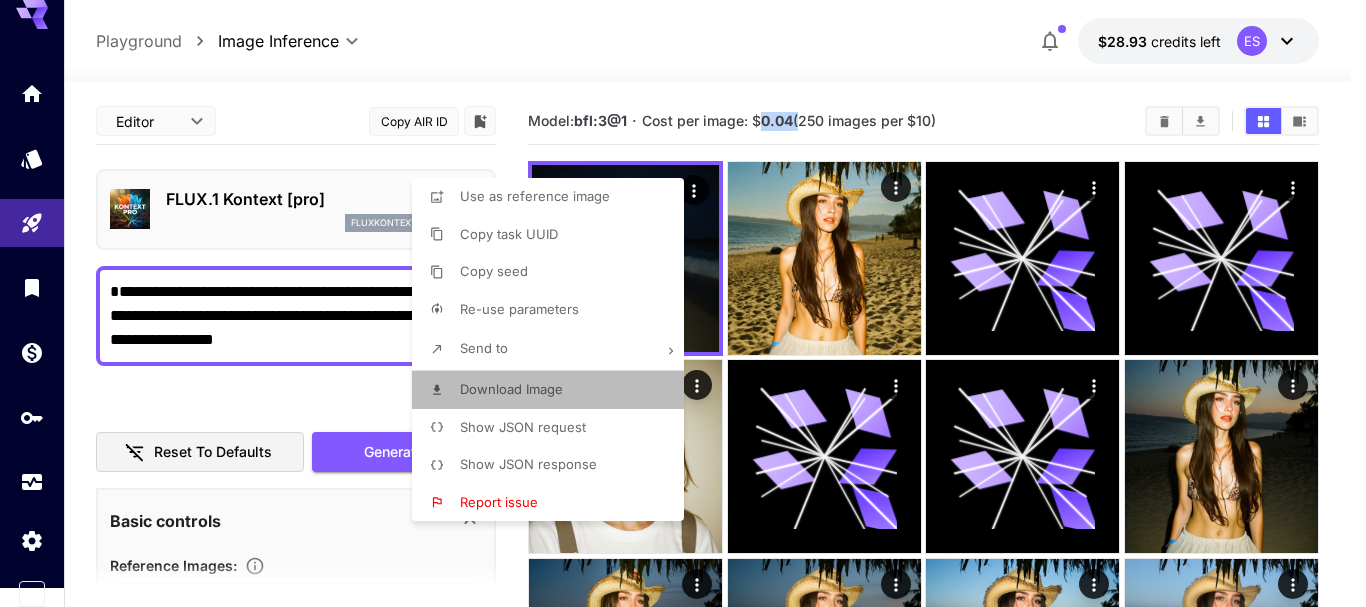 click on "Download Image" at bounding box center [511, 389] 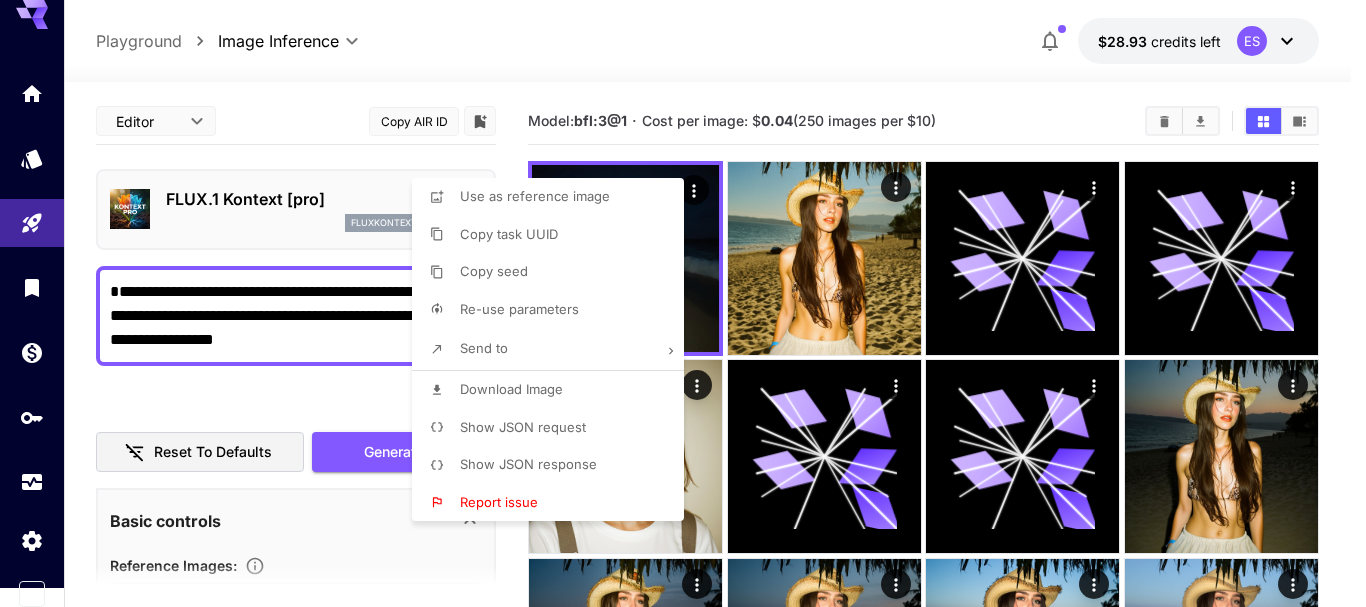 click at bounding box center (683, 303) 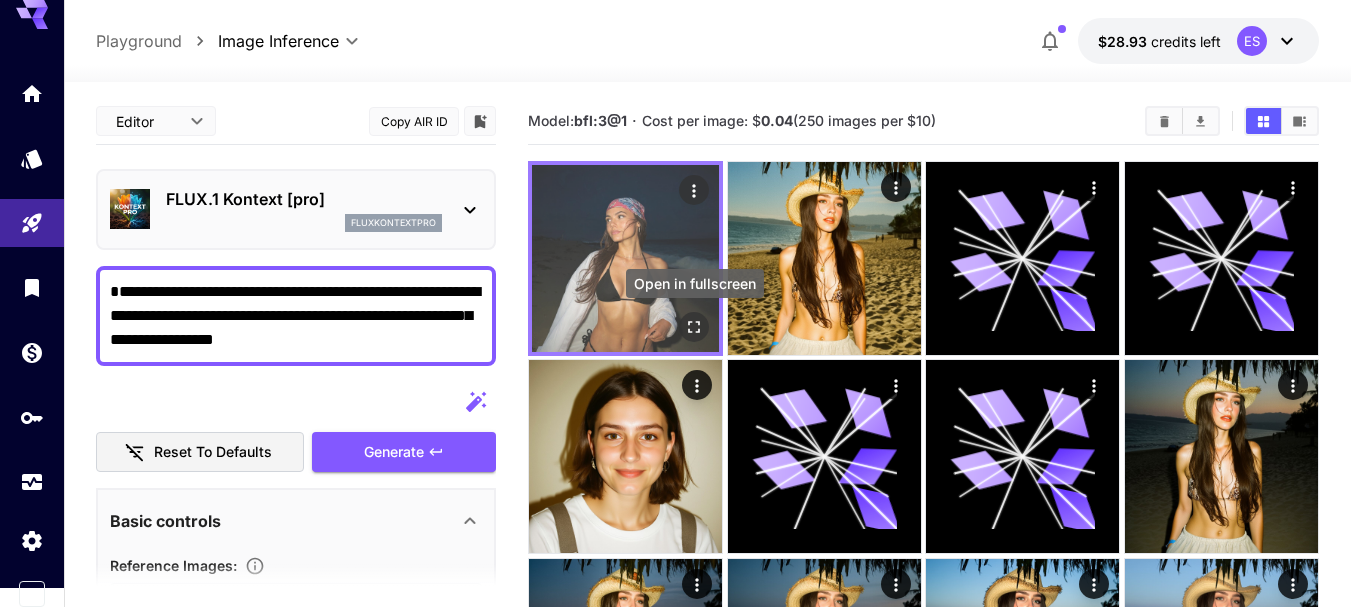 click 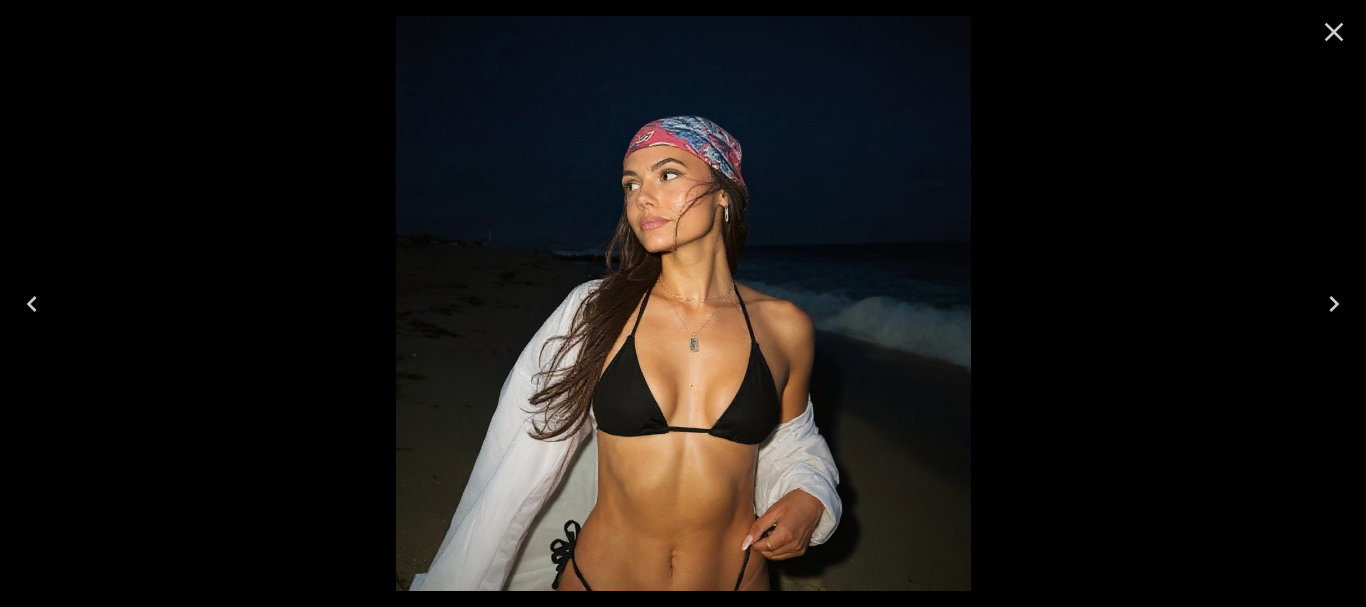 click 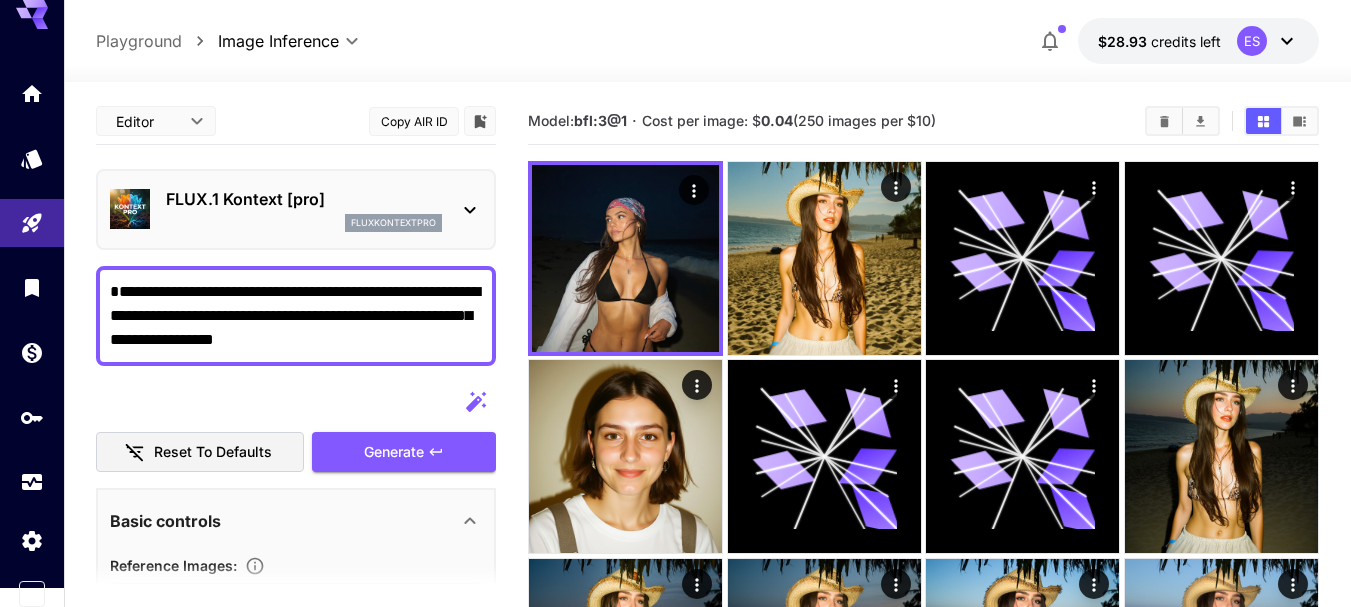click on "**********" at bounding box center [296, 316] 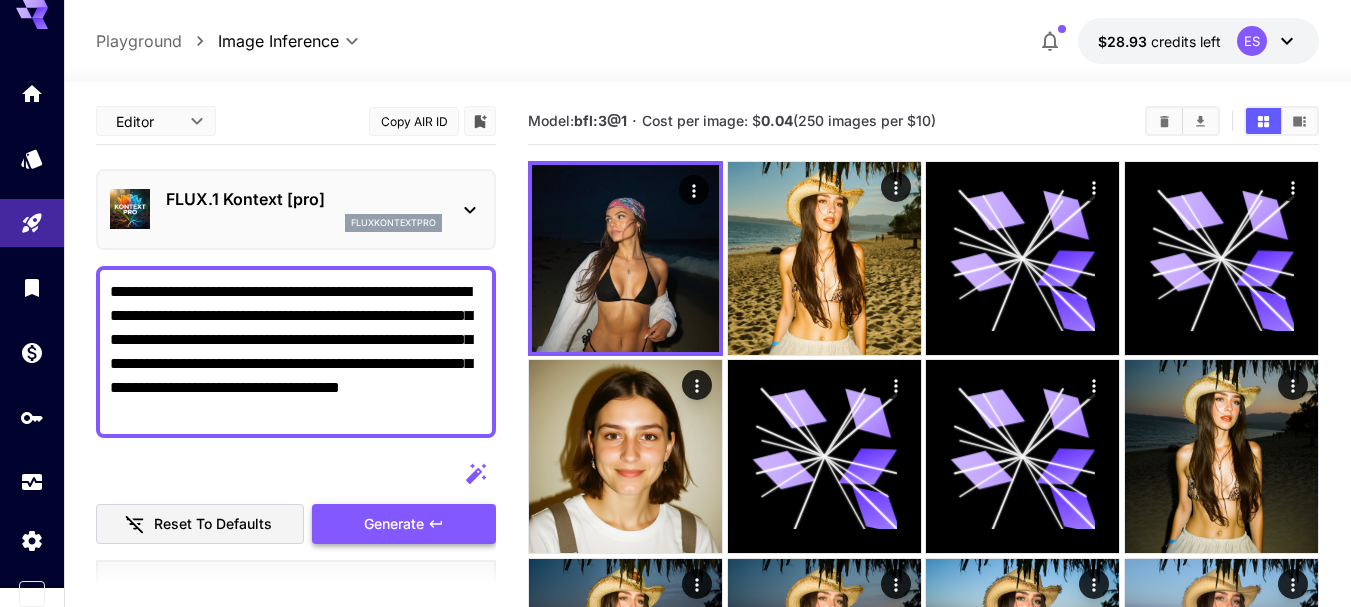 type on "**********" 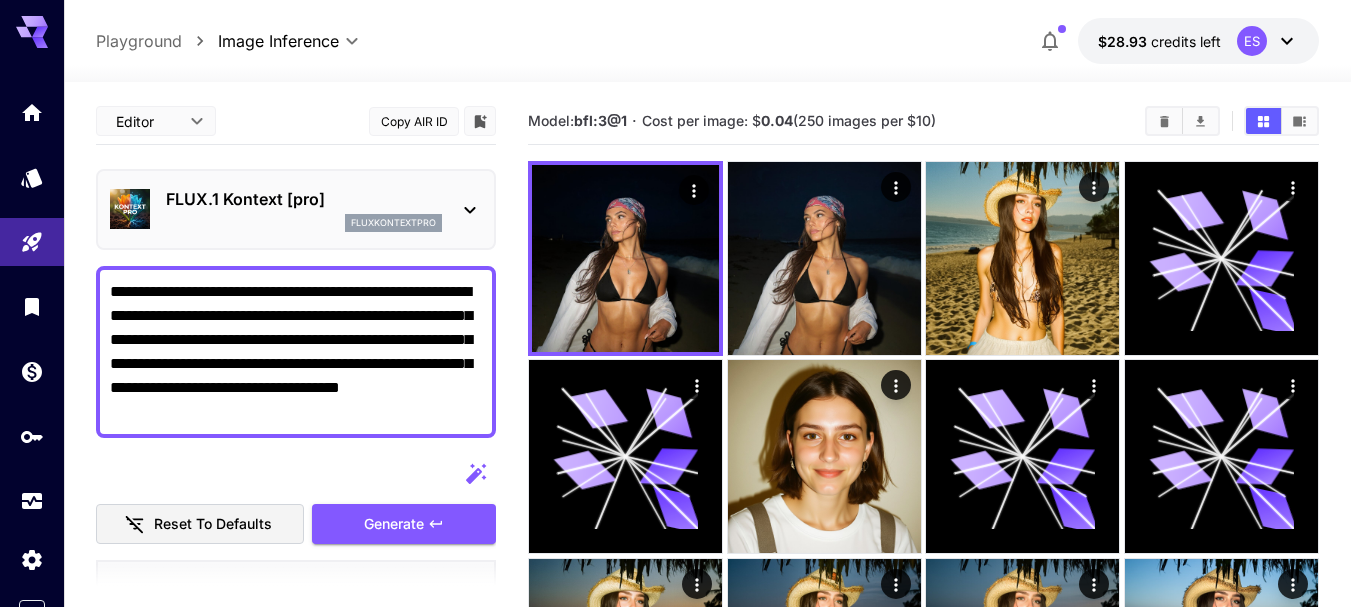scroll, scrollTop: 0, scrollLeft: 0, axis: both 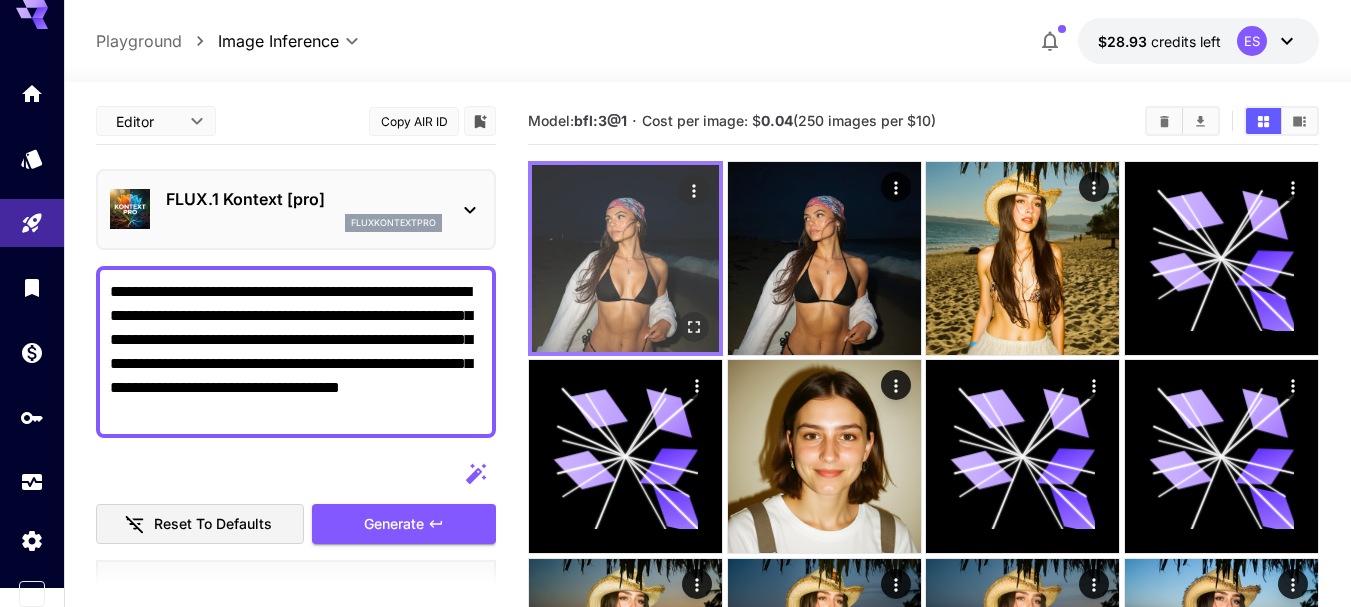 click 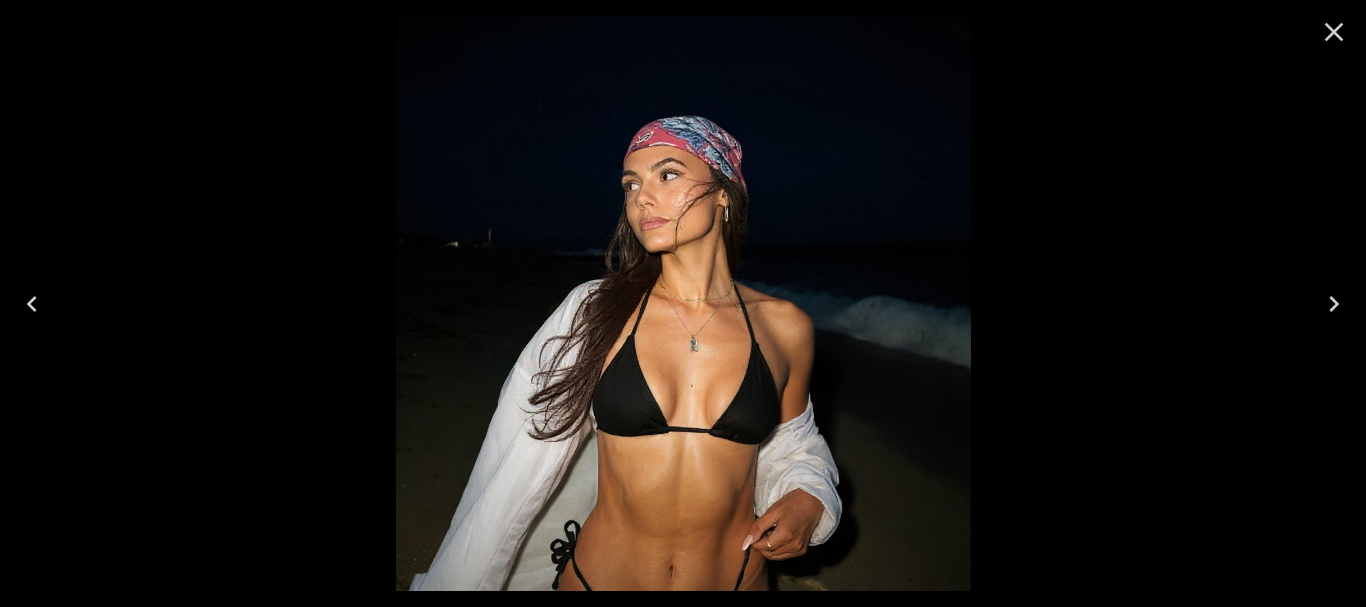 click 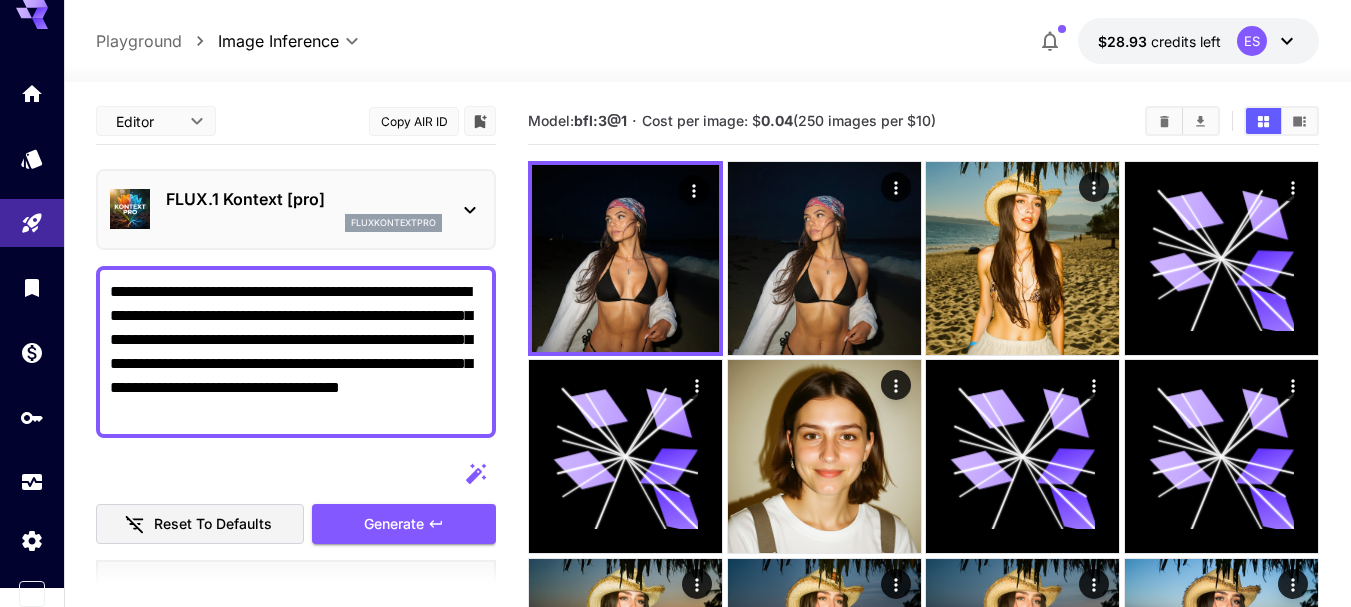 click on "**********" at bounding box center [296, 352] 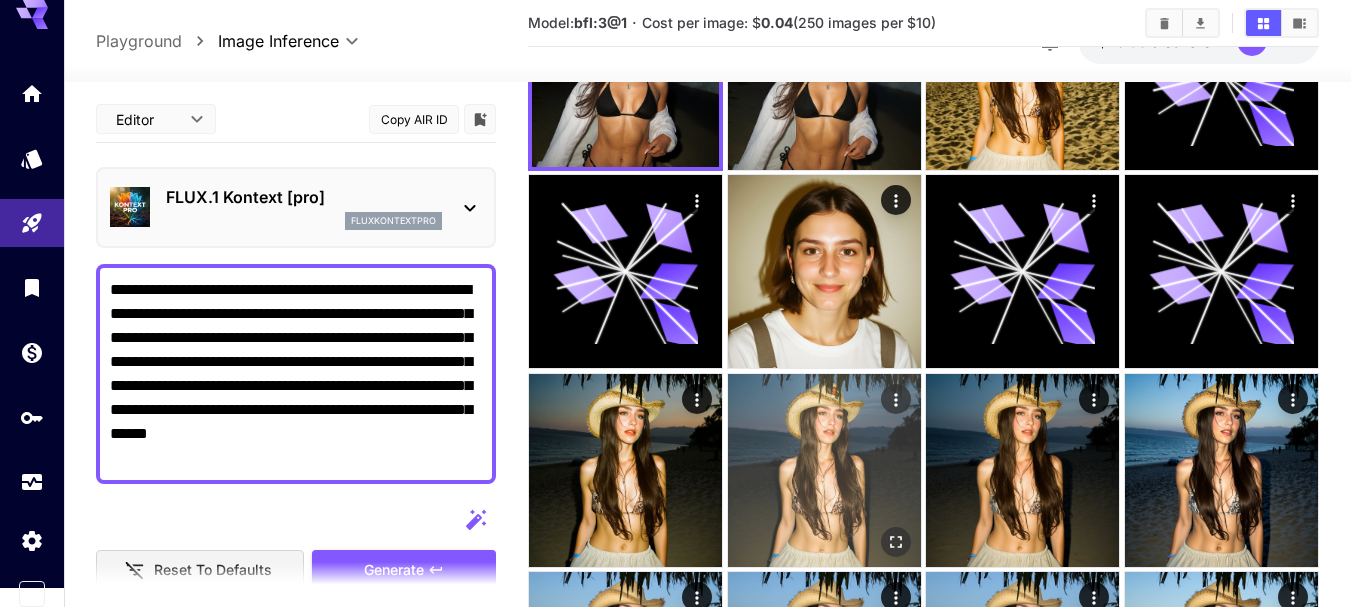 scroll, scrollTop: 400, scrollLeft: 0, axis: vertical 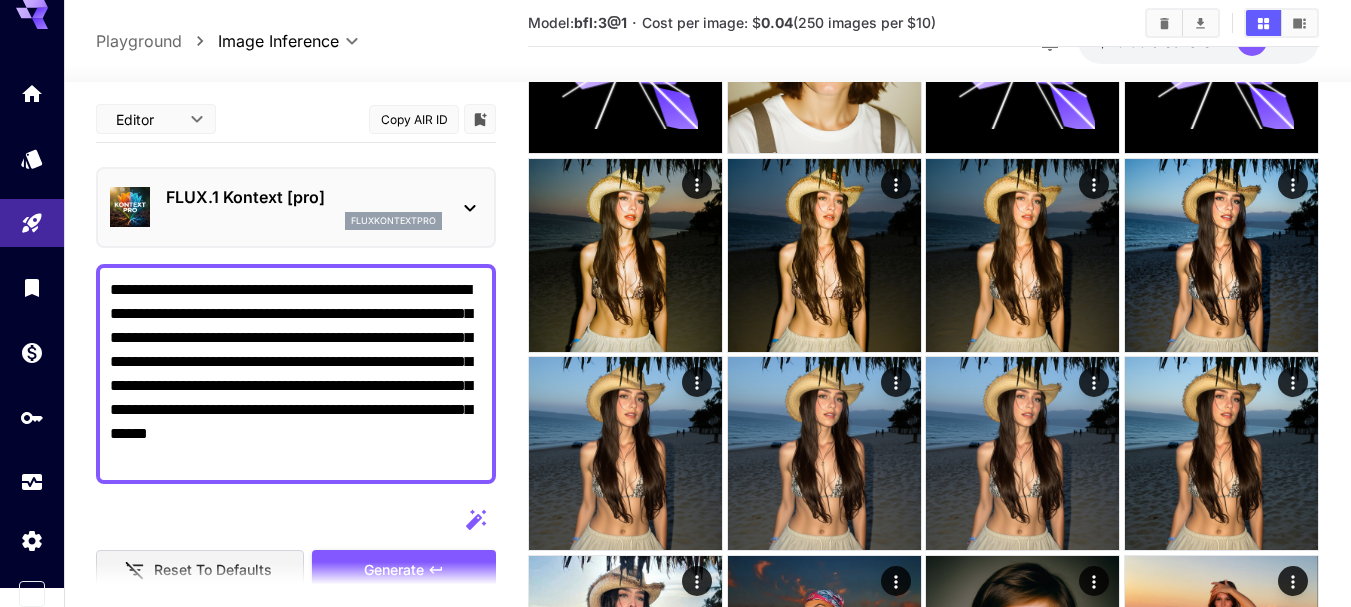 type on "**********" 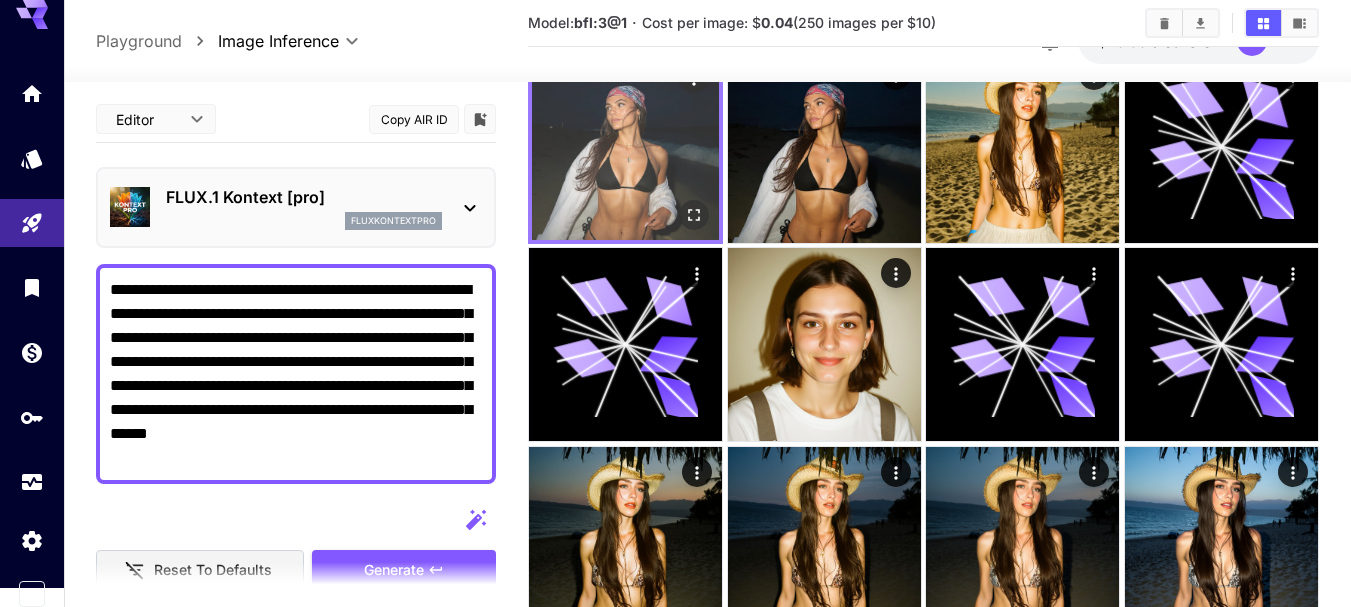 scroll, scrollTop: 0, scrollLeft: 0, axis: both 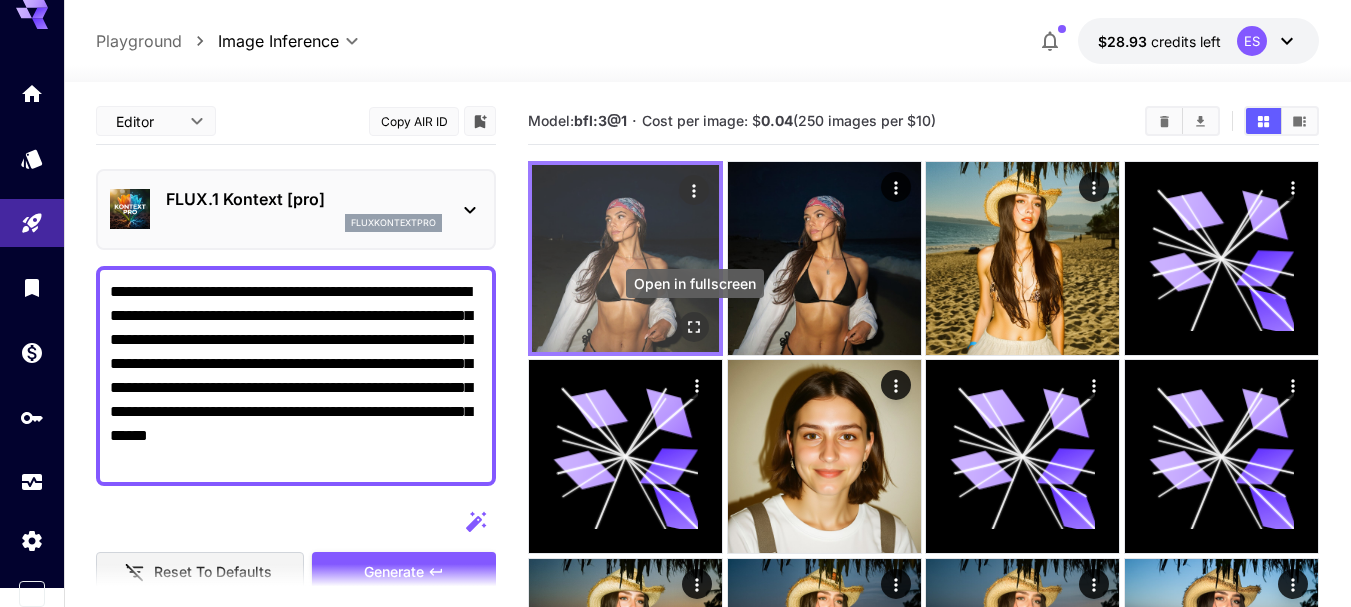 click 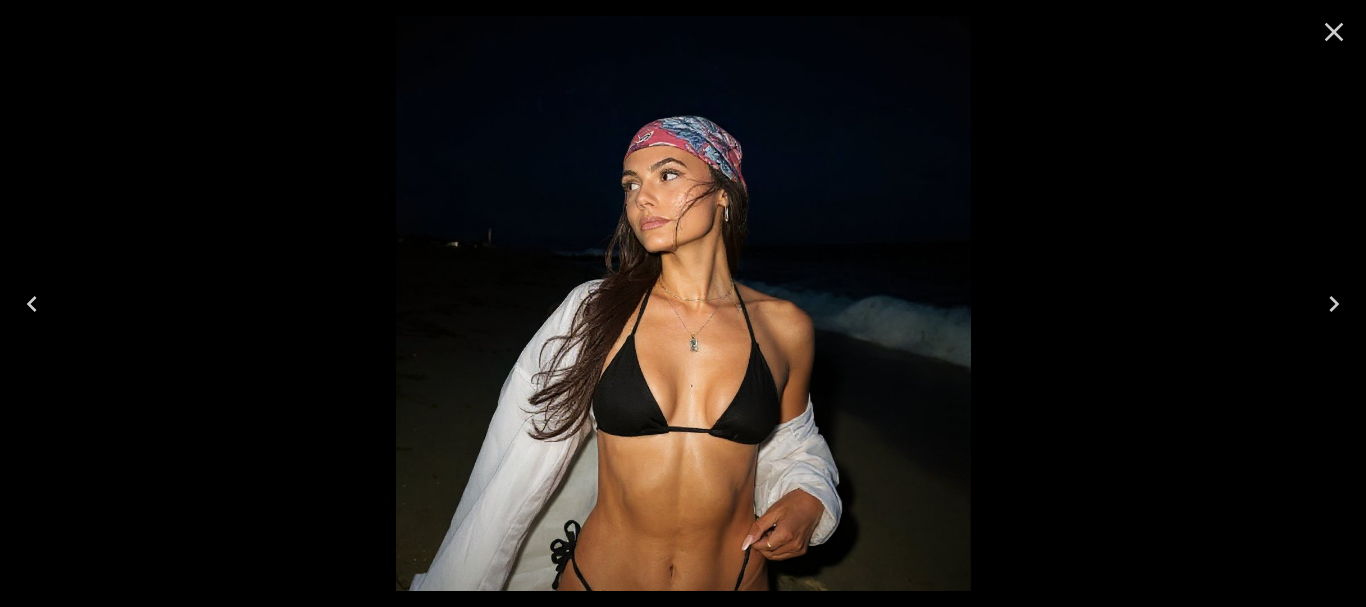 click 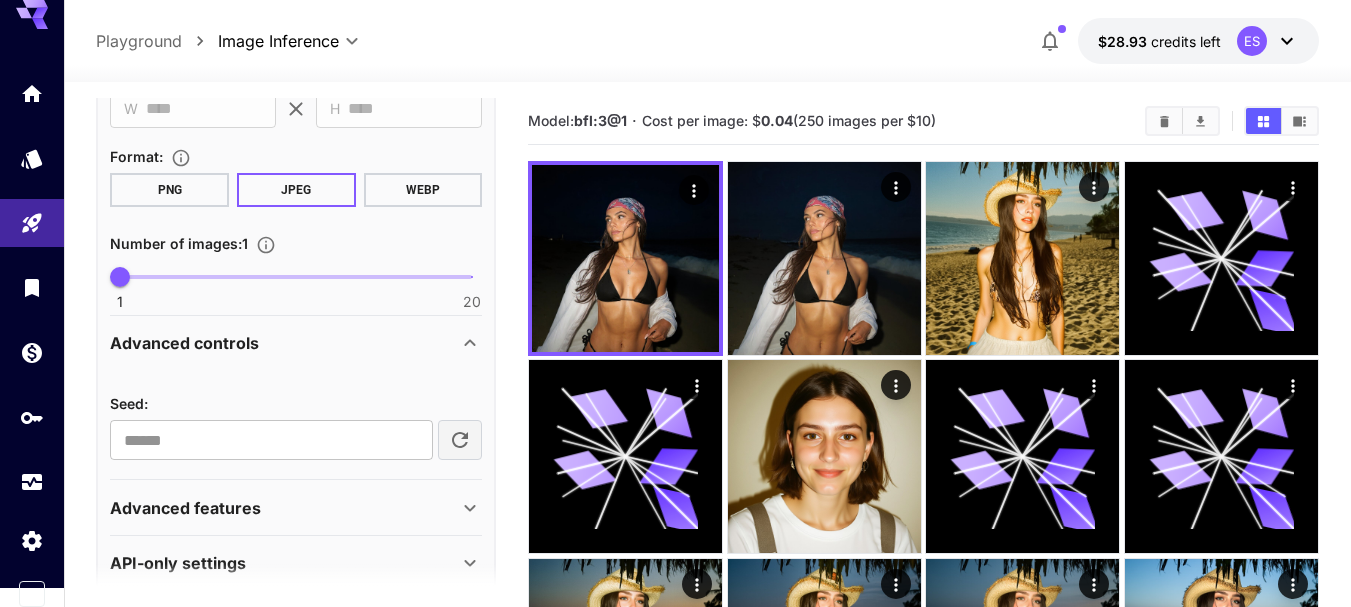 scroll, scrollTop: 403, scrollLeft: 0, axis: vertical 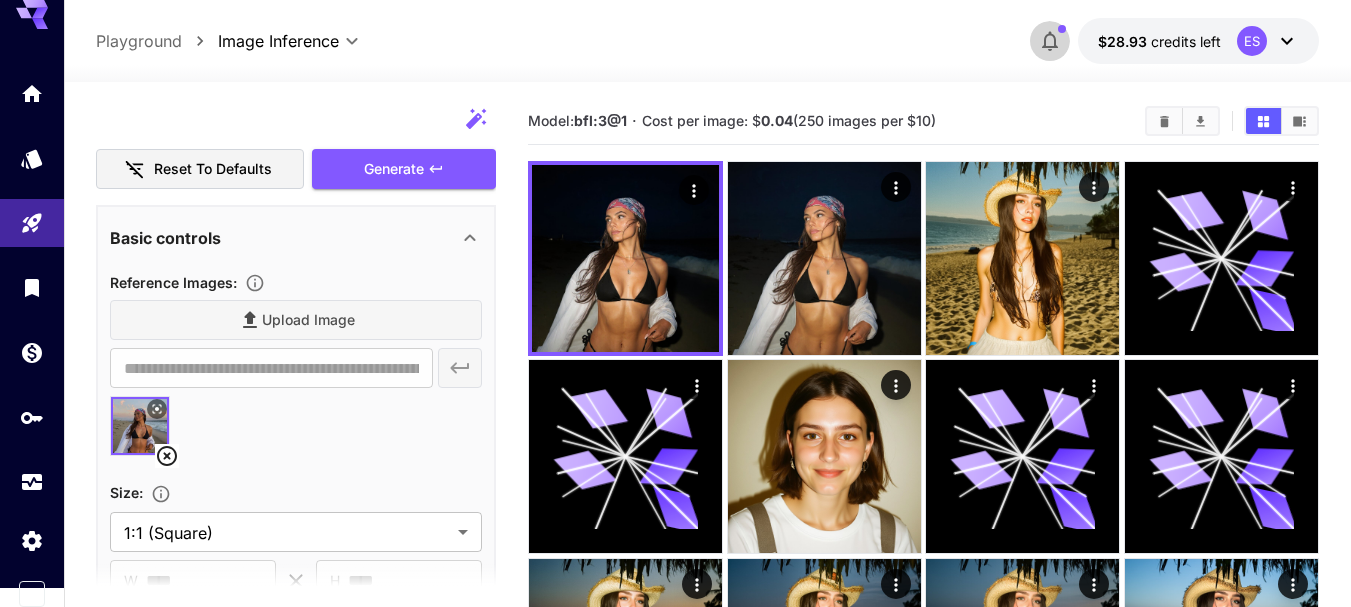 click 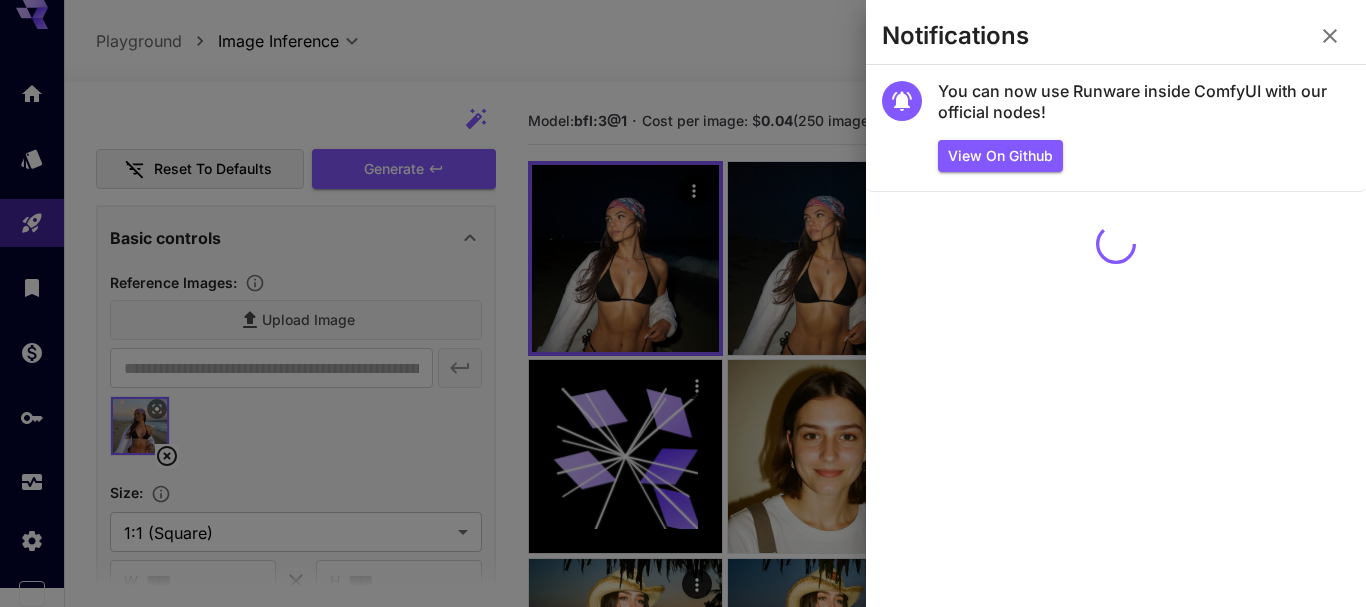 click at bounding box center (683, 303) 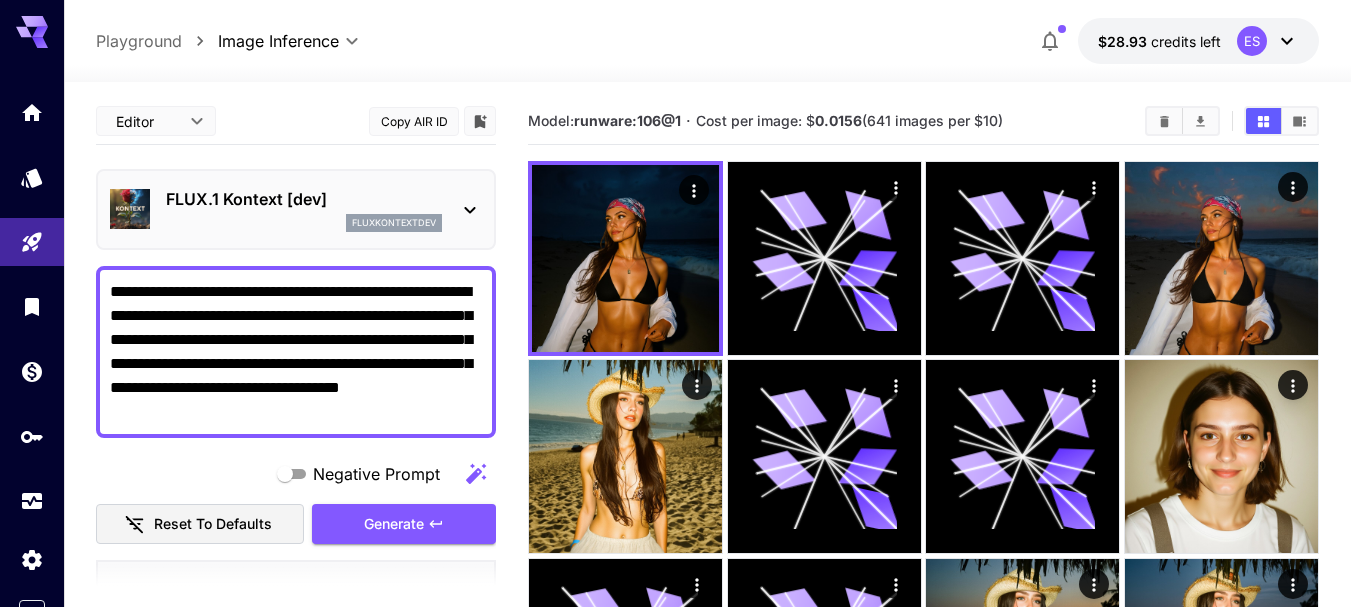 scroll, scrollTop: 0, scrollLeft: 0, axis: both 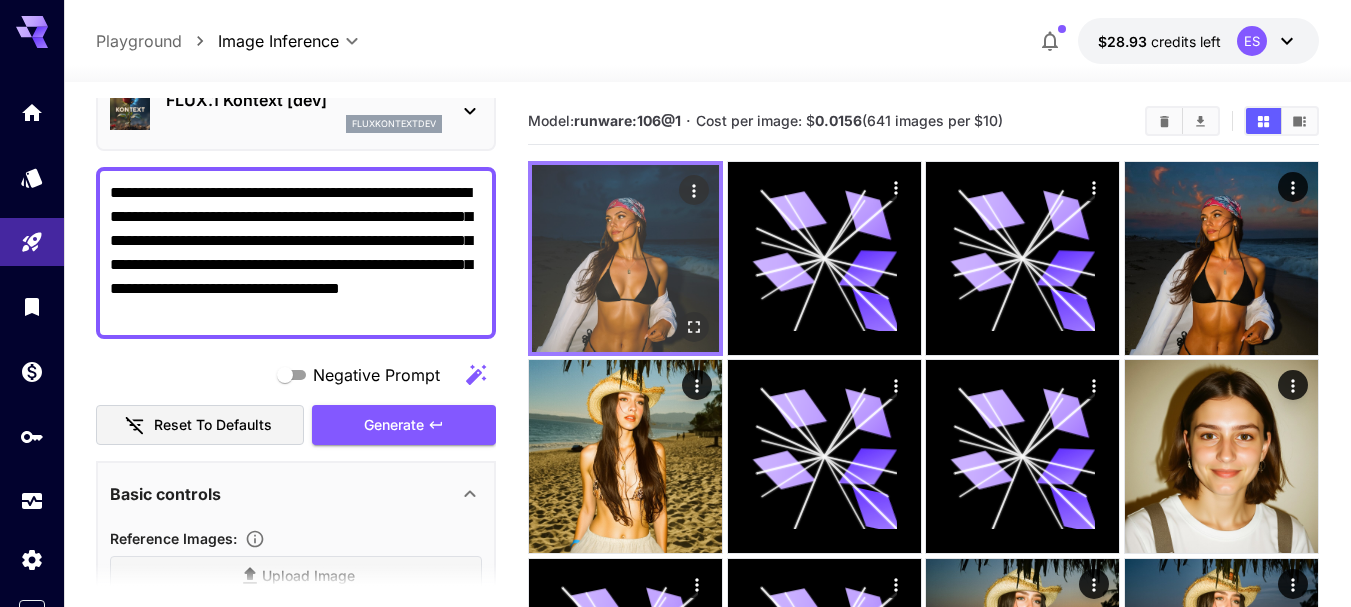 click 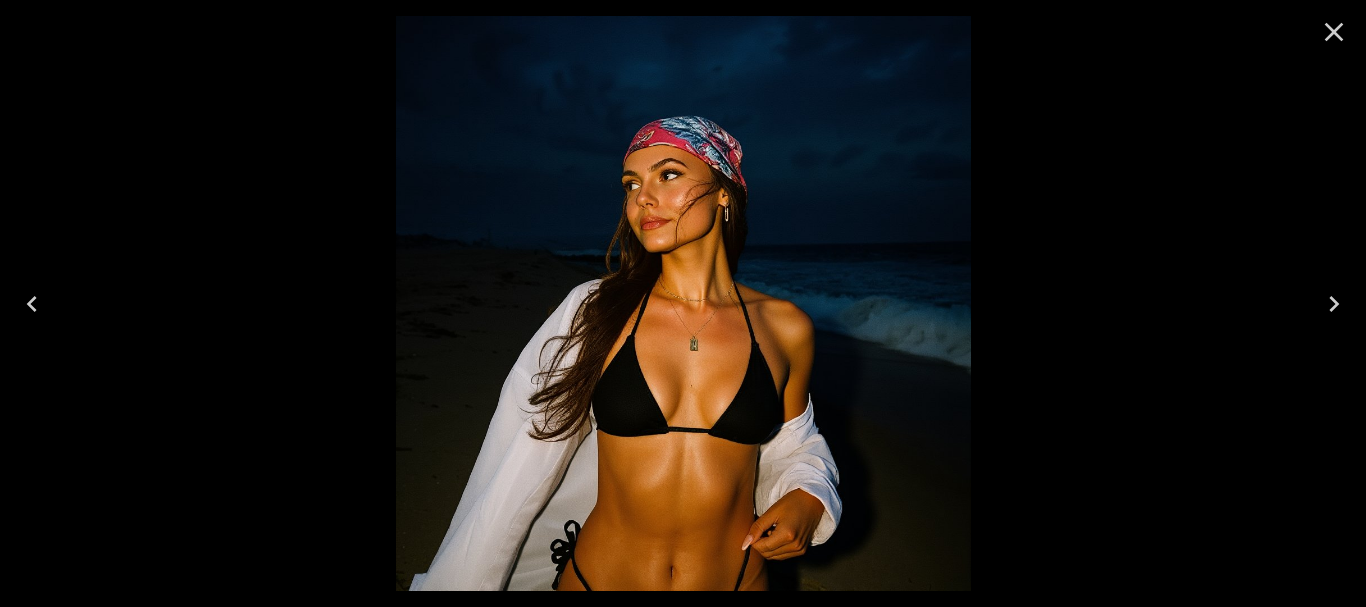 click 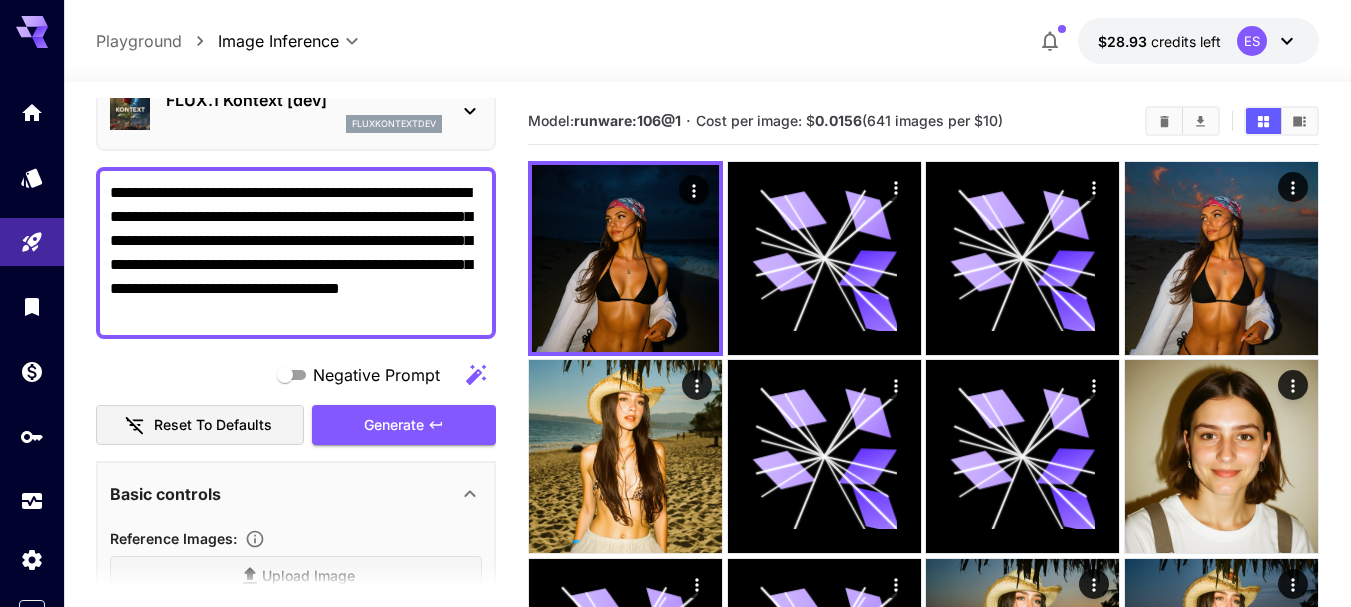 click on "**********" at bounding box center [296, 253] 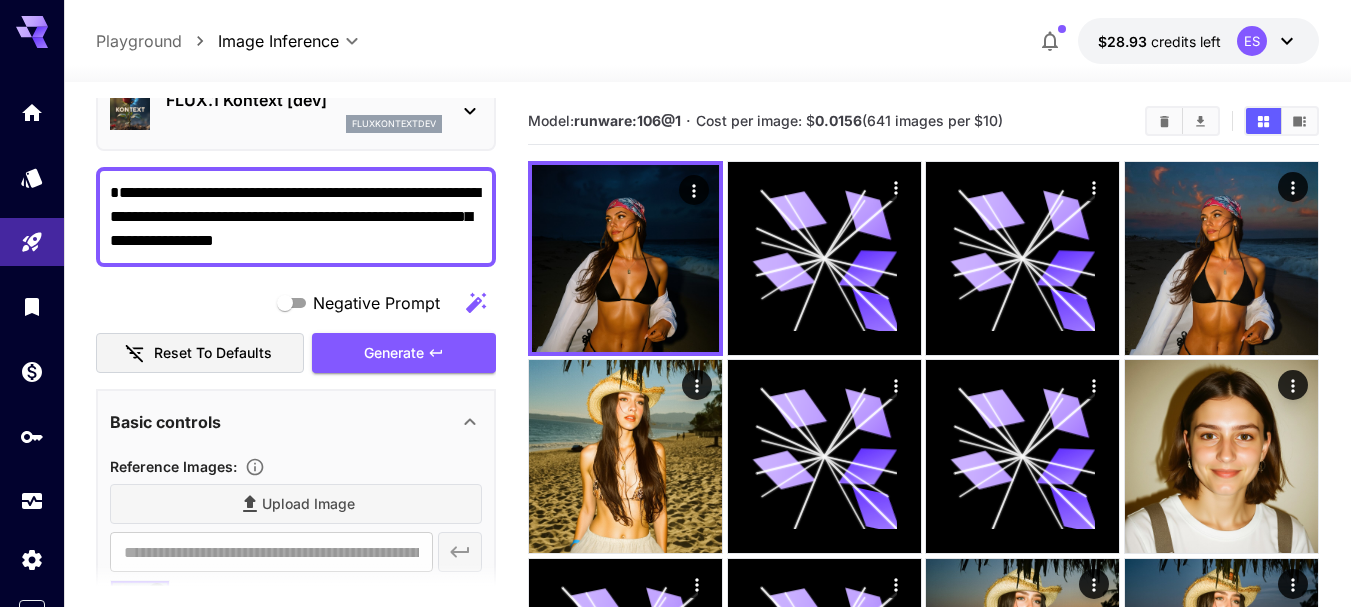 click on "**********" at bounding box center [296, 217] 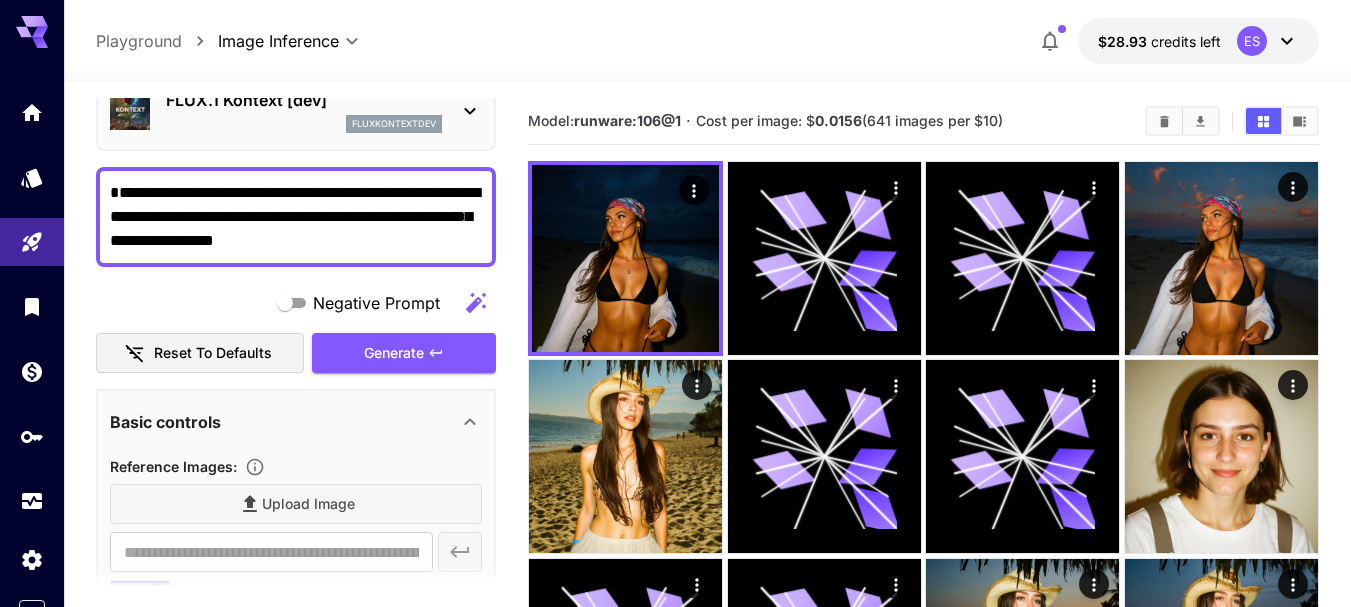 click on "**********" at bounding box center (296, 217) 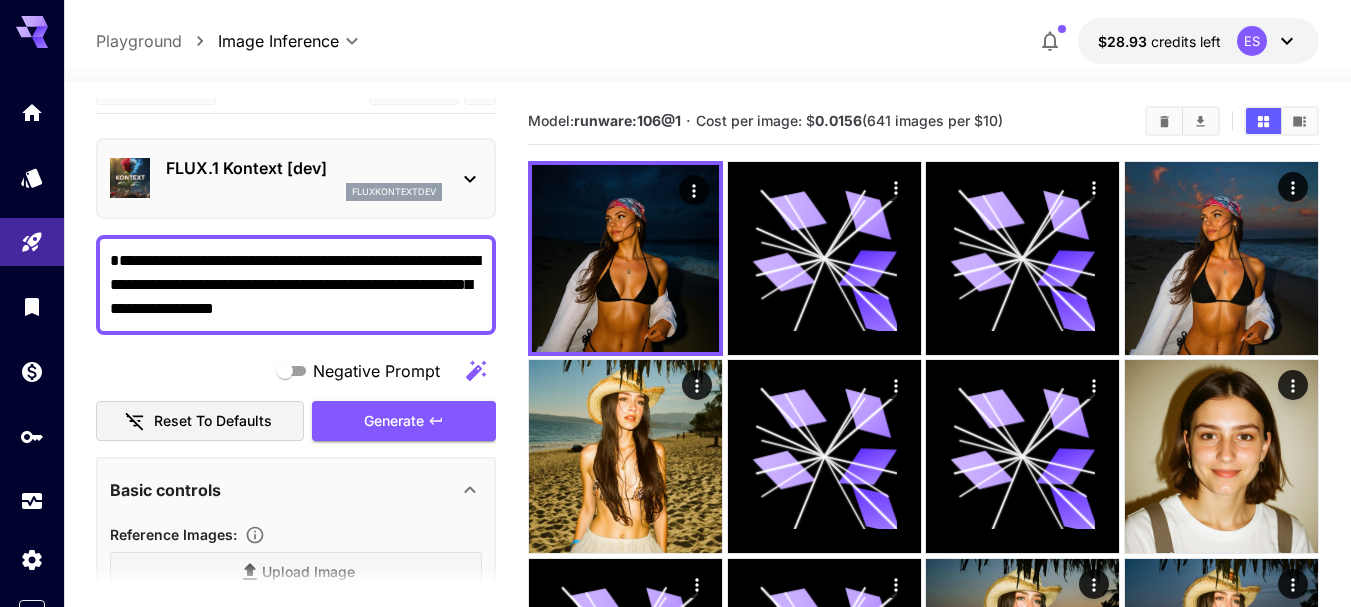 scroll, scrollTop: 0, scrollLeft: 0, axis: both 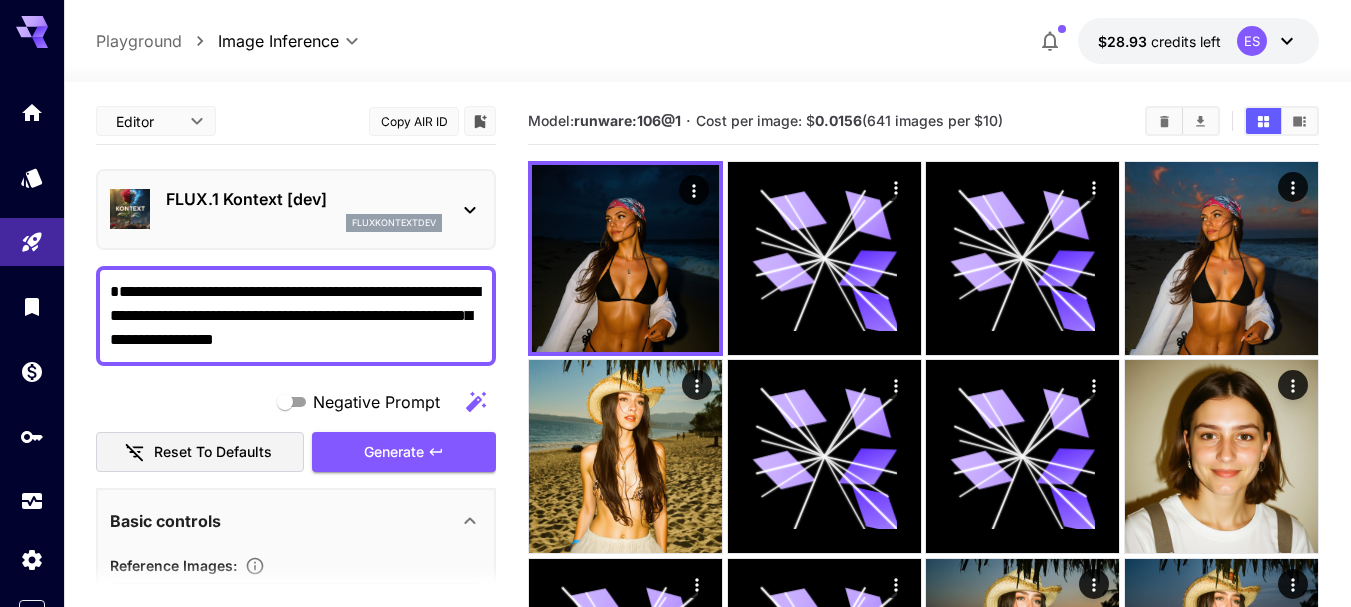 paste on "**********" 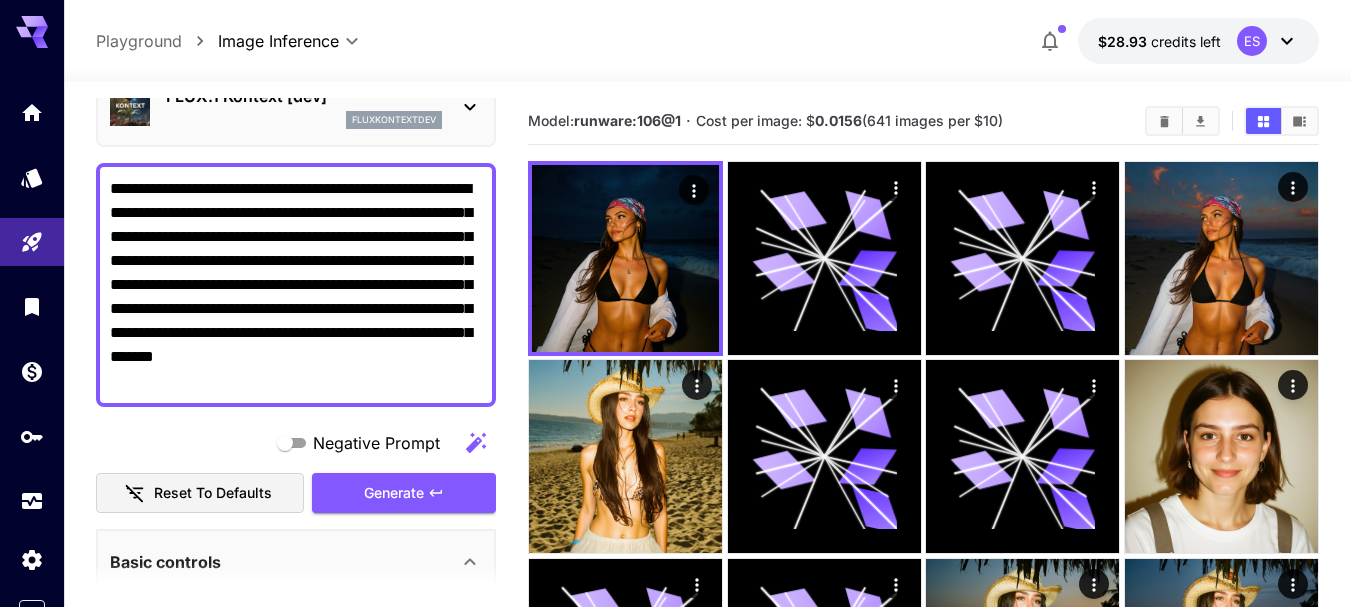 scroll, scrollTop: 200, scrollLeft: 0, axis: vertical 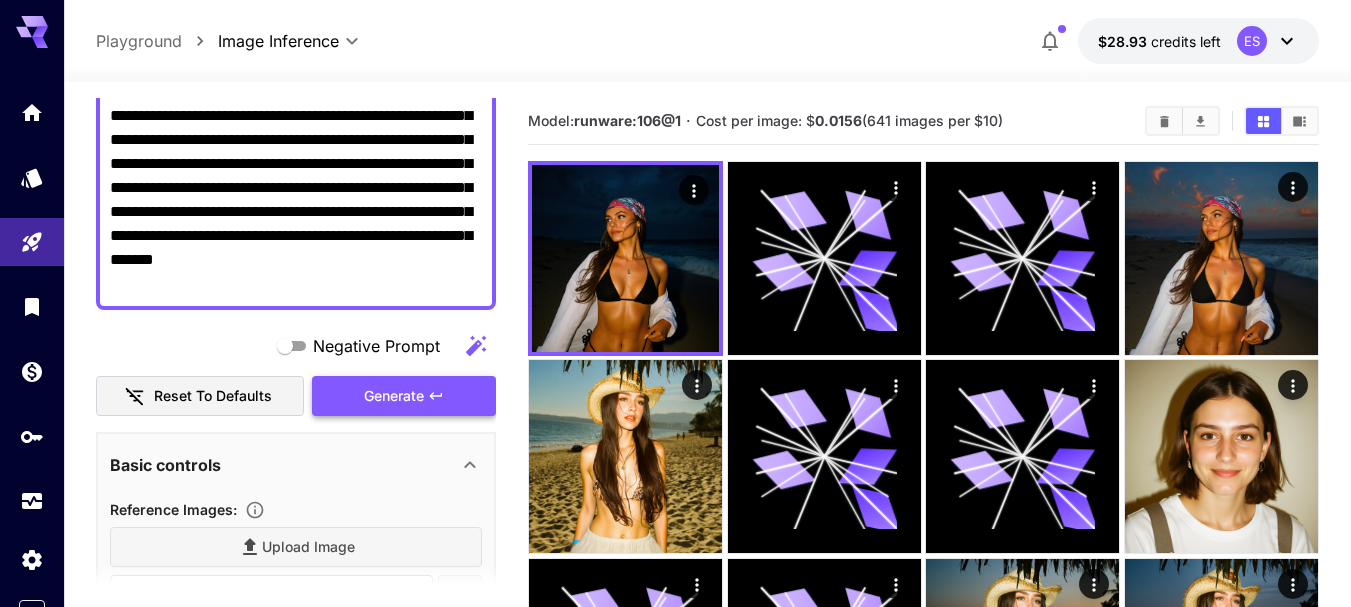 type on "**********" 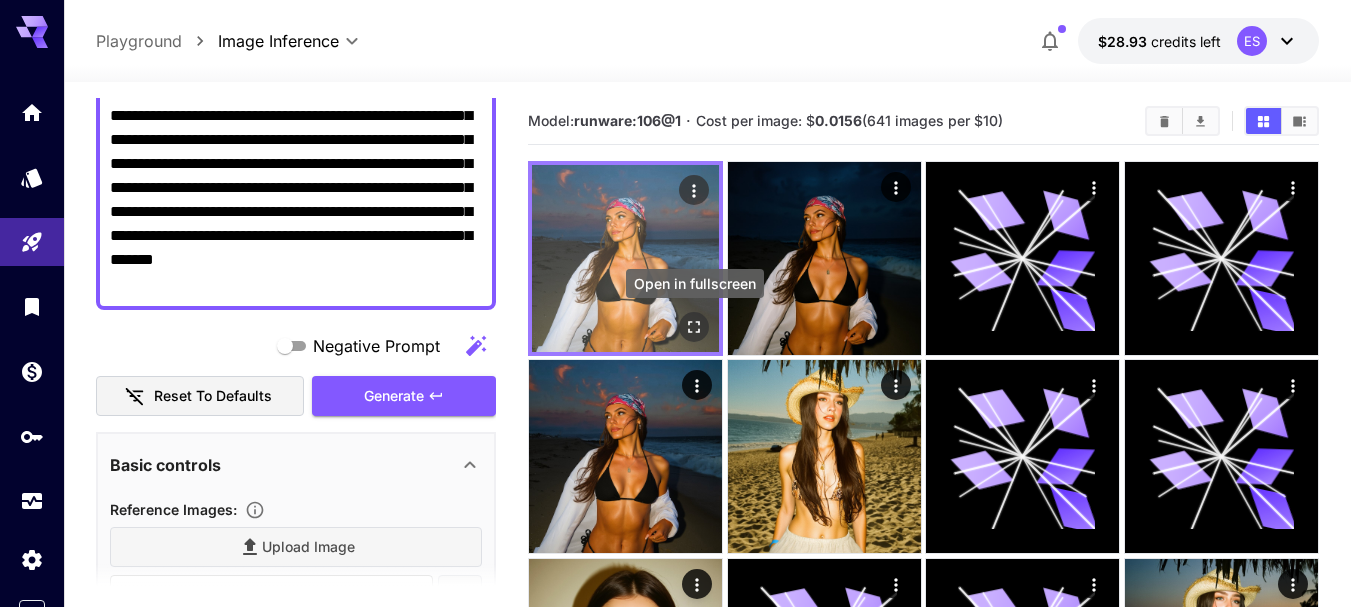 click 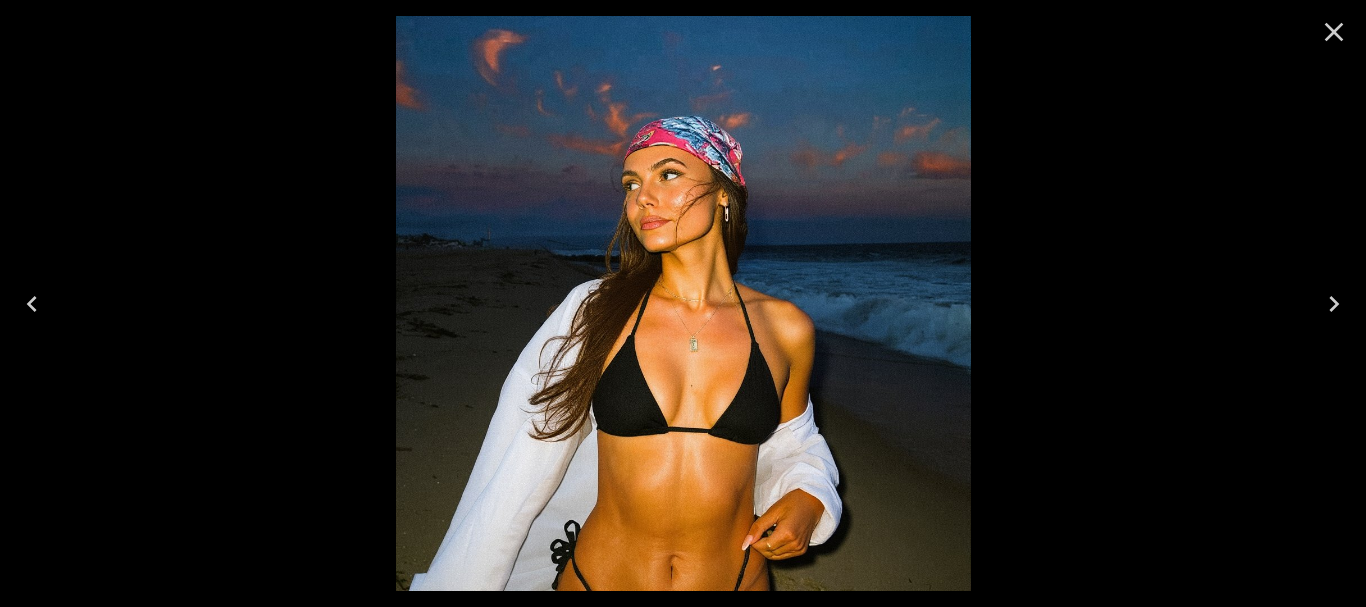 click 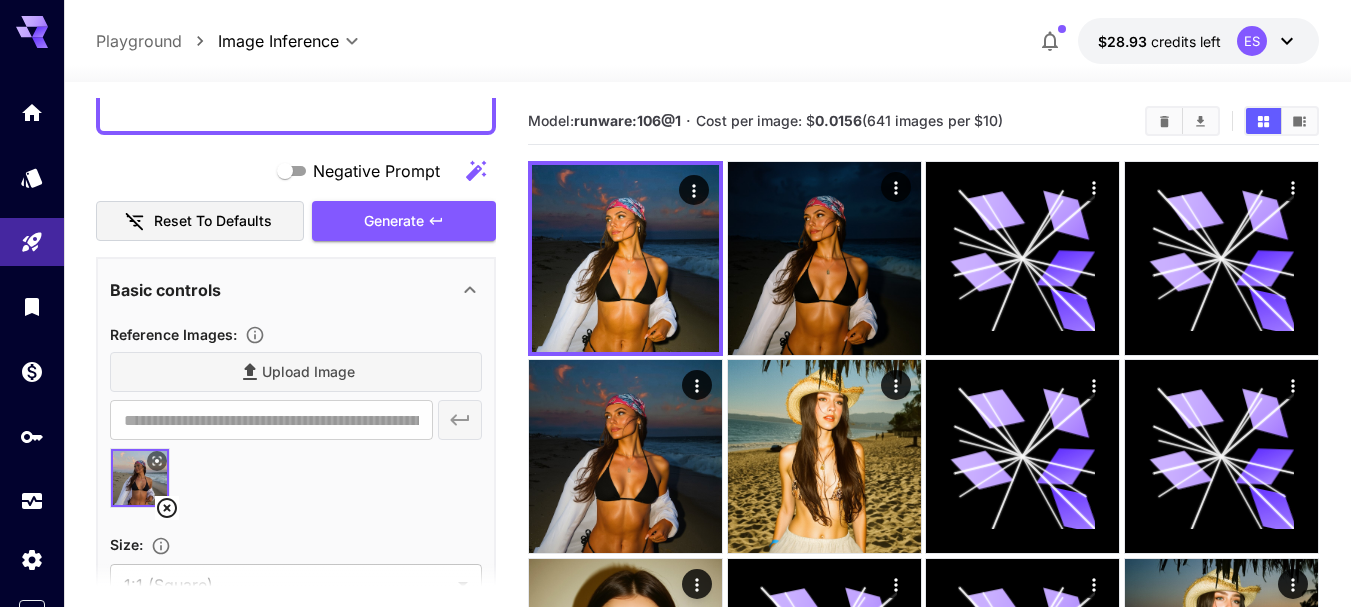scroll, scrollTop: 800, scrollLeft: 0, axis: vertical 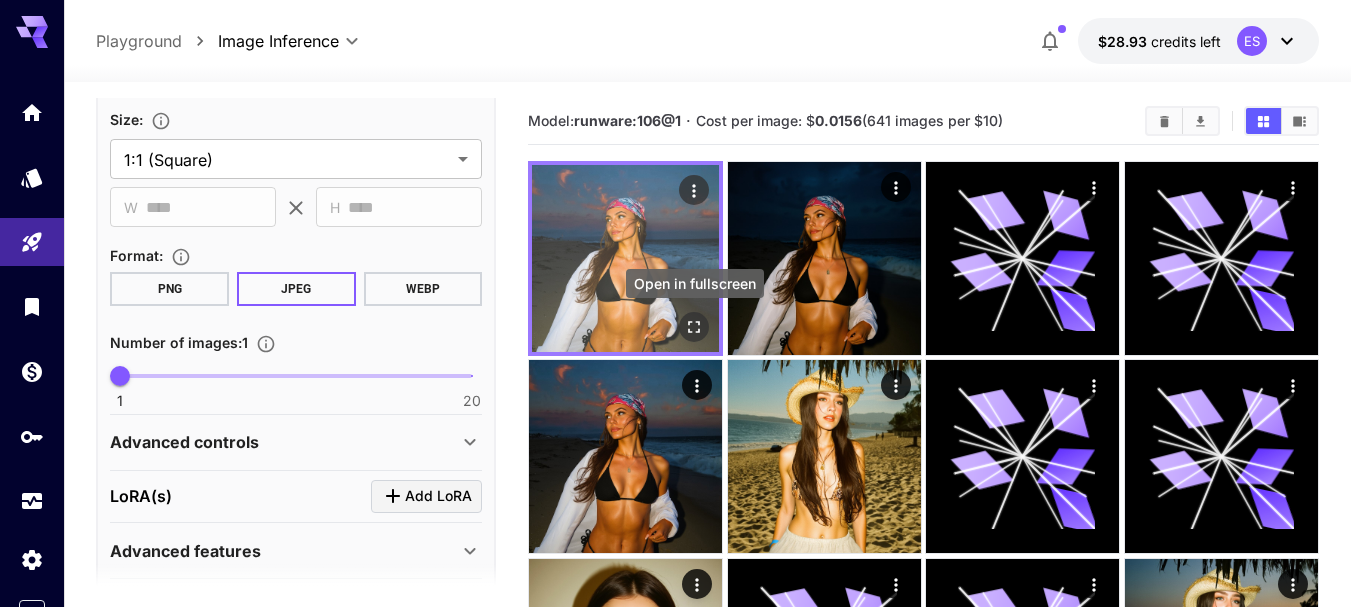 click 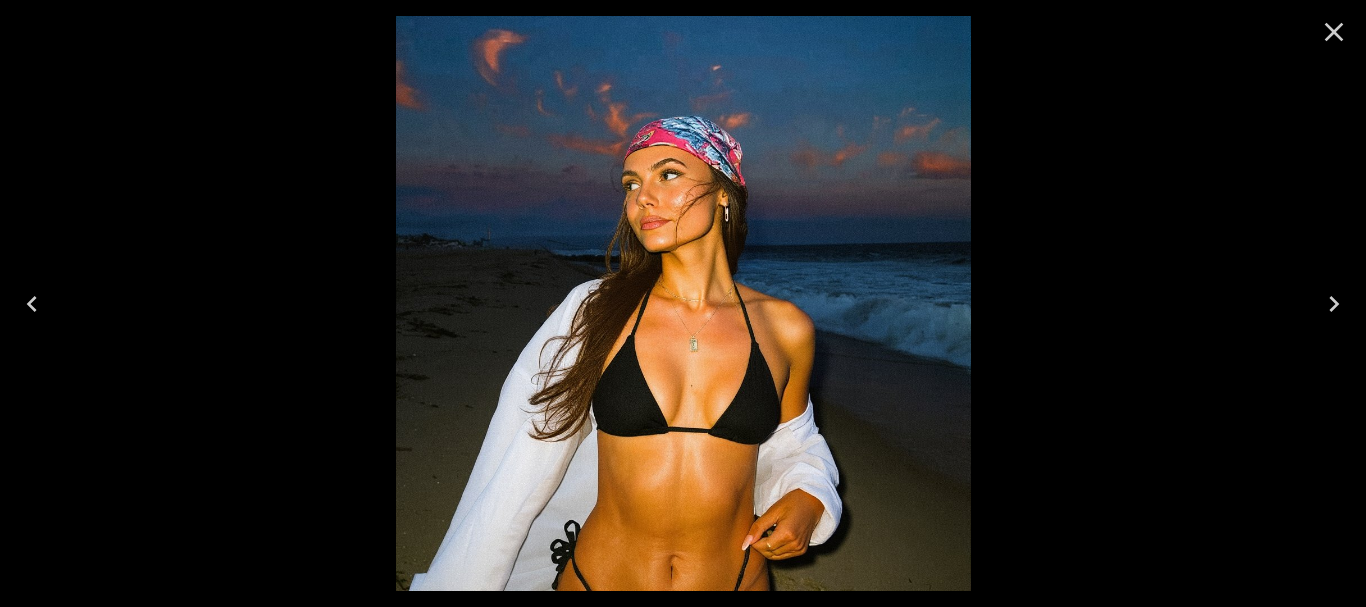 click 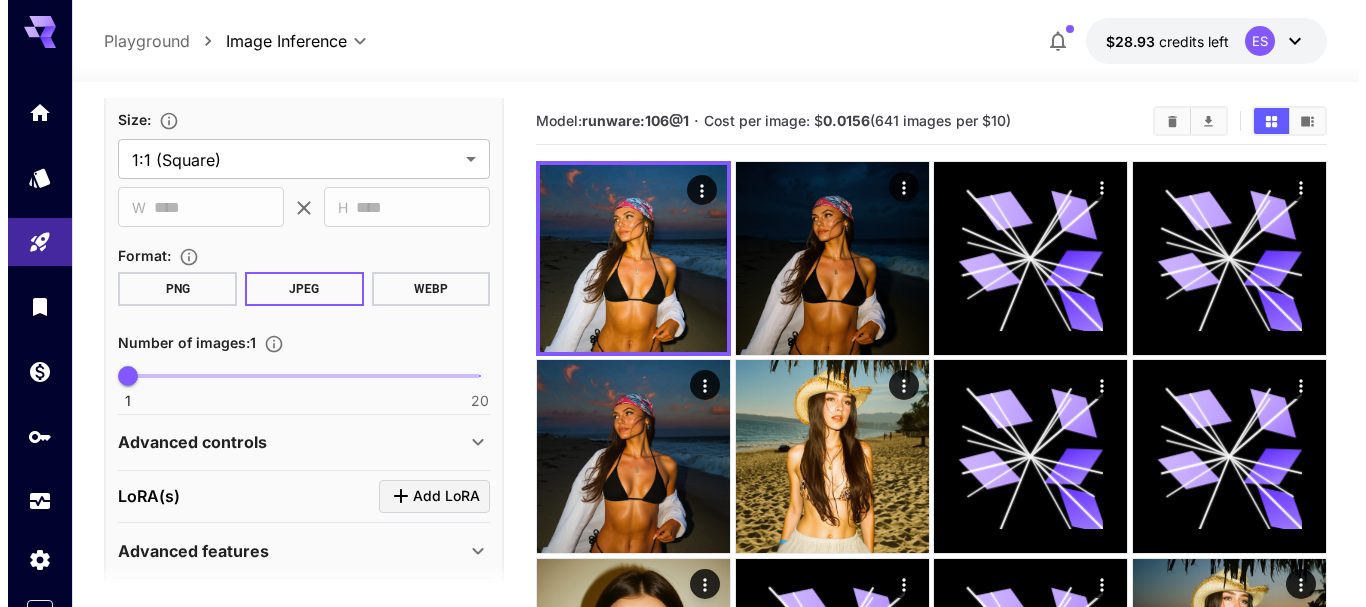 scroll, scrollTop: 400, scrollLeft: 0, axis: vertical 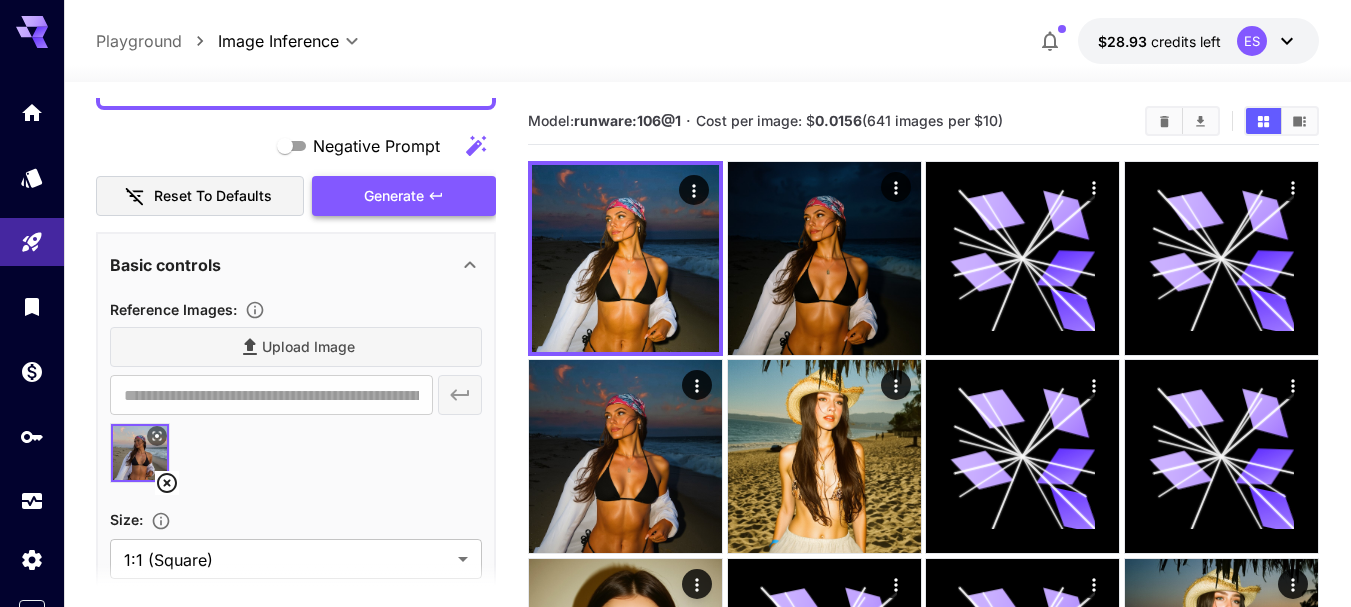 click on "Generate" at bounding box center [404, 196] 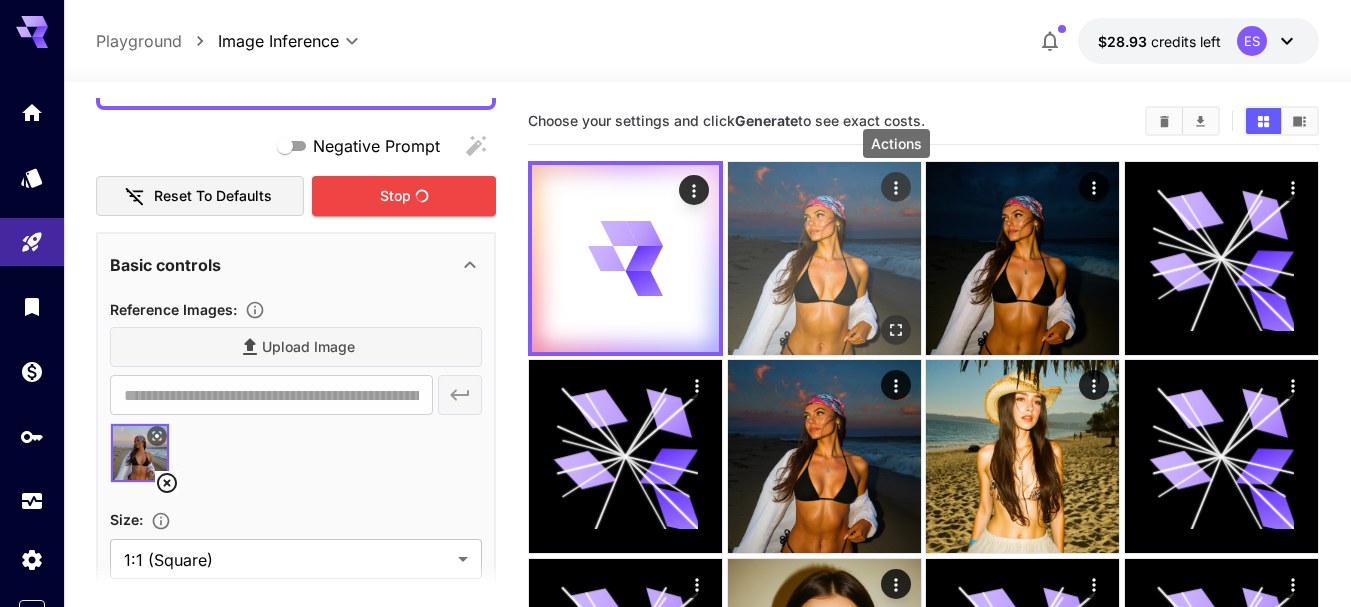click 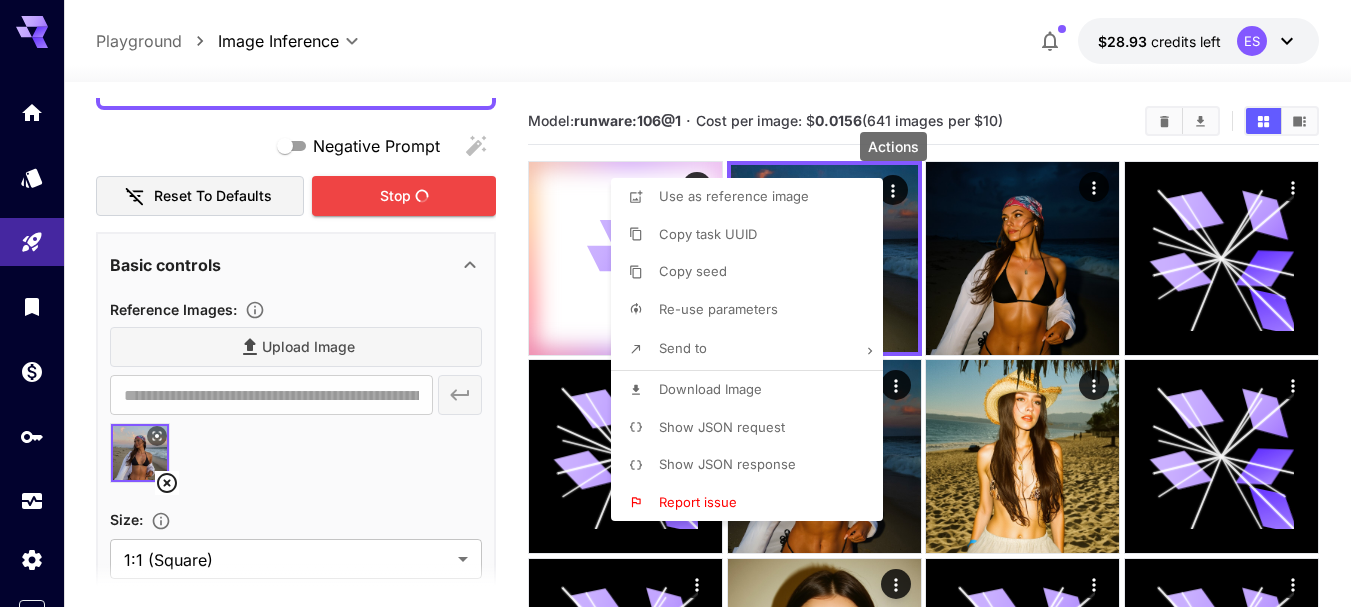 click on "Download Image" at bounding box center [710, 389] 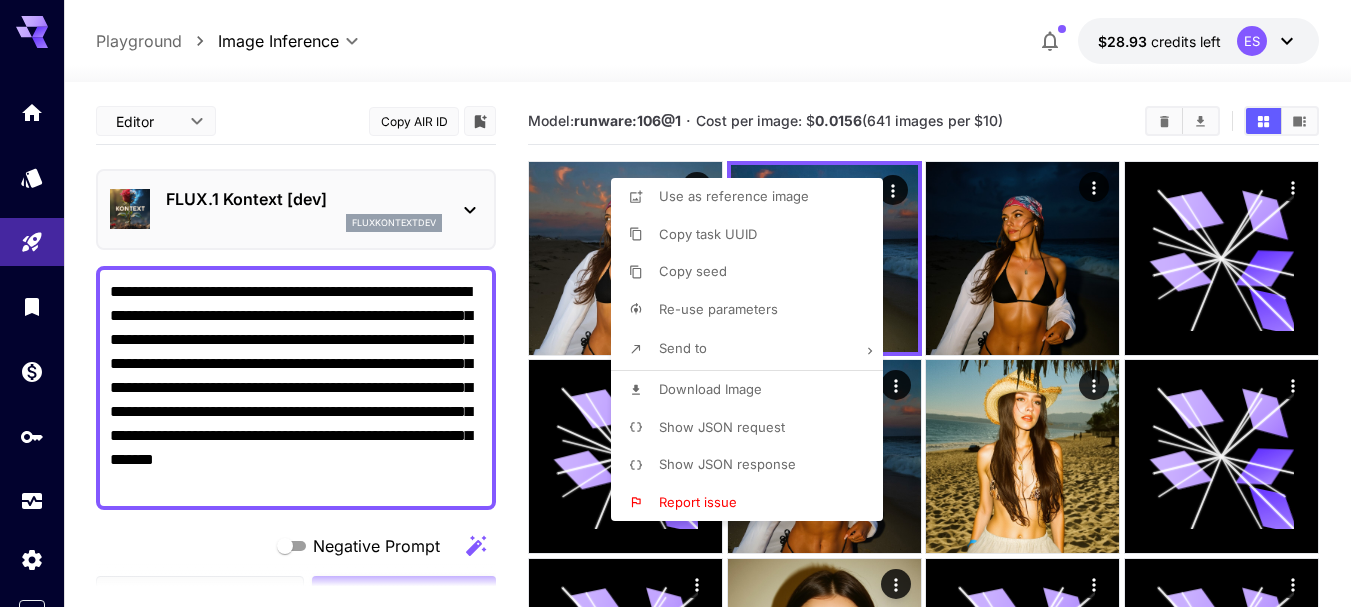 scroll, scrollTop: 0, scrollLeft: 0, axis: both 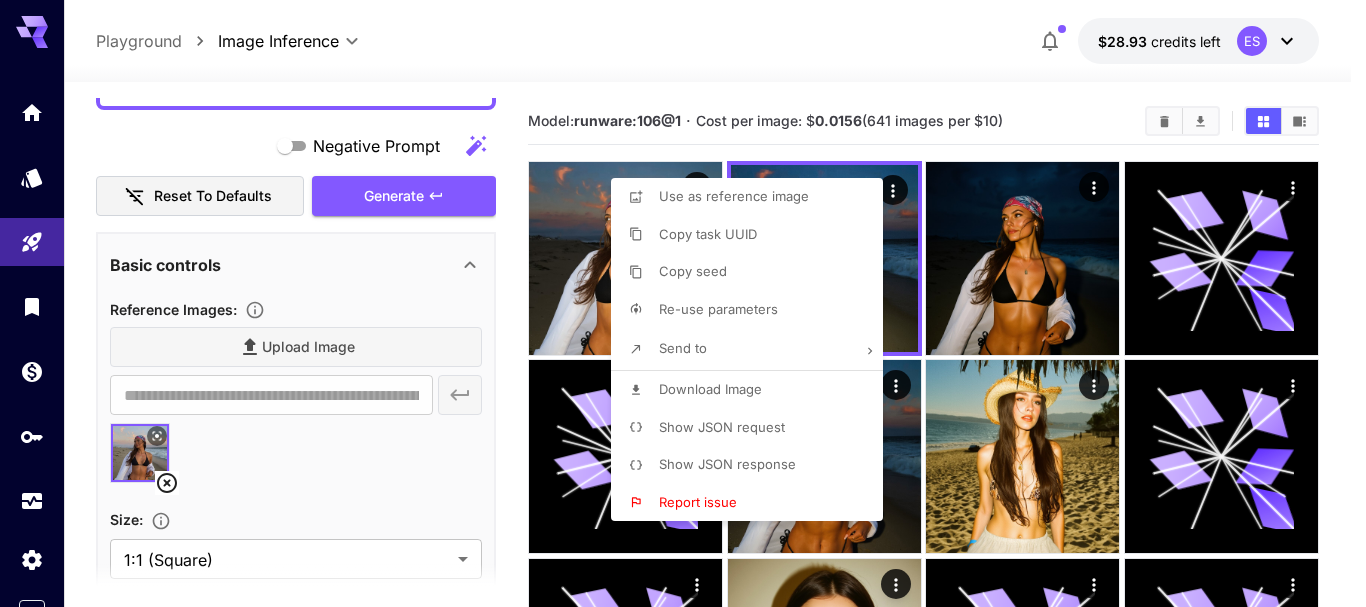click at bounding box center [683, 303] 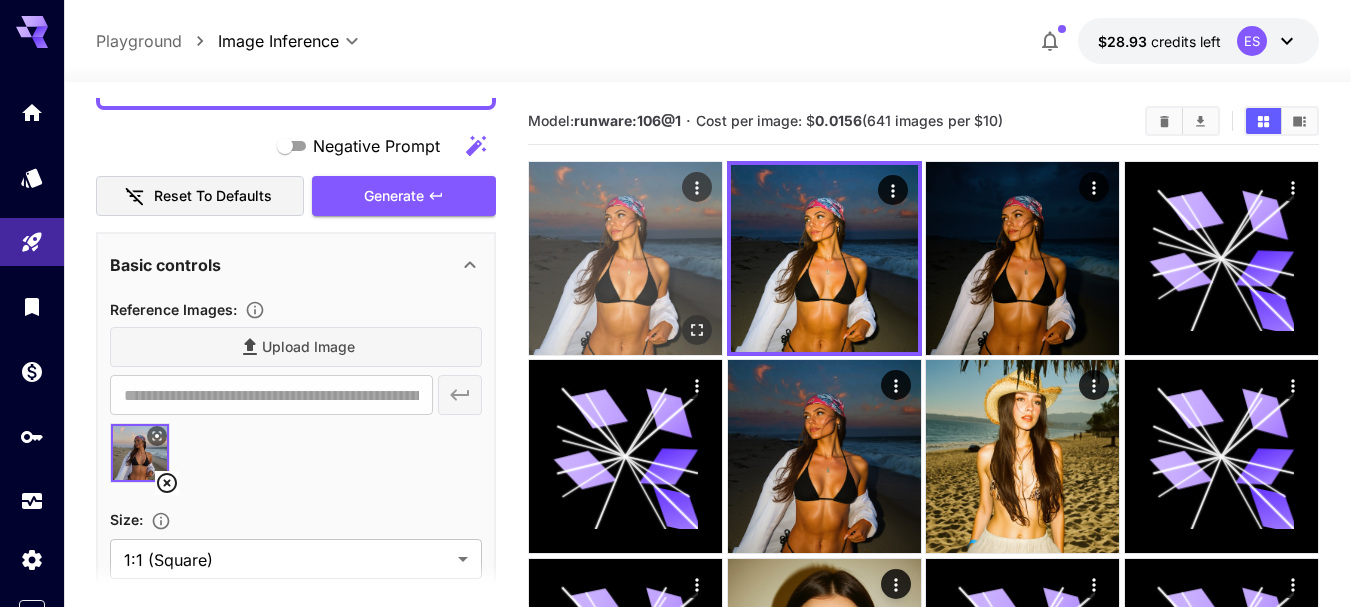 click at bounding box center [625, 258] 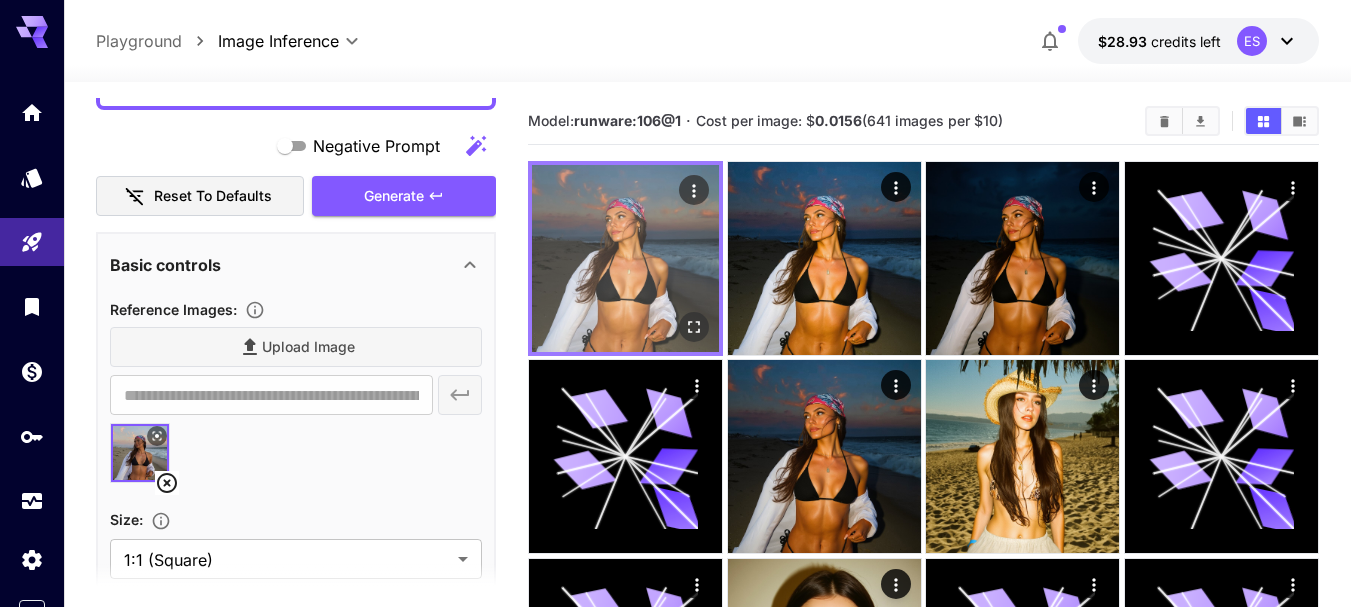 click 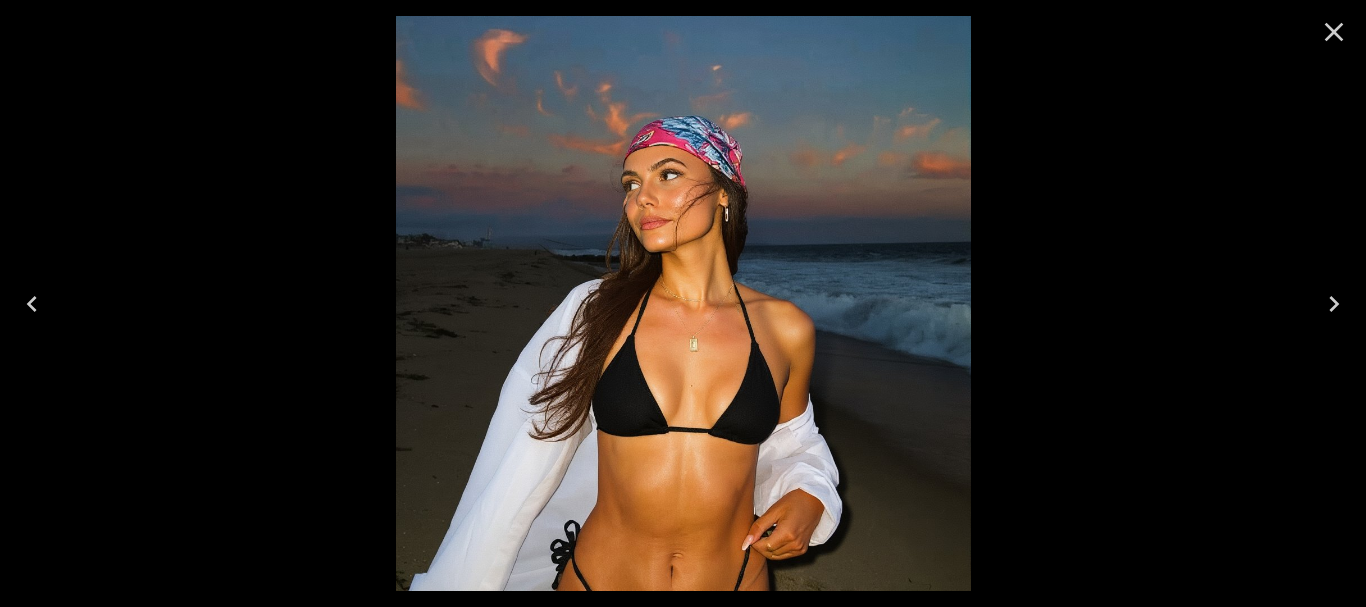 click 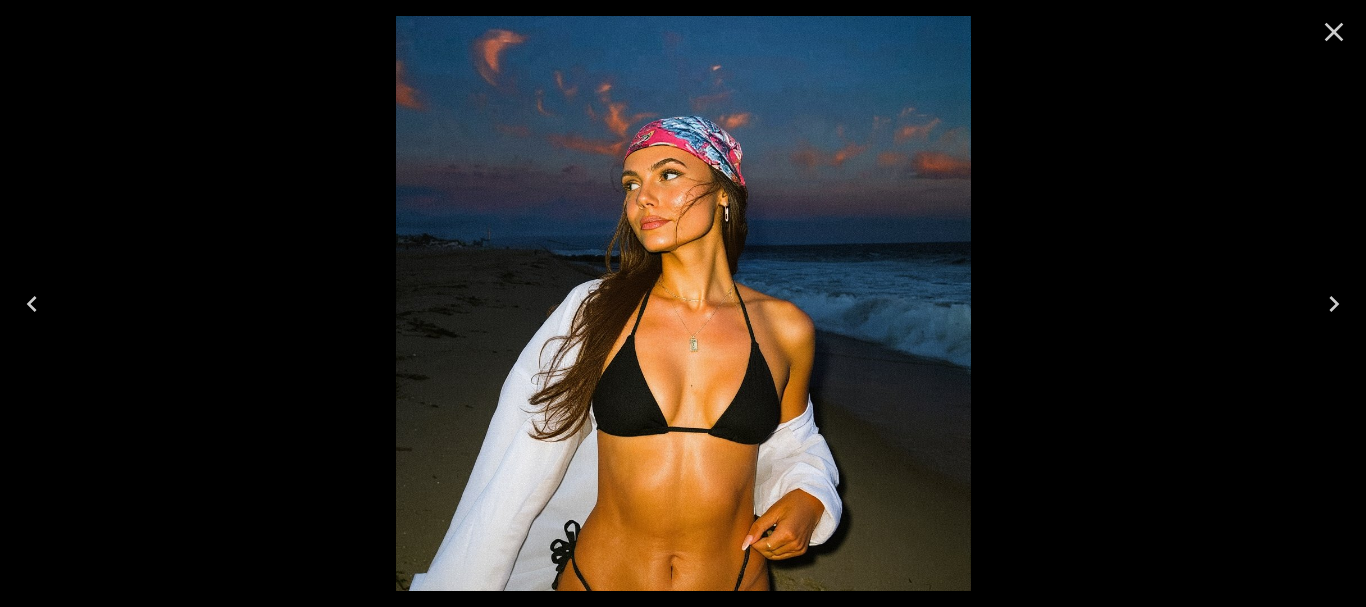 click 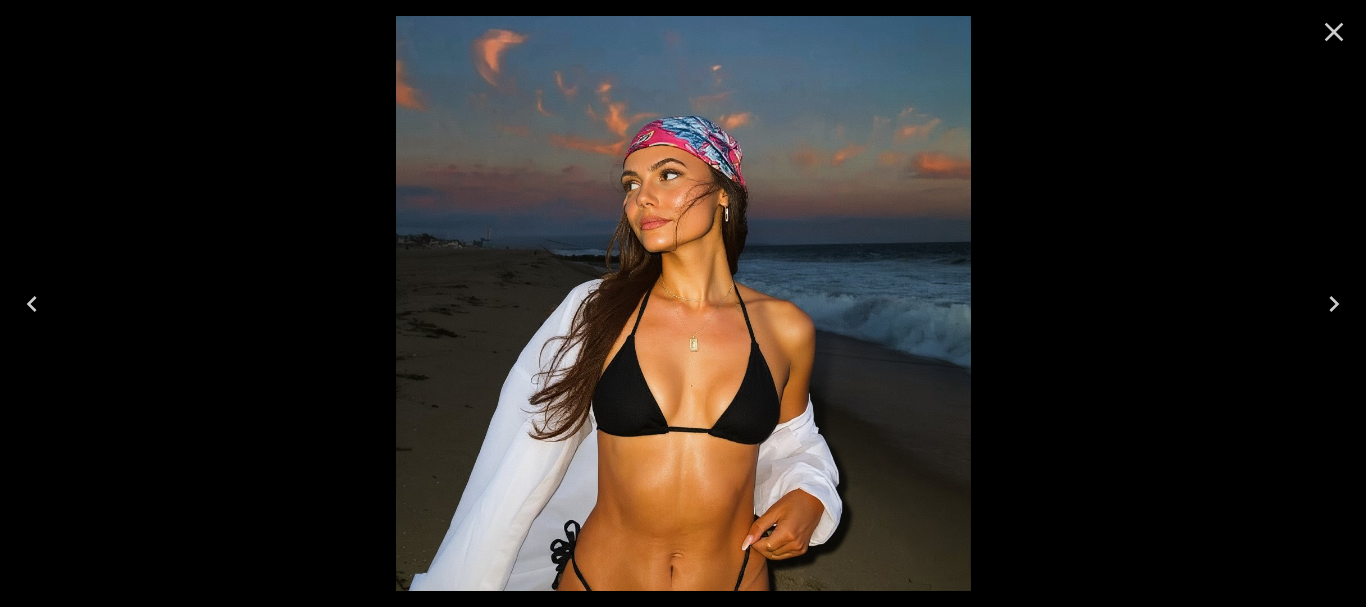 click 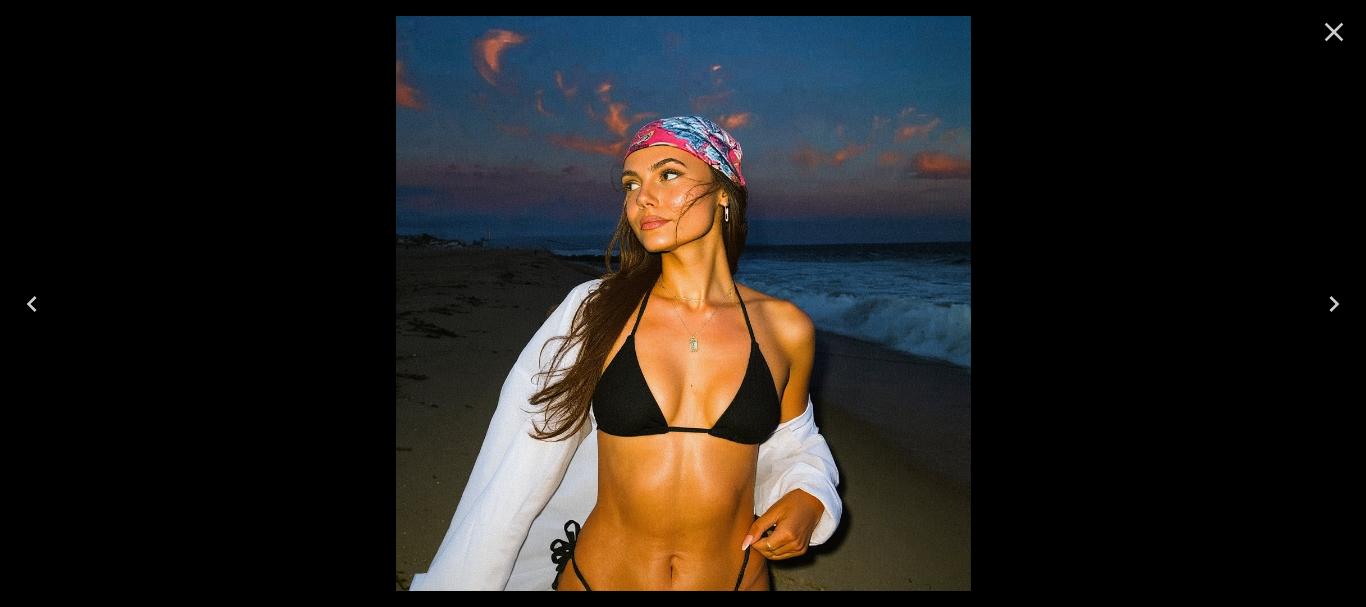 click 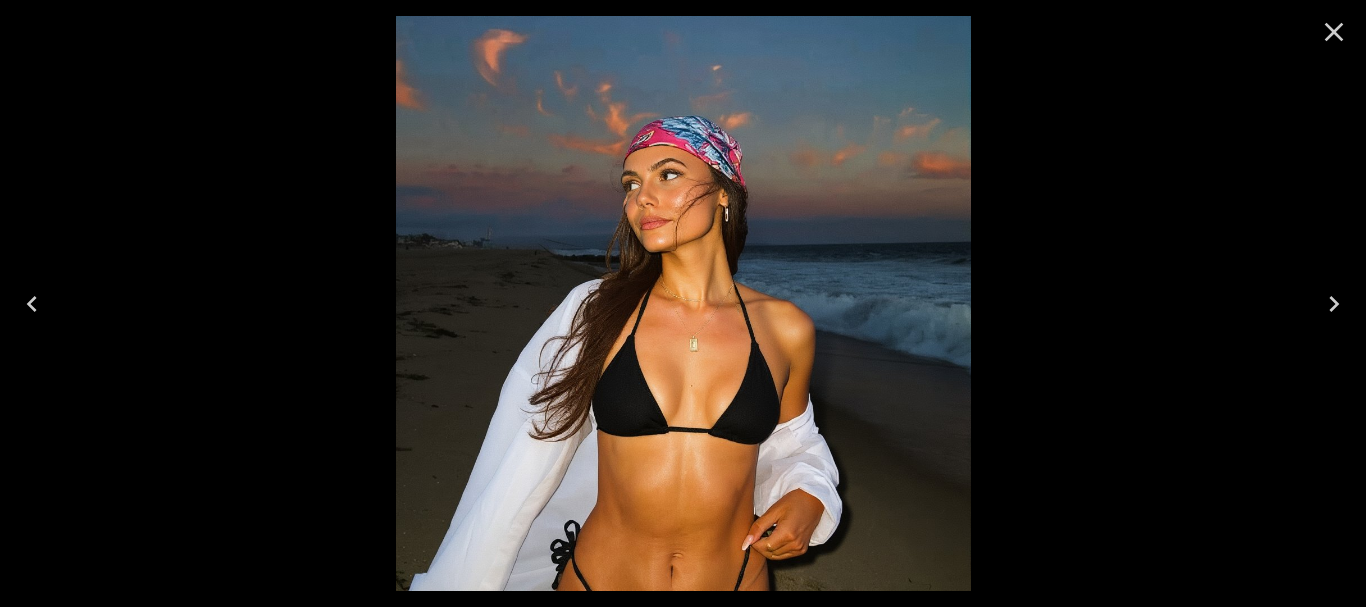 click 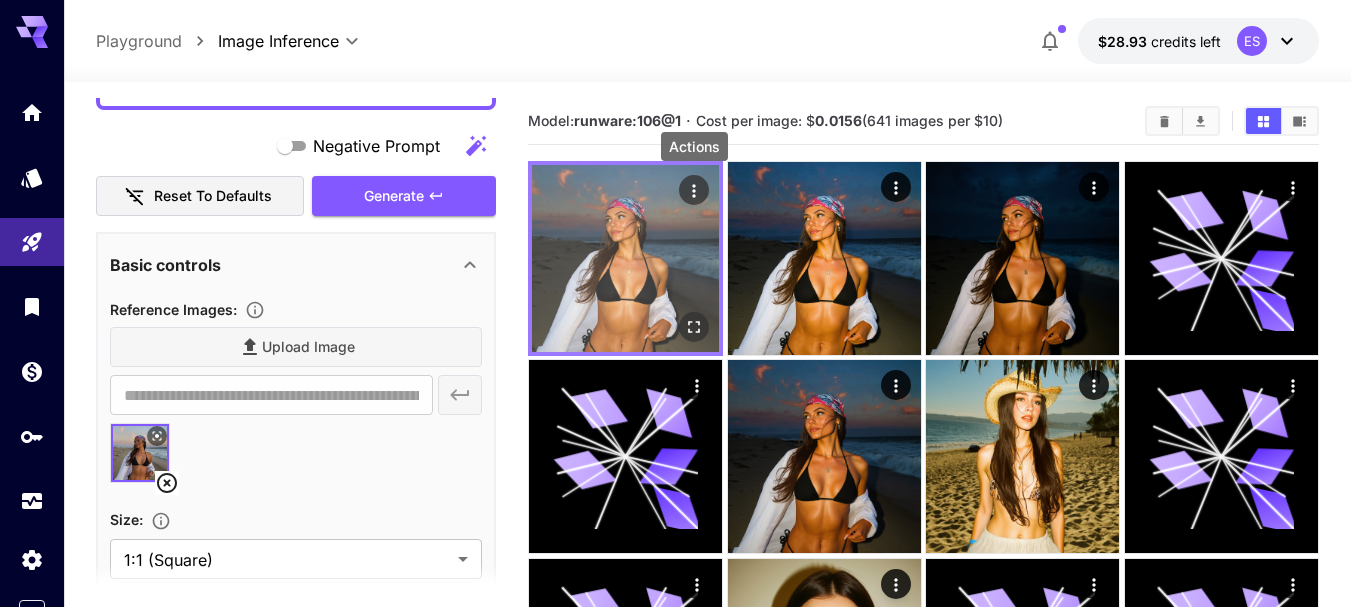 click 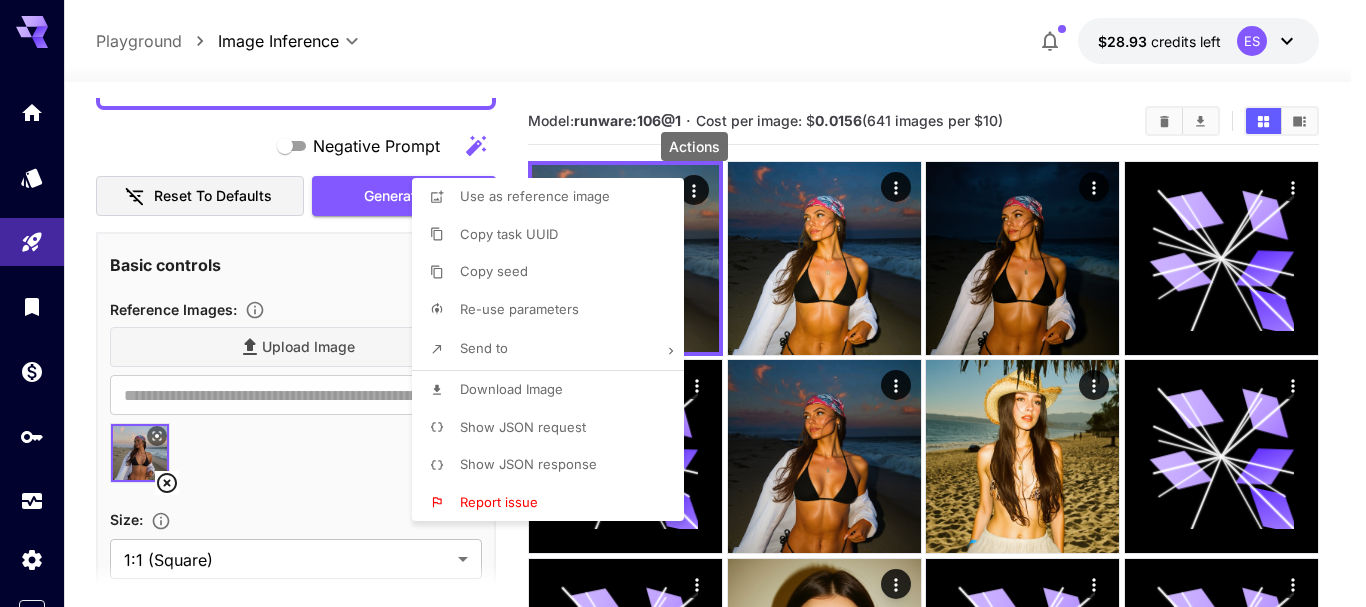 click on "Download Image" at bounding box center [511, 389] 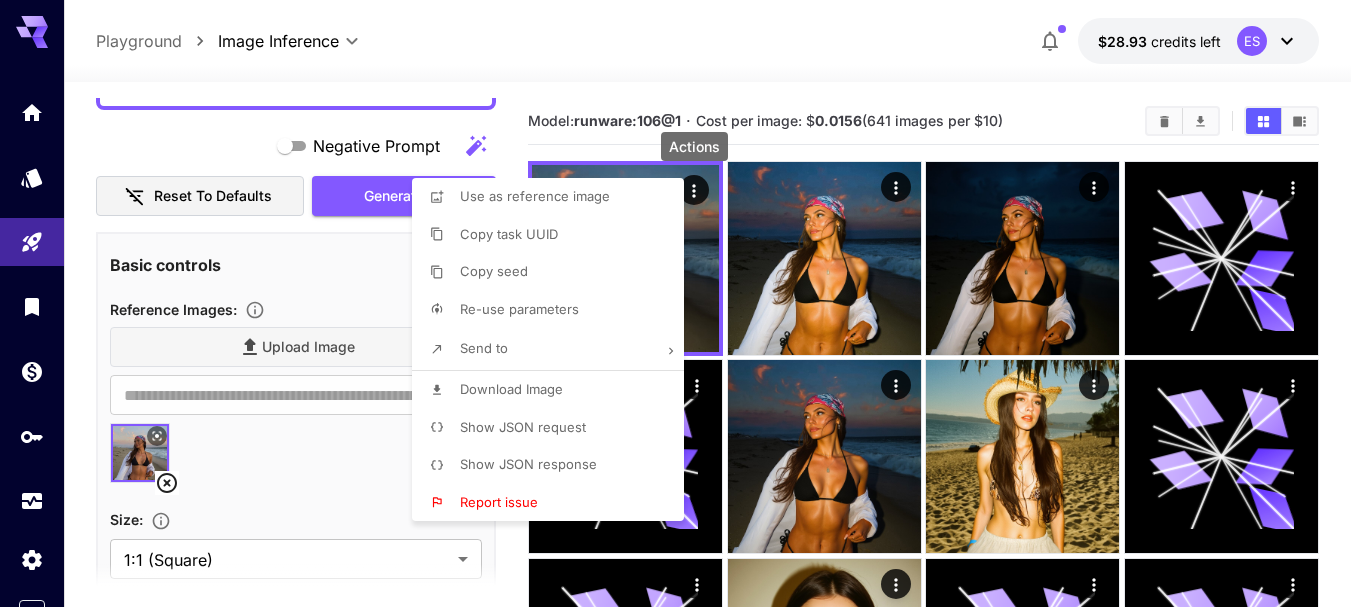 click at bounding box center [683, 303] 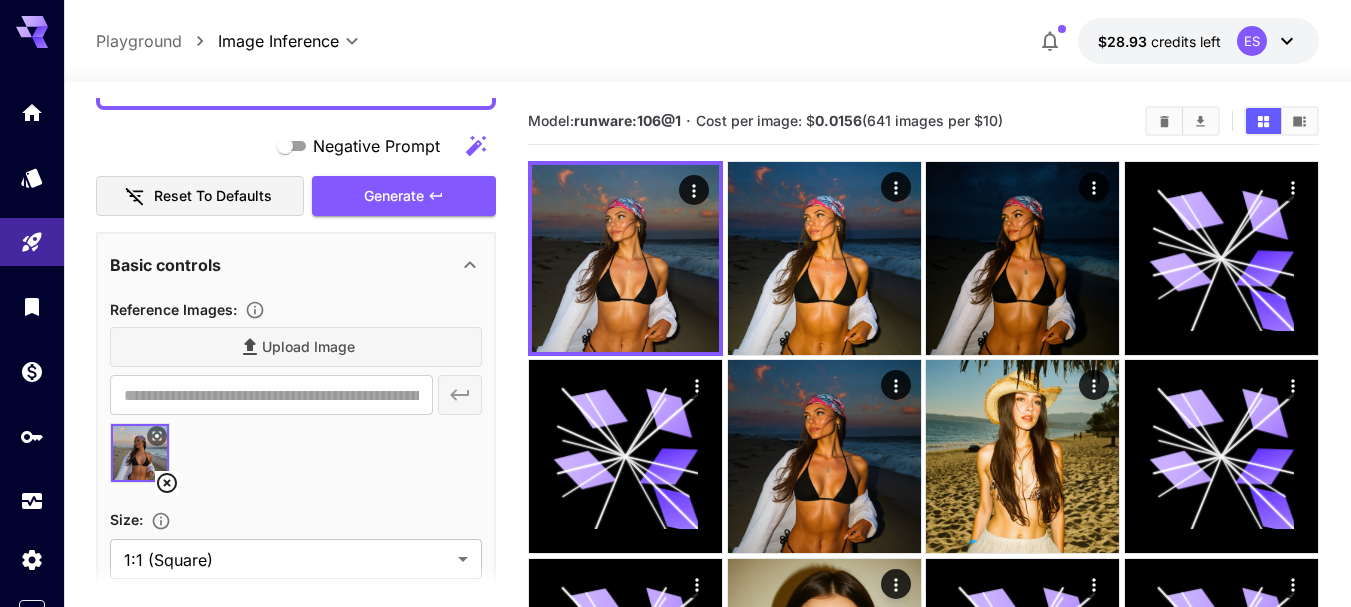 click on "Generate" at bounding box center [404, 196] 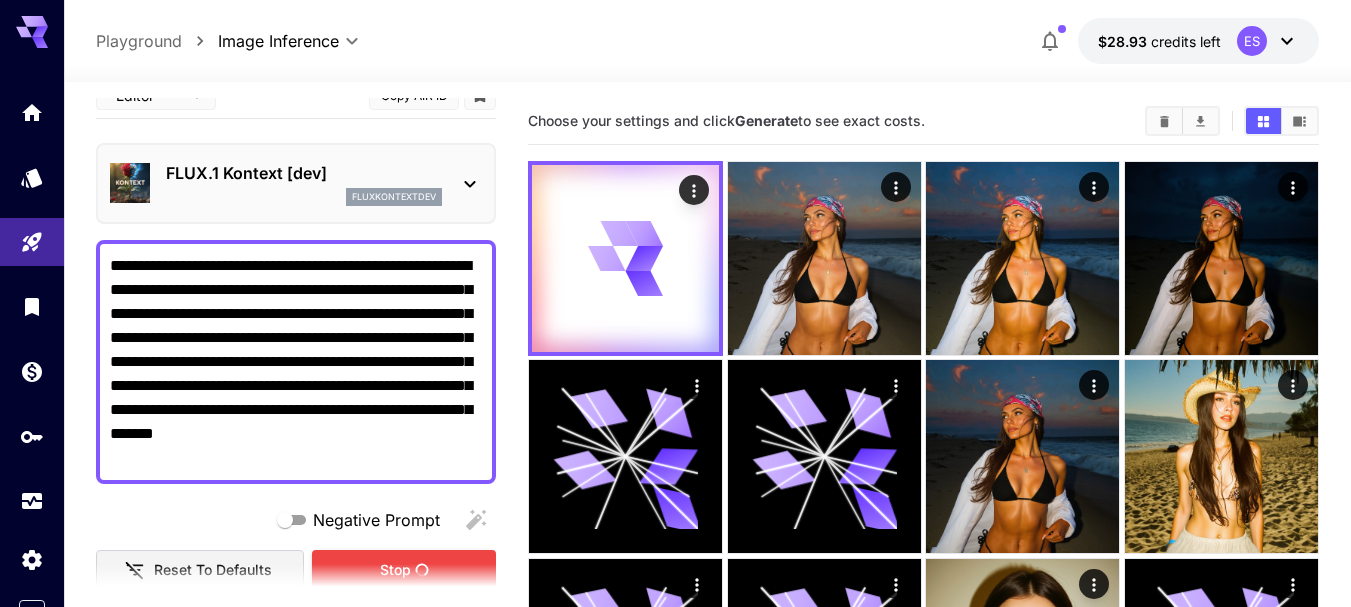 scroll, scrollTop: 0, scrollLeft: 0, axis: both 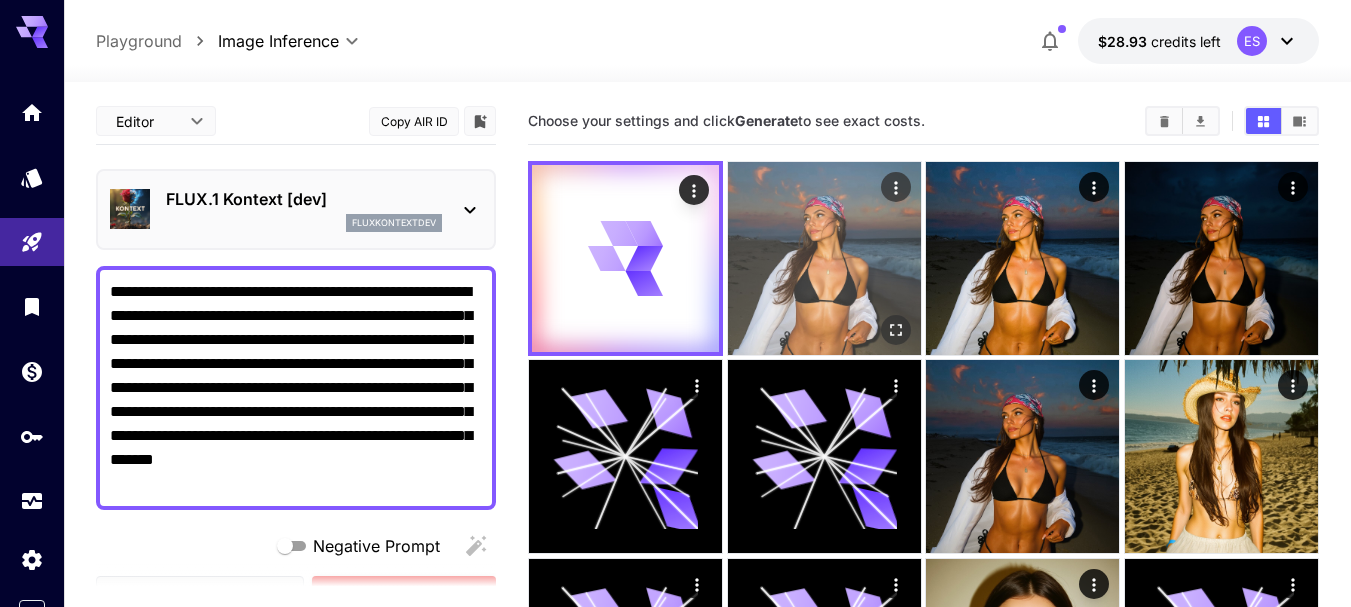 click 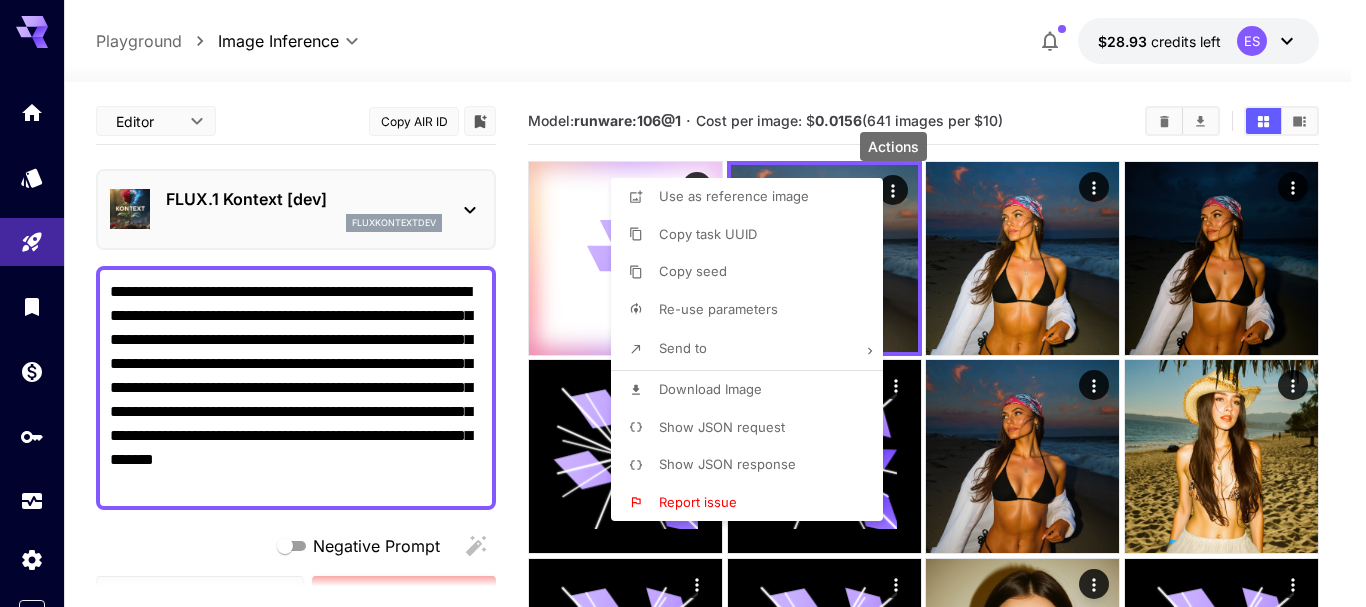 click on "Copy seed" at bounding box center (693, 271) 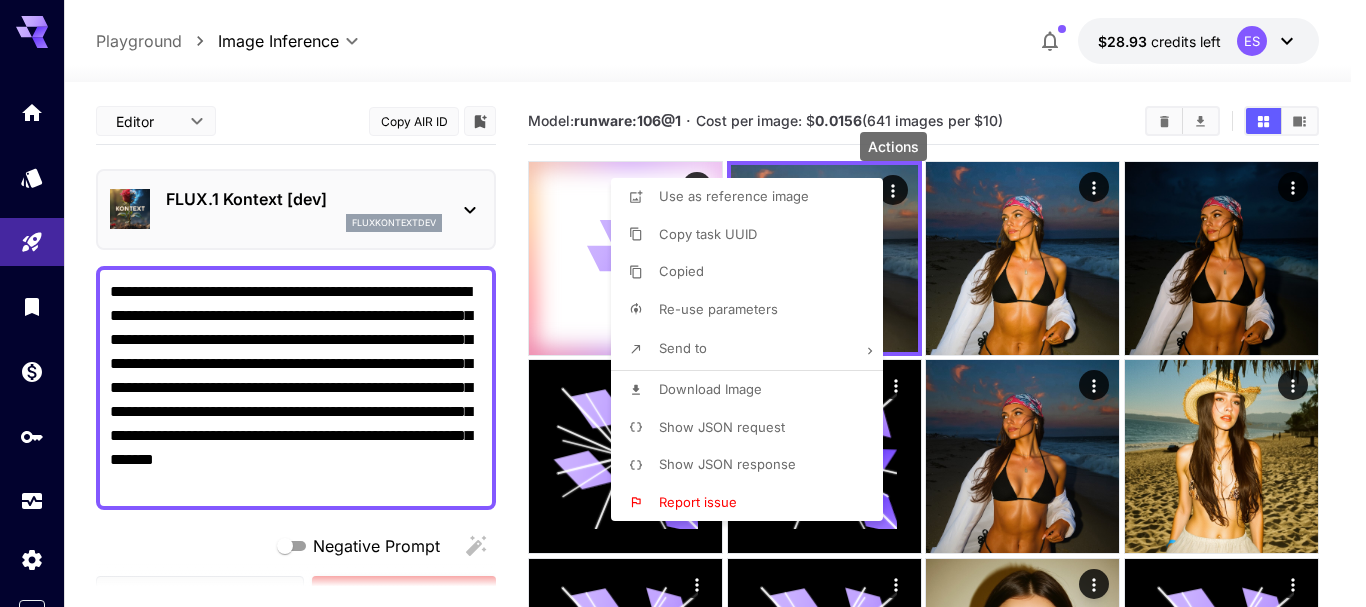 click at bounding box center (683, 303) 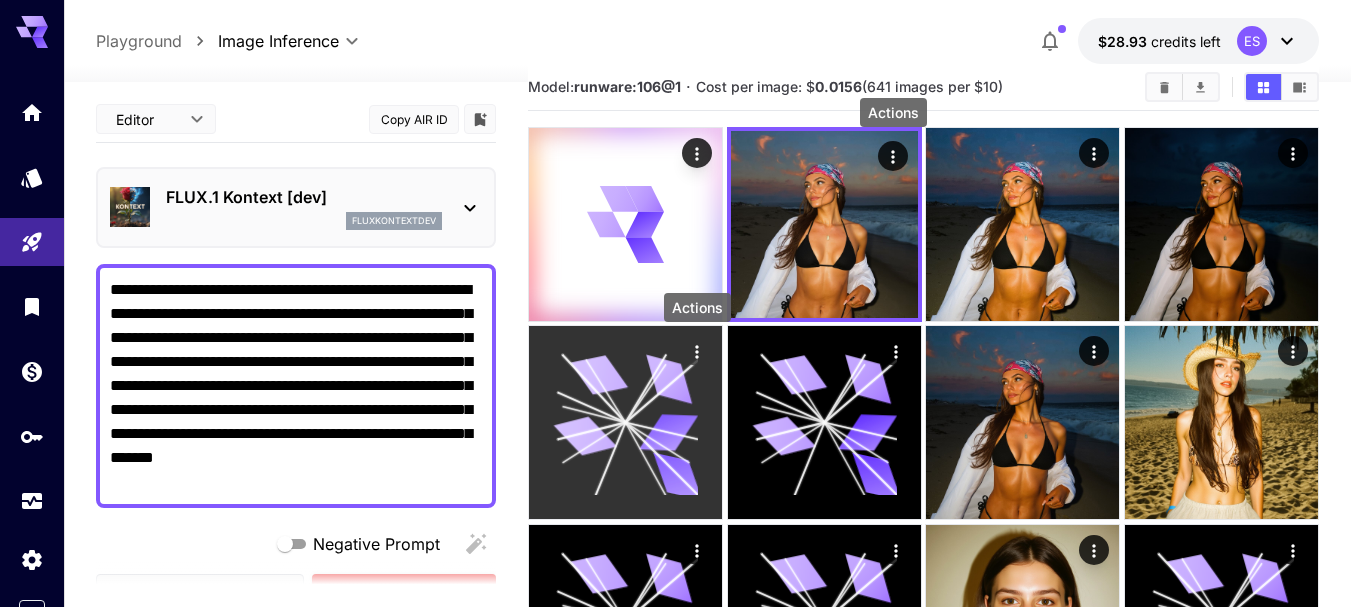 scroll, scrollTop: 0, scrollLeft: 0, axis: both 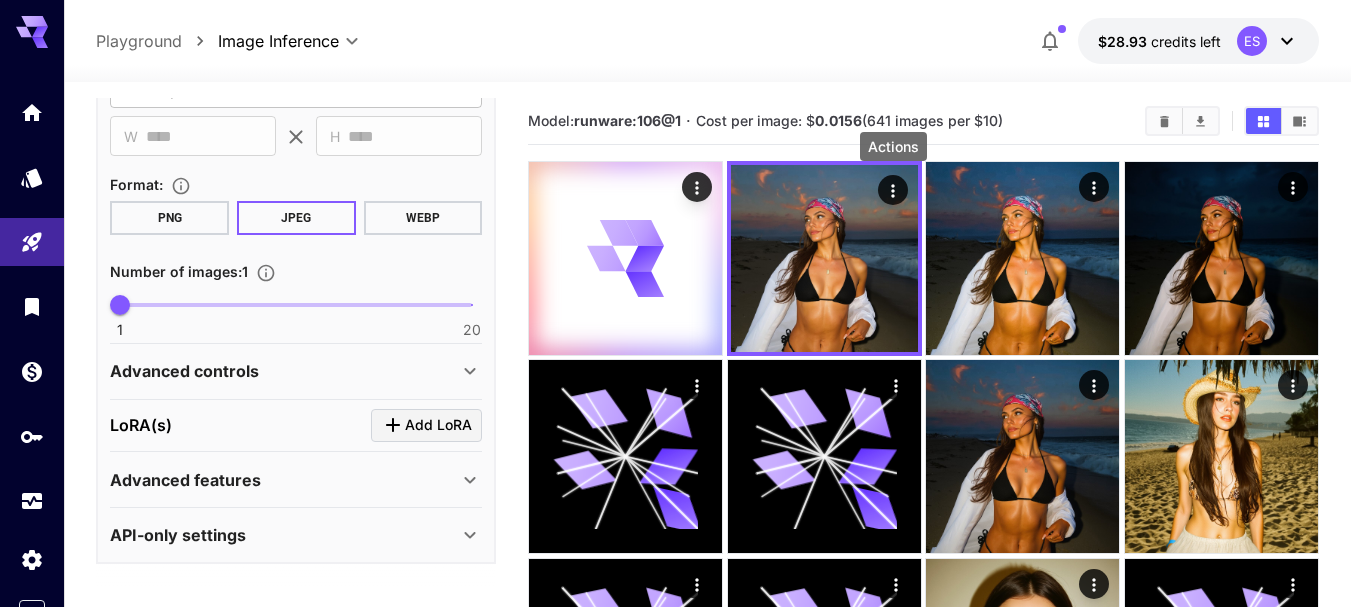 click on "Advanced controls" at bounding box center [184, 371] 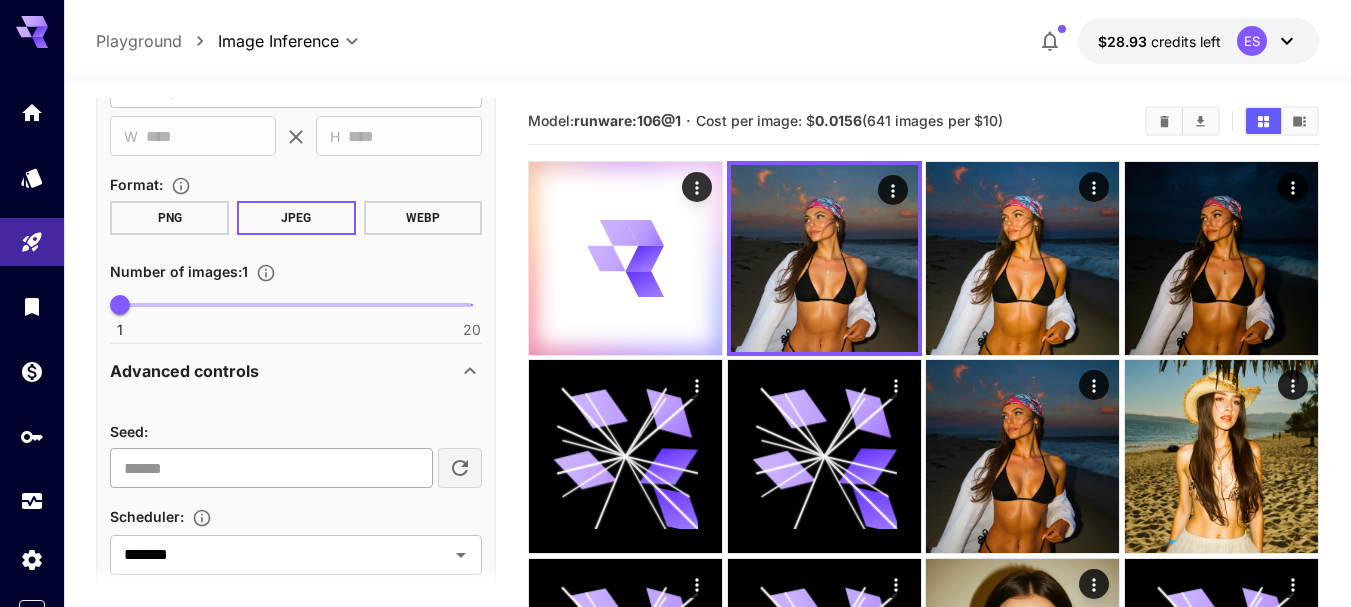 click at bounding box center [271, 468] 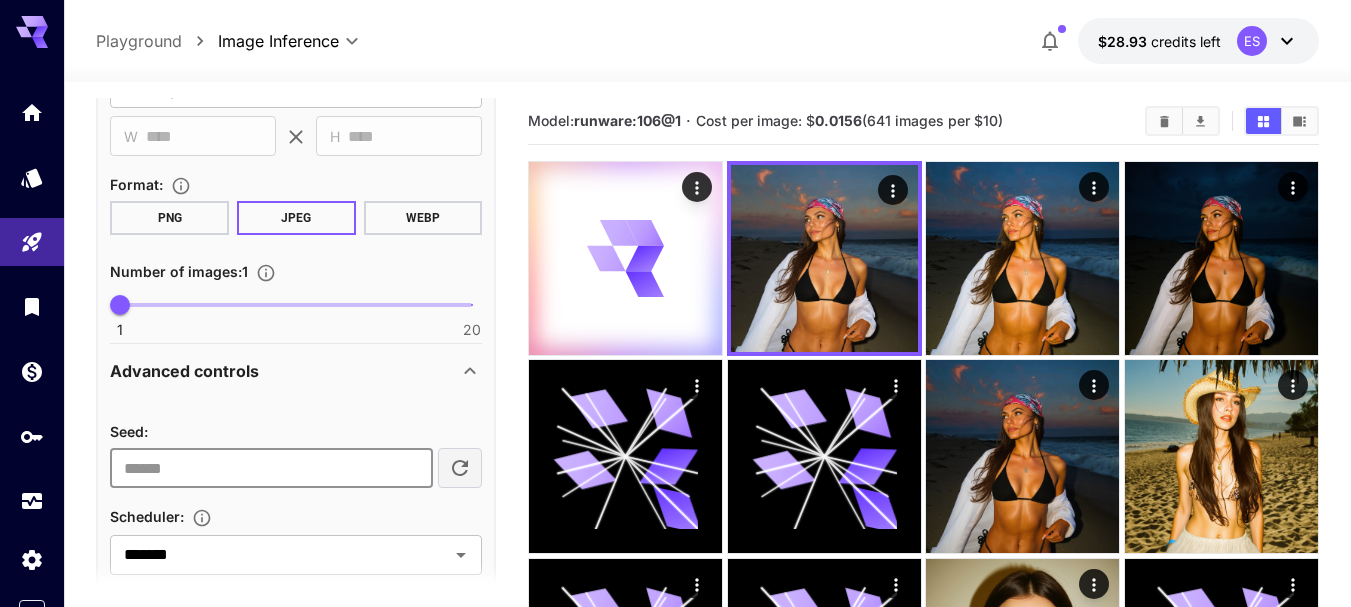 paste on "**********" 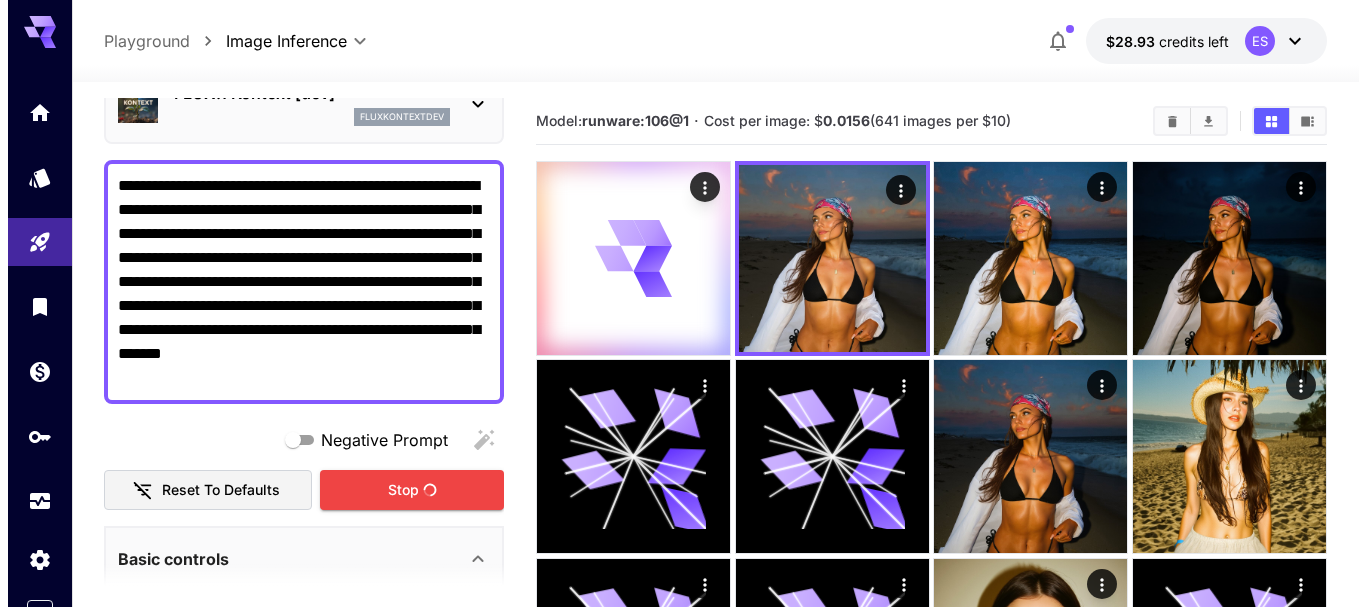 scroll, scrollTop: 71, scrollLeft: 0, axis: vertical 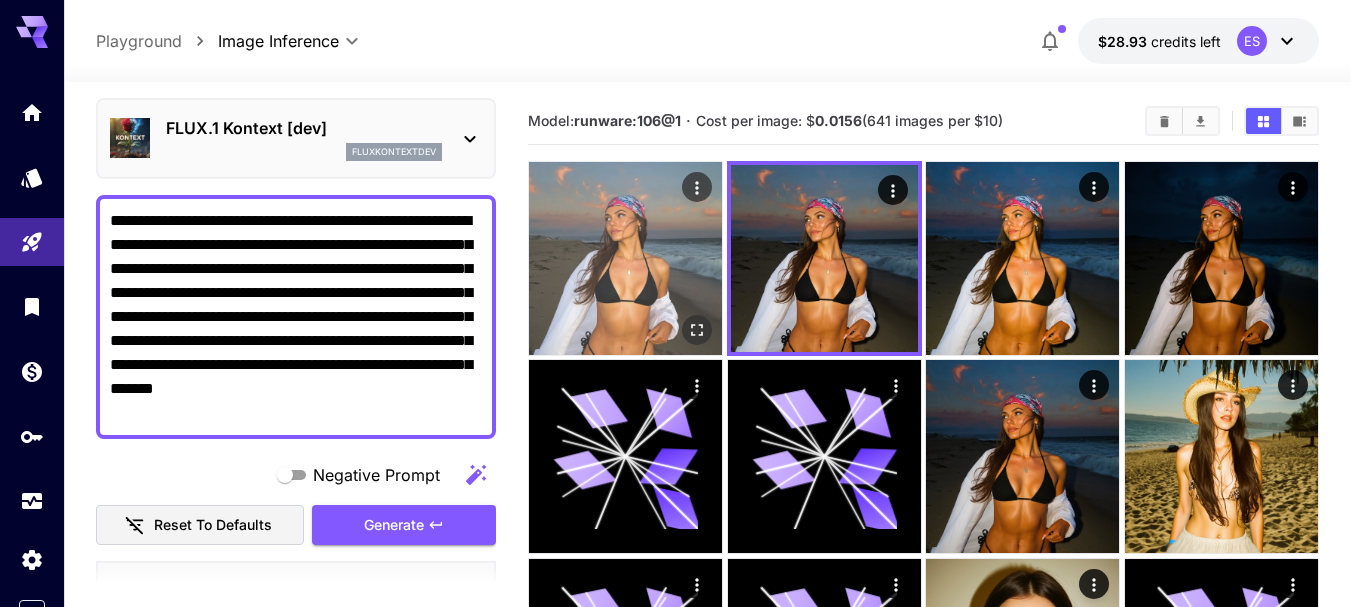 click at bounding box center [625, 258] 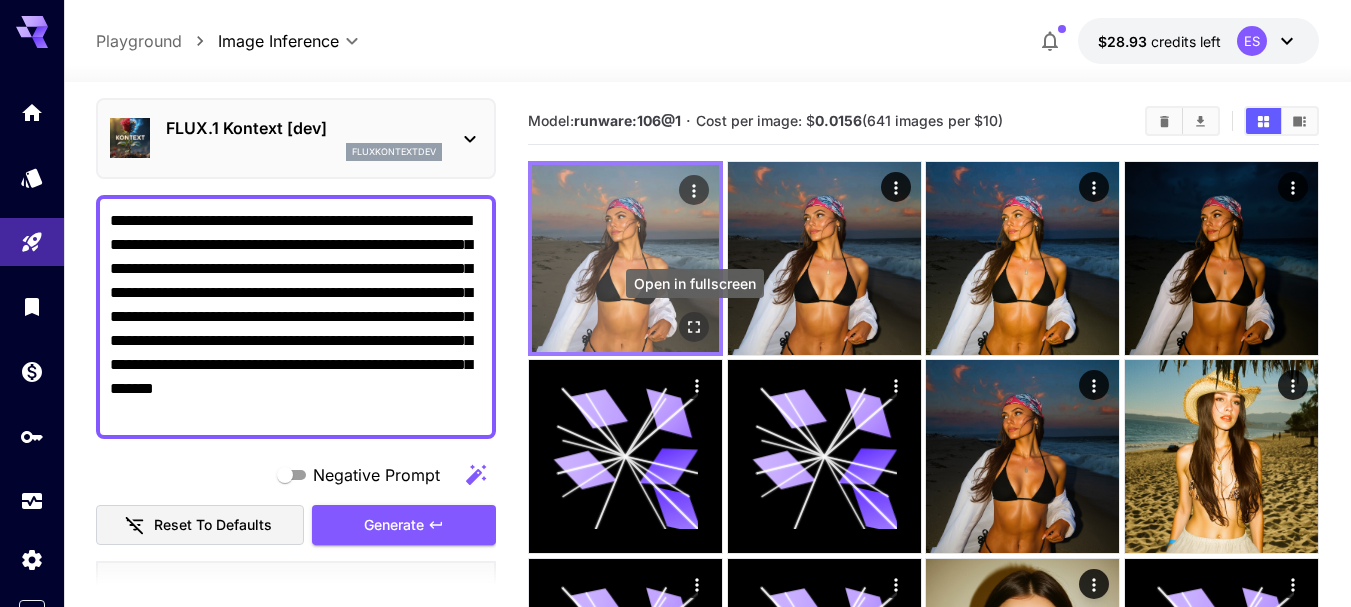 click 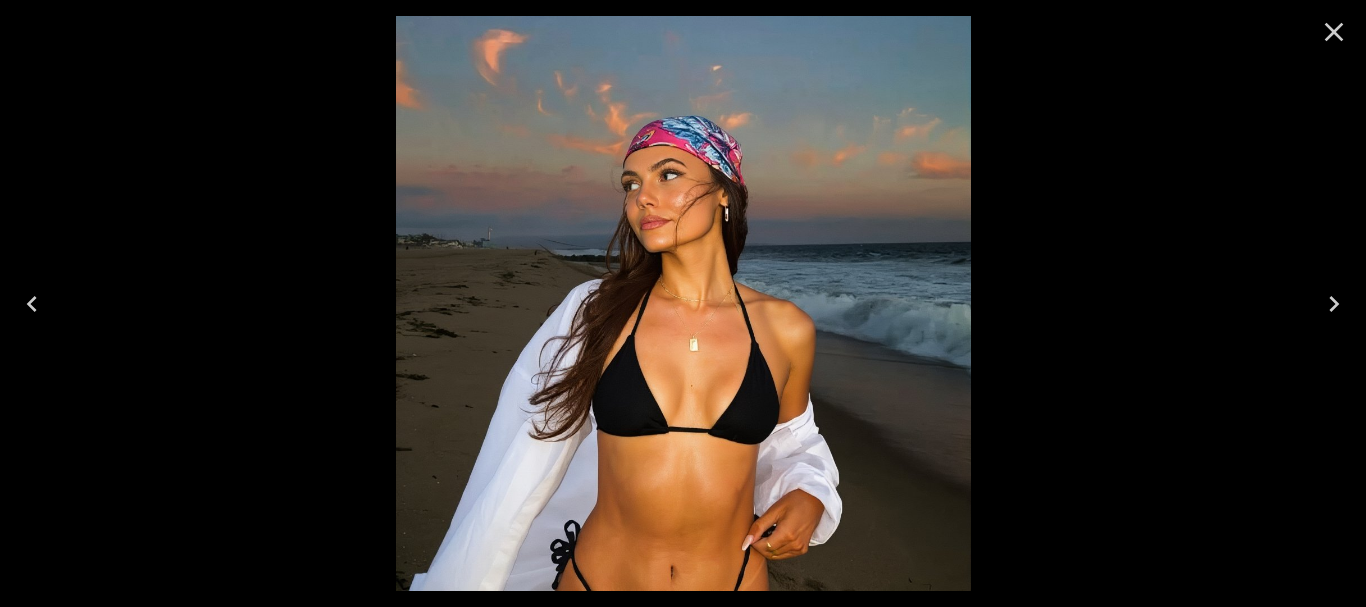 click at bounding box center (1334, 304) 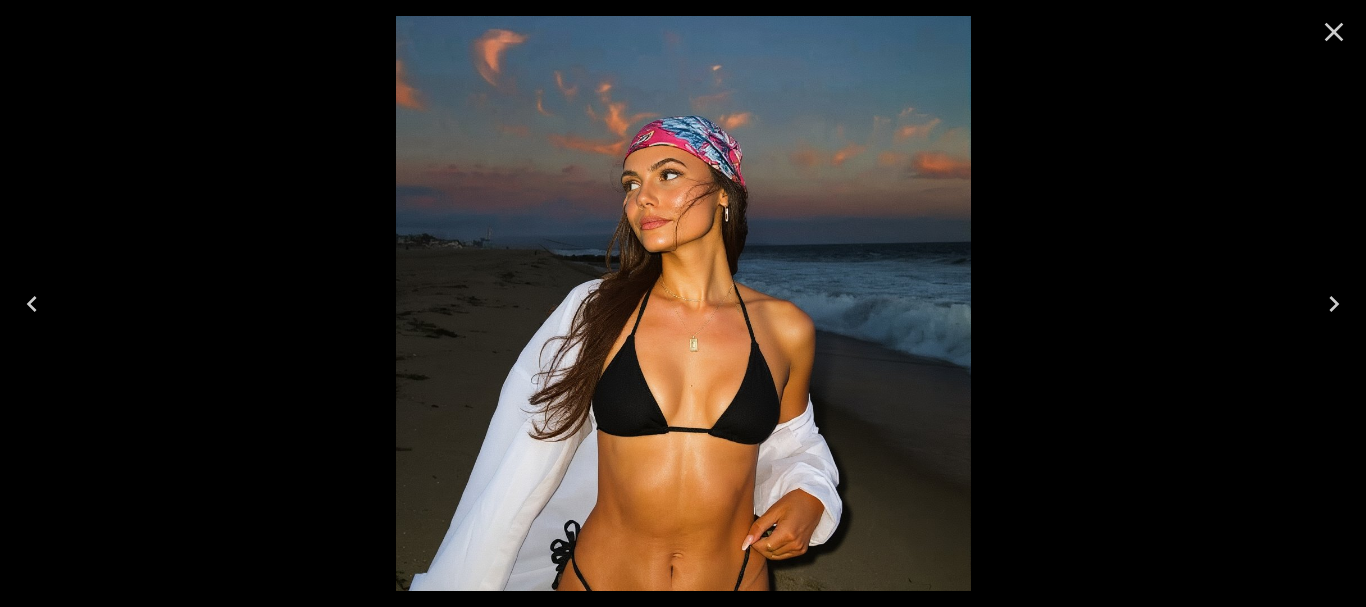 click 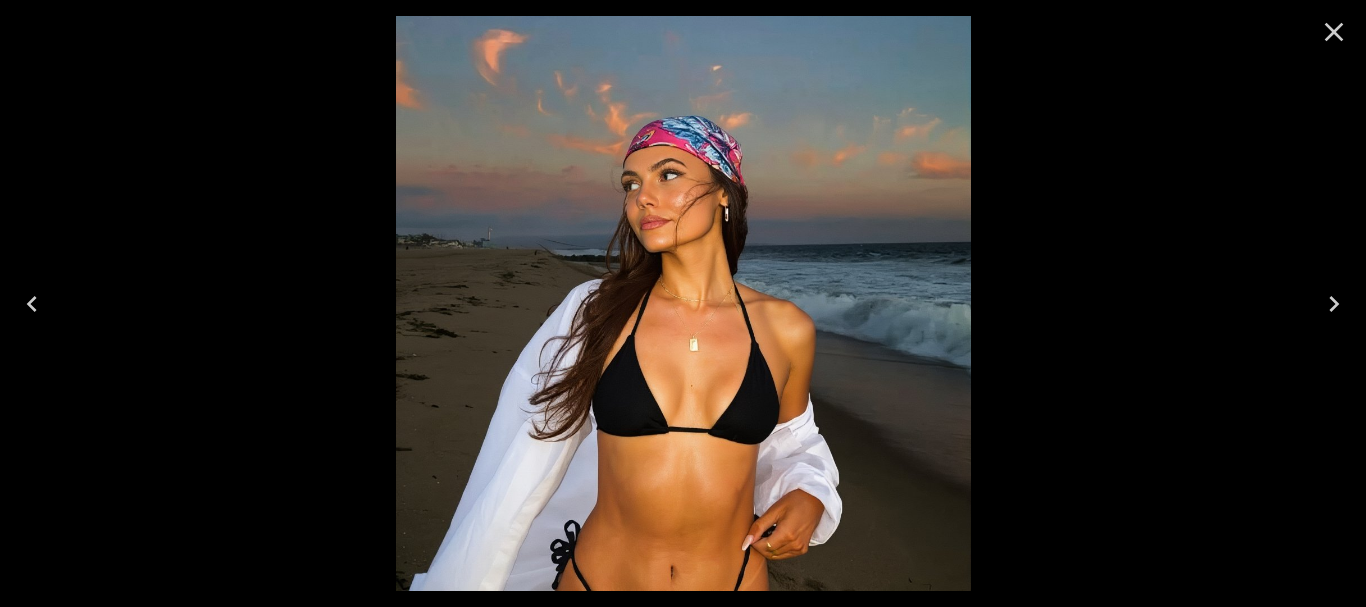 click 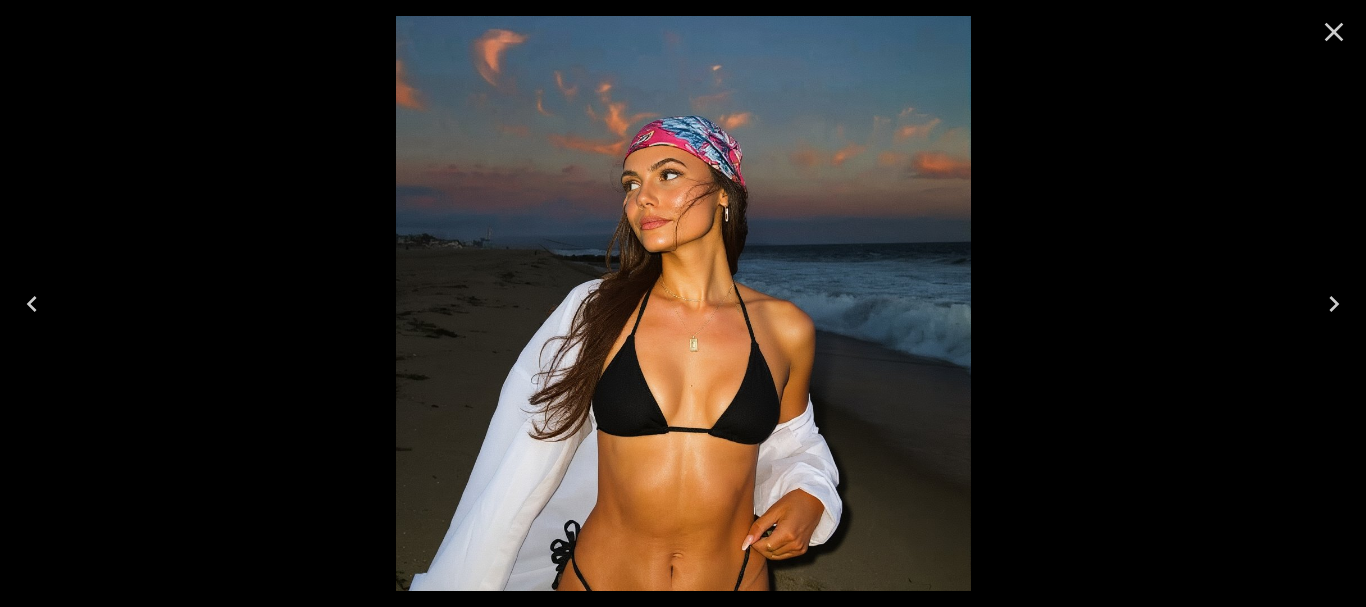 click 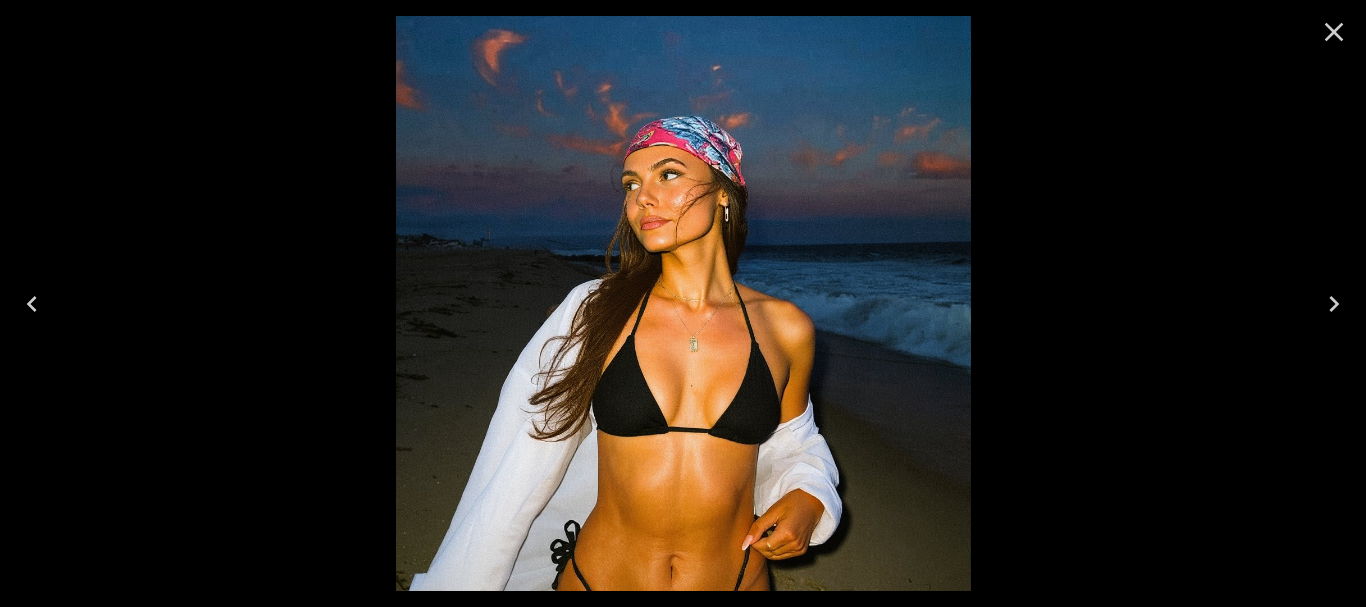 click at bounding box center (32, 304) 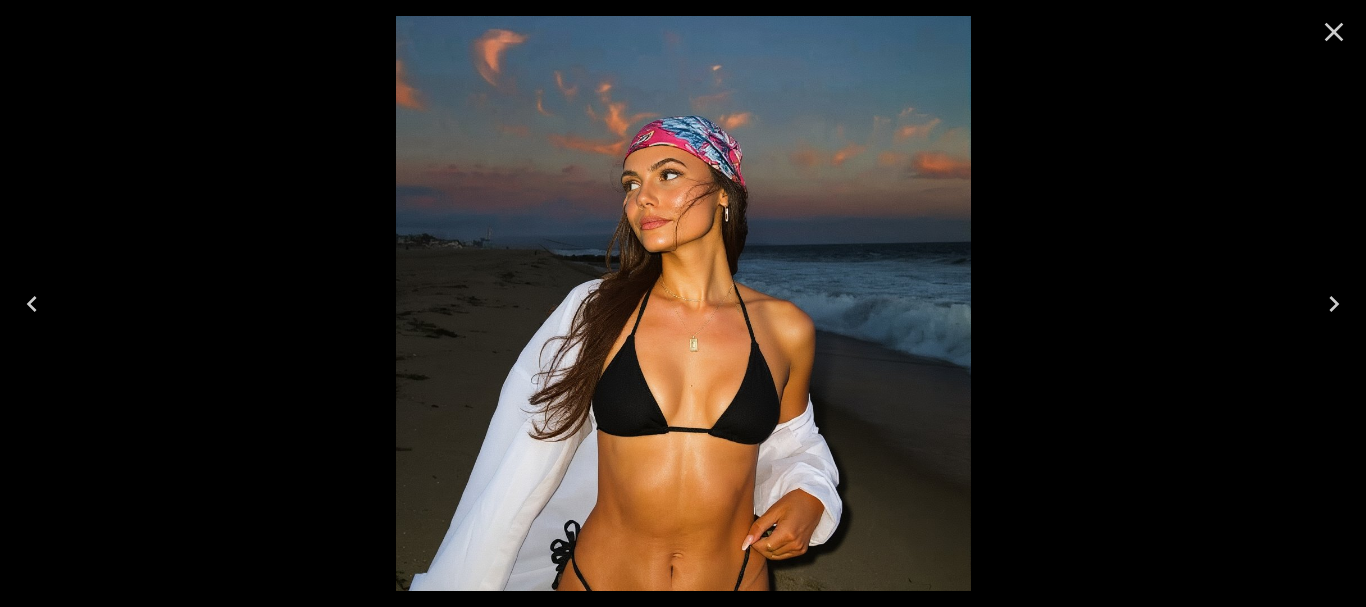 click at bounding box center [32, 304] 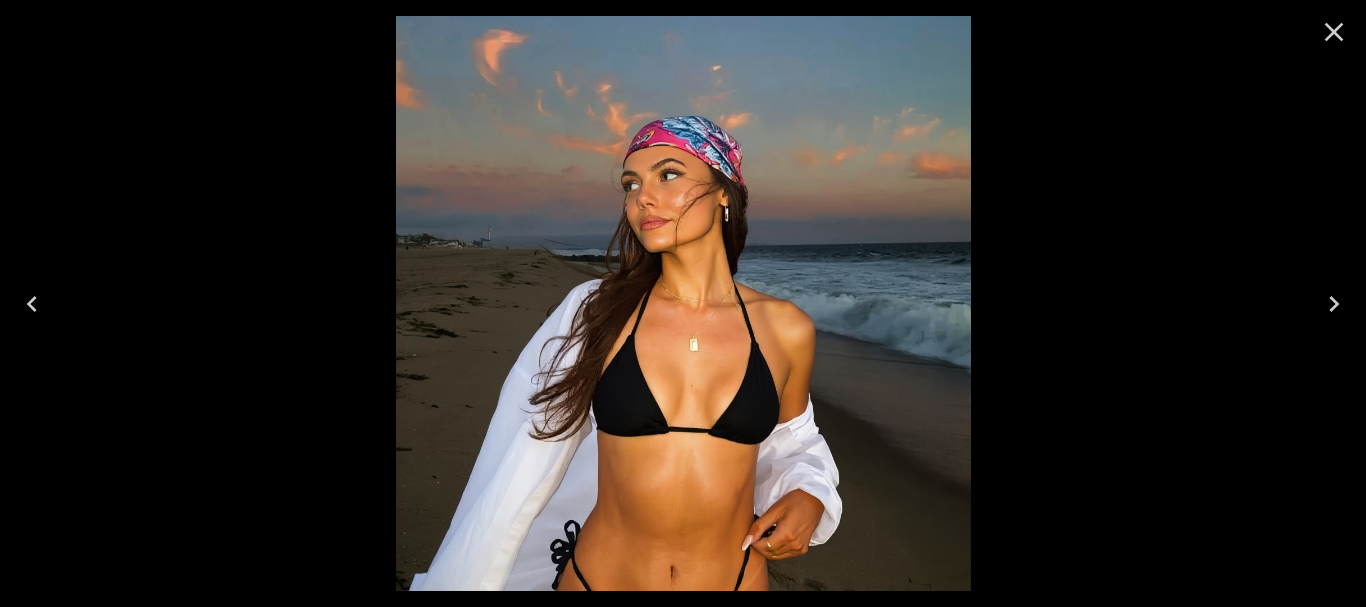 click 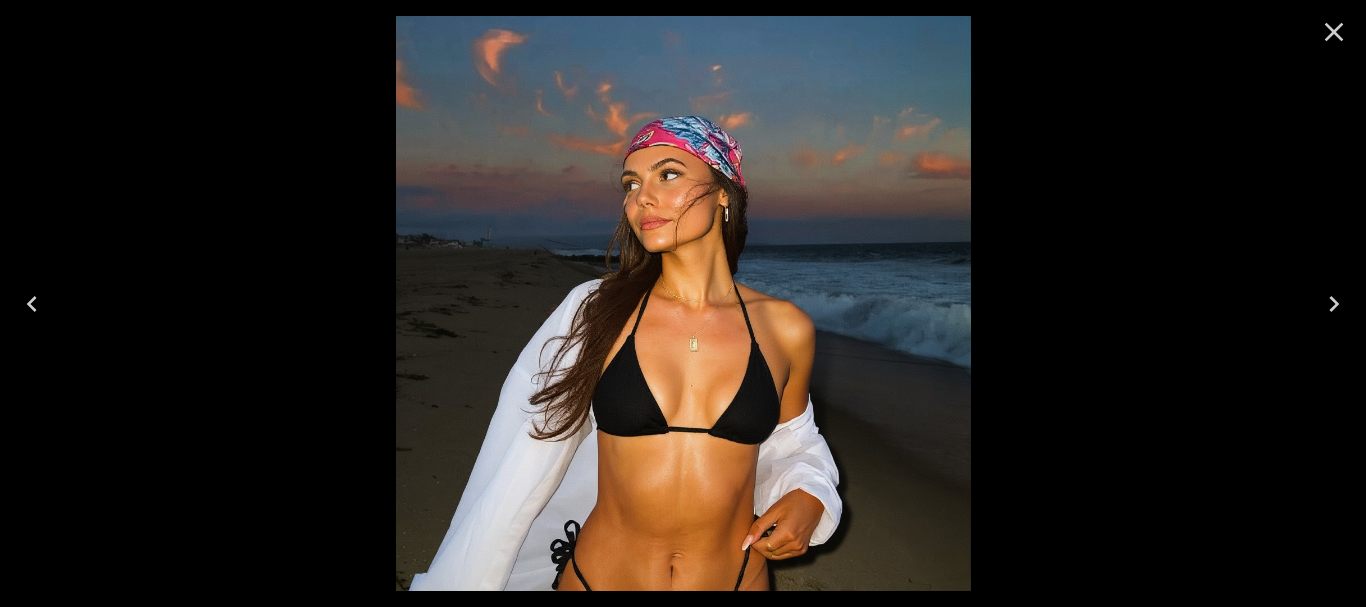 click 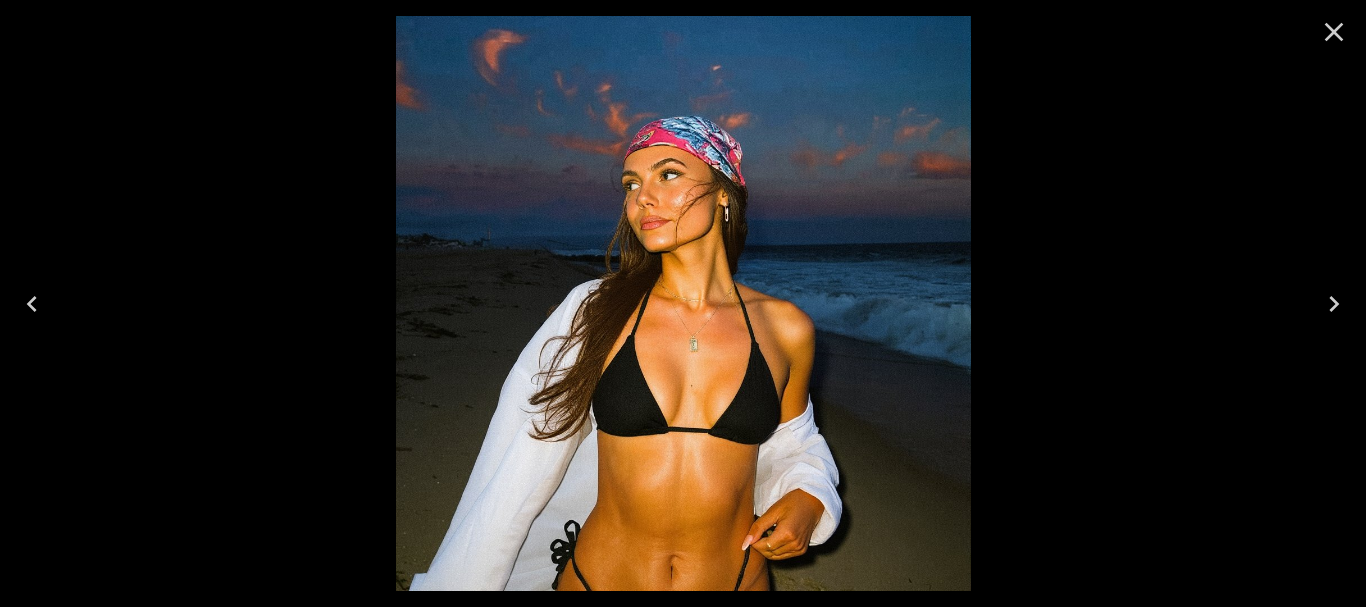 click 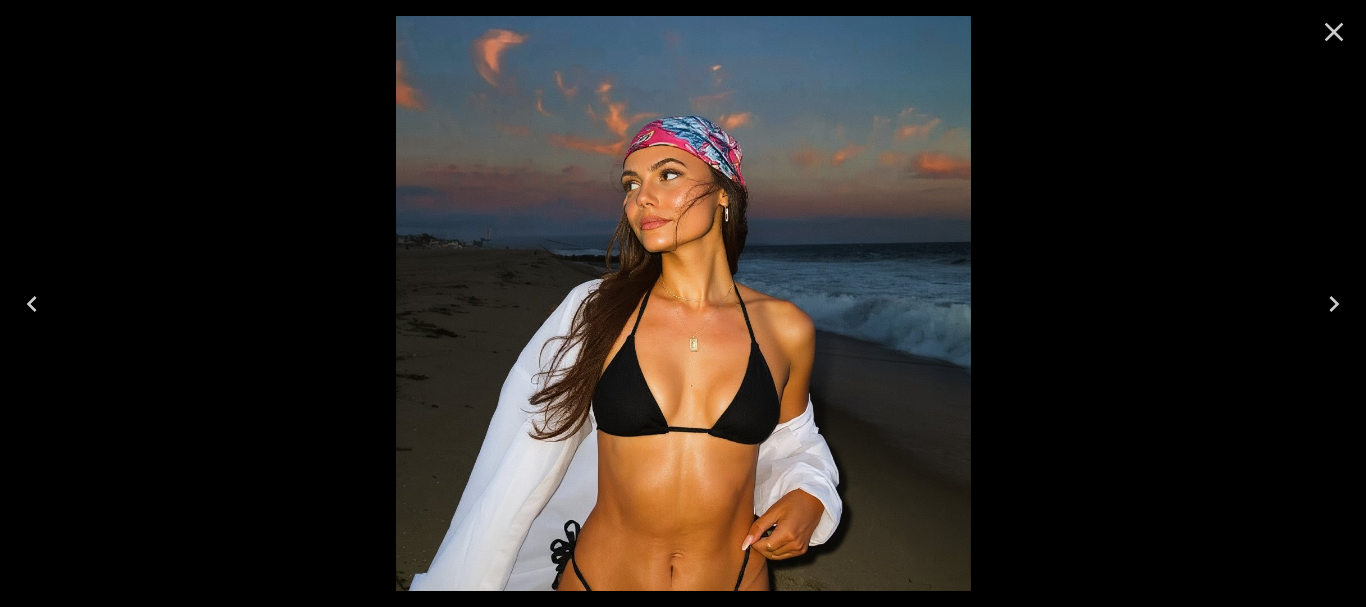 click 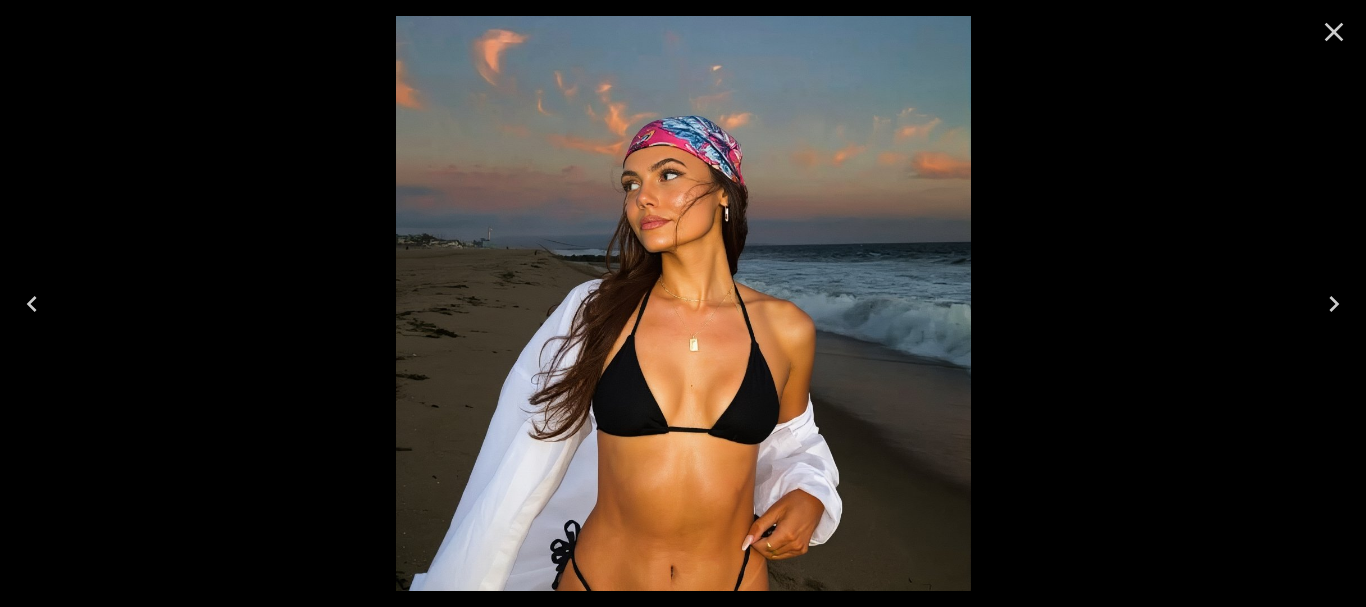 click at bounding box center [683, 303] 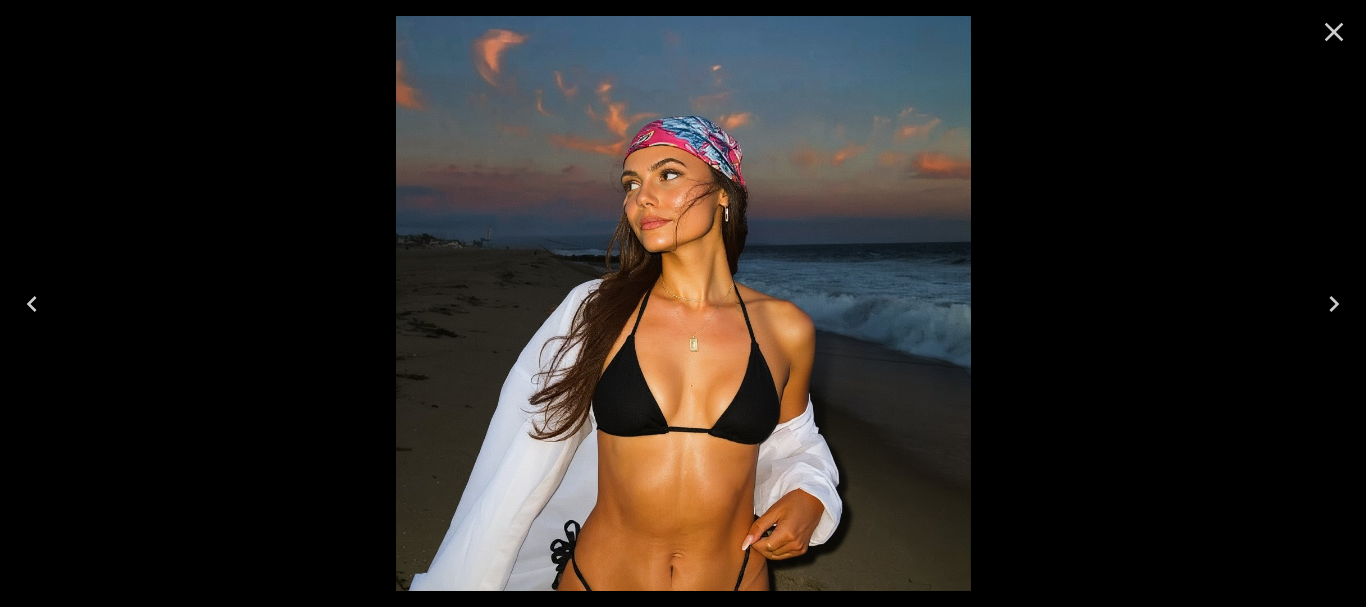 click at bounding box center (32, 304) 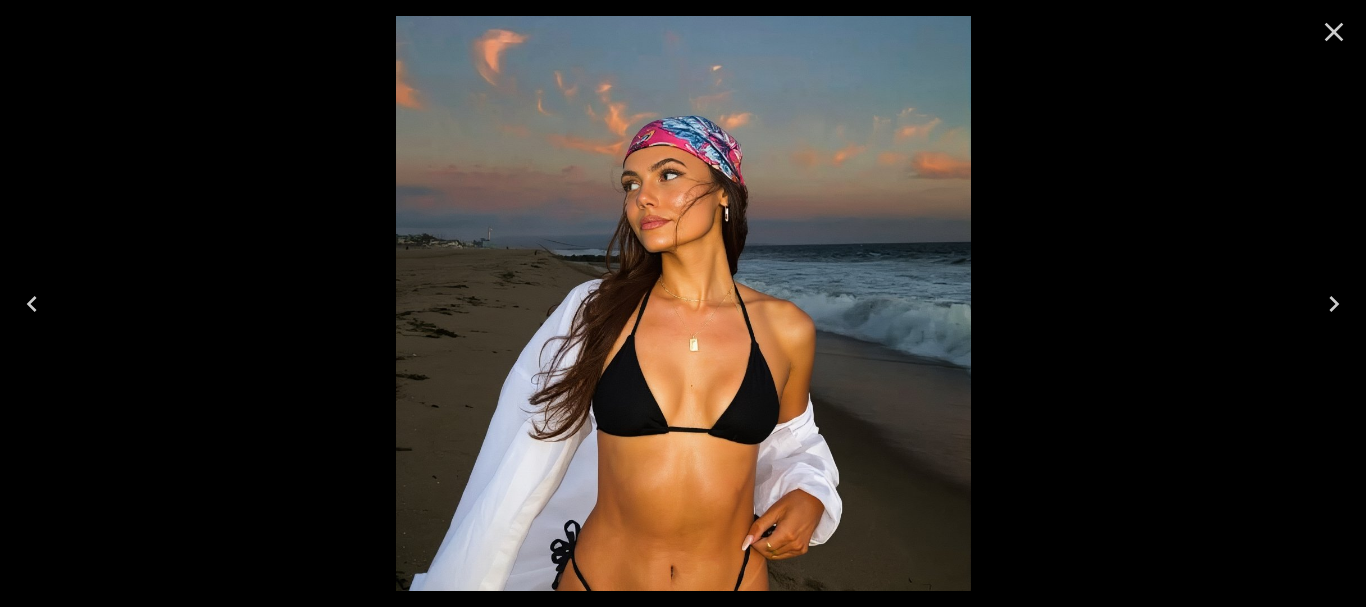 type 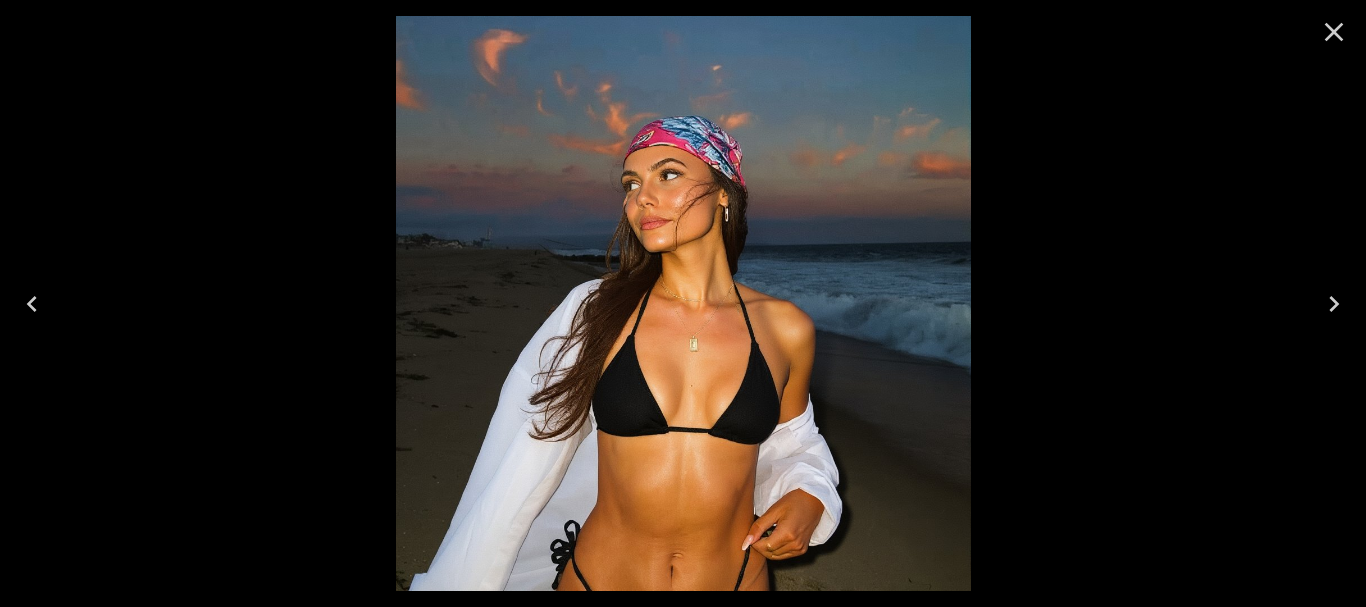 click at bounding box center [683, 303] 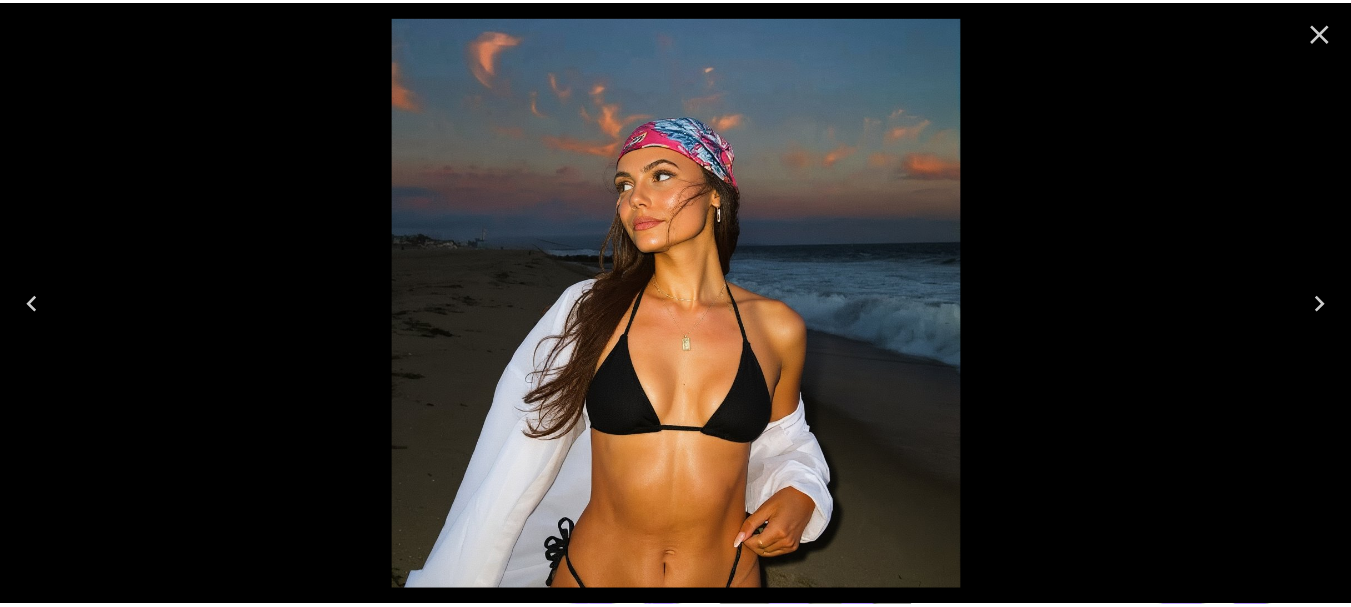 scroll, scrollTop: 0, scrollLeft: 0, axis: both 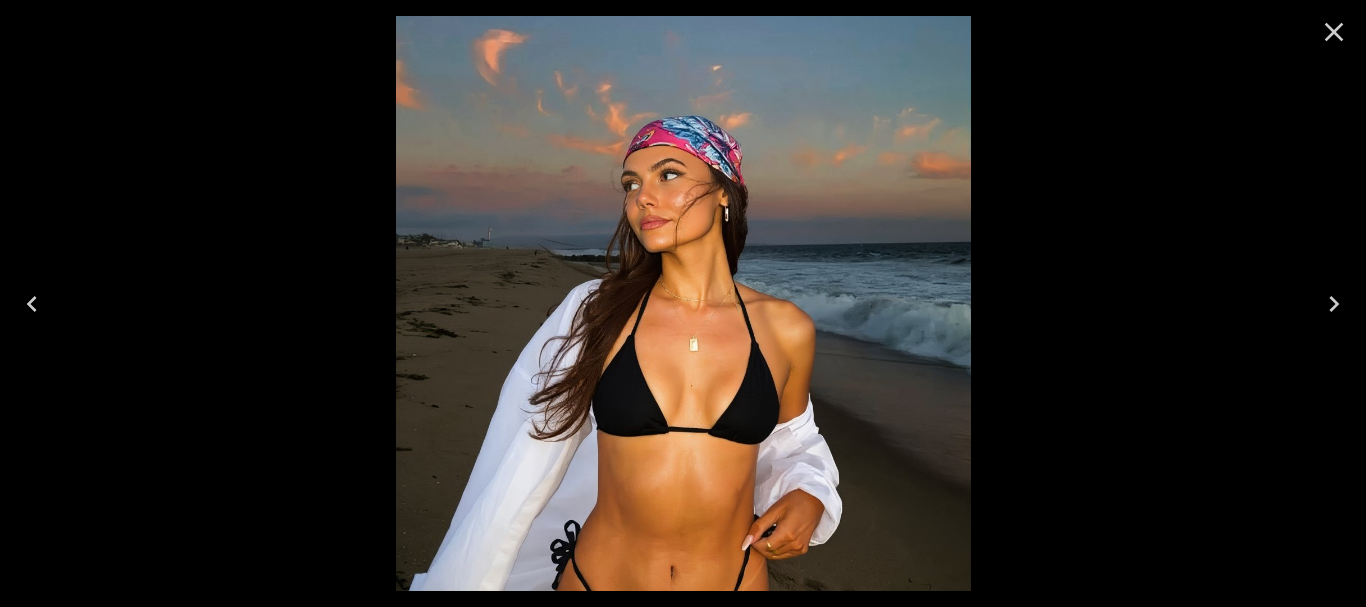 click 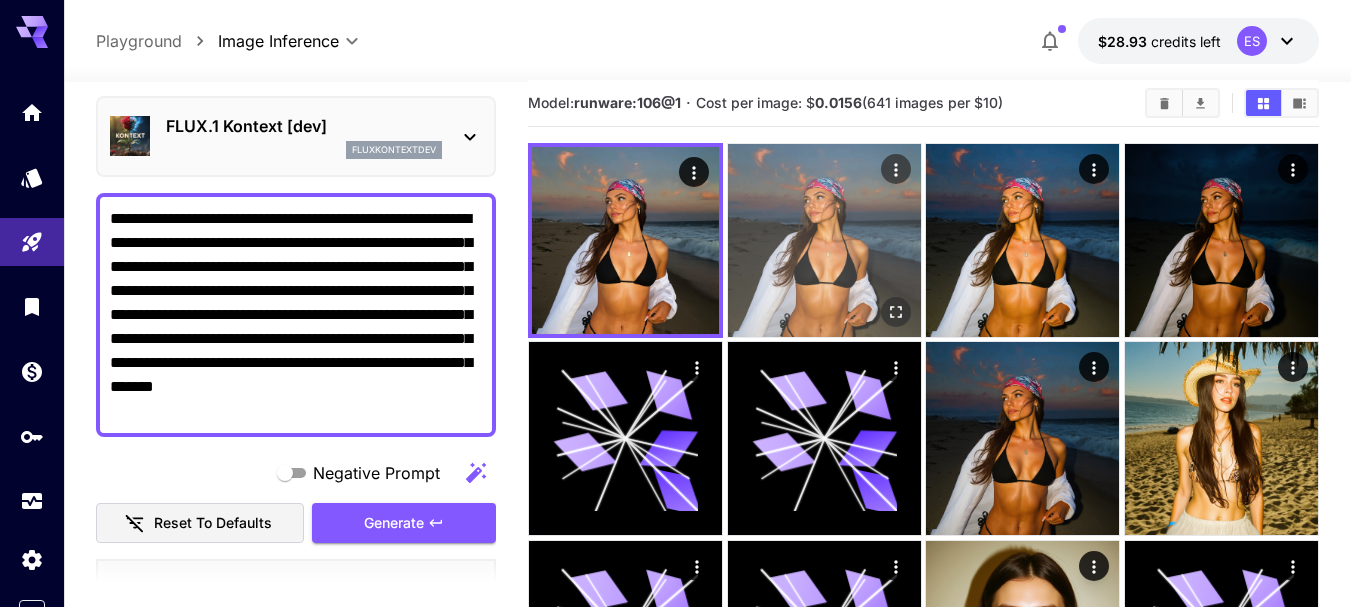 scroll, scrollTop: 0, scrollLeft: 0, axis: both 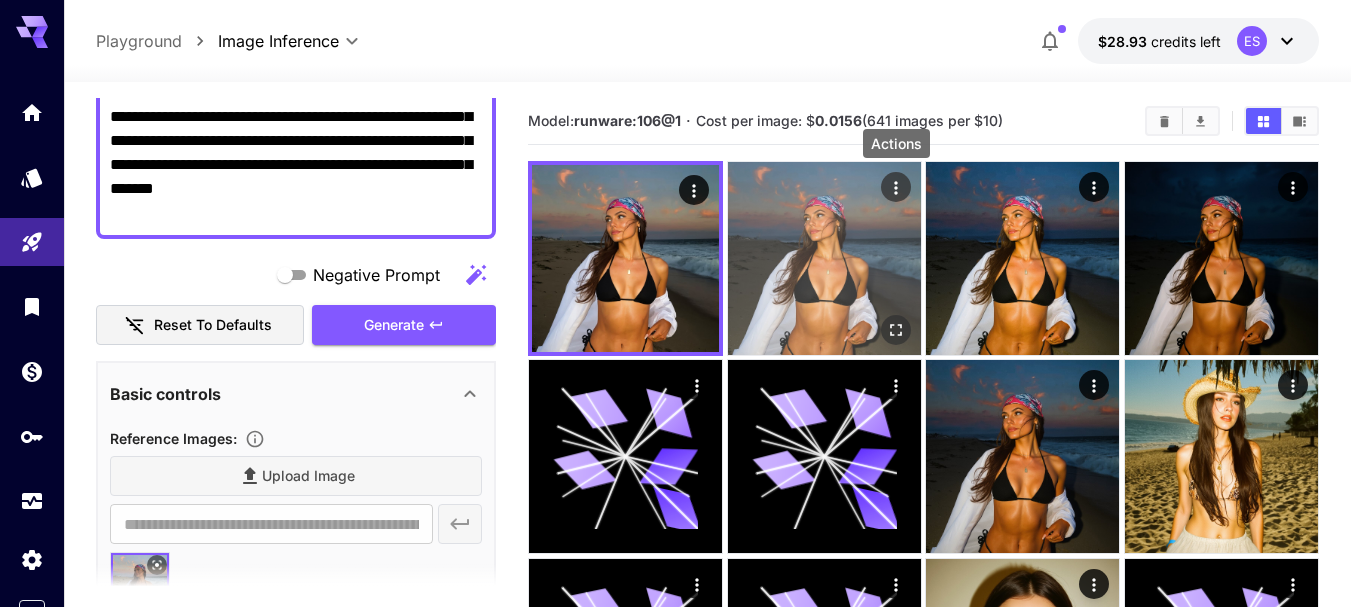 click at bounding box center [896, 187] 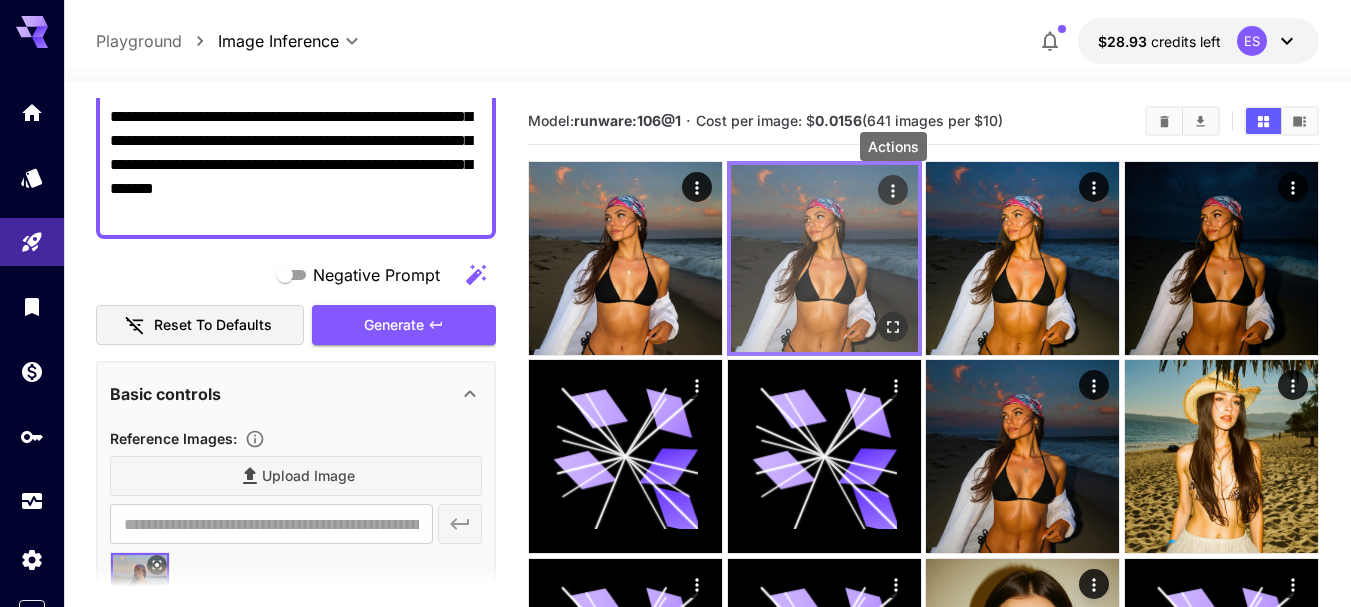 click 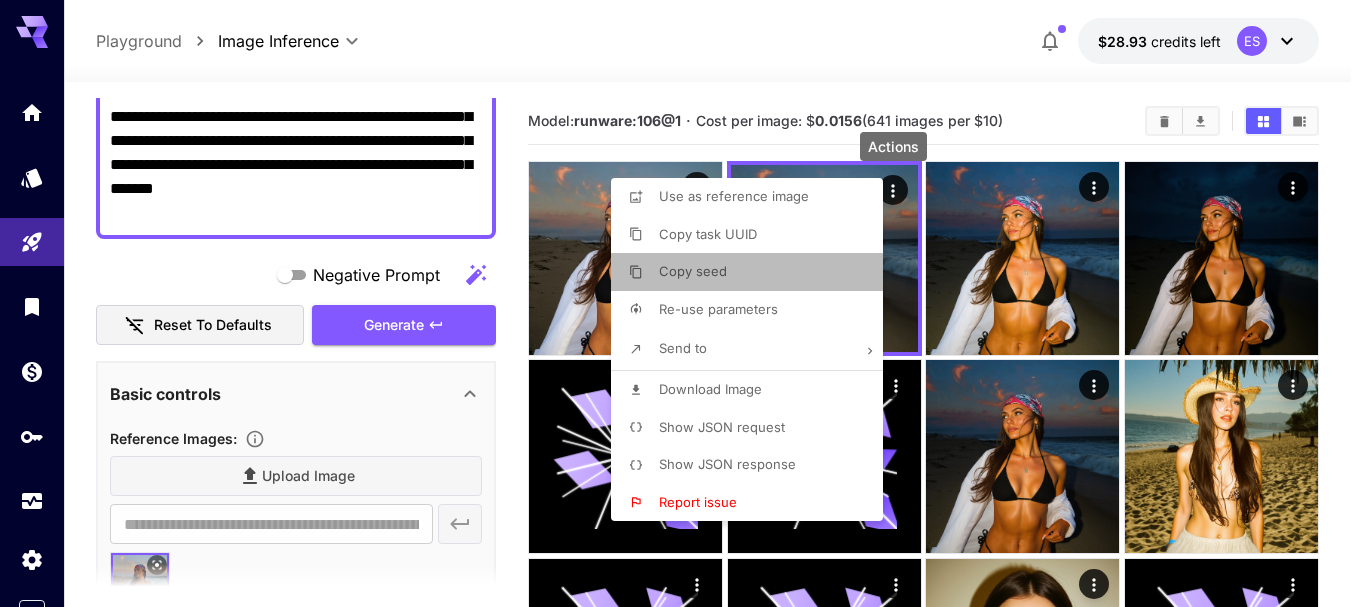 click on "Copy seed" at bounding box center (693, 271) 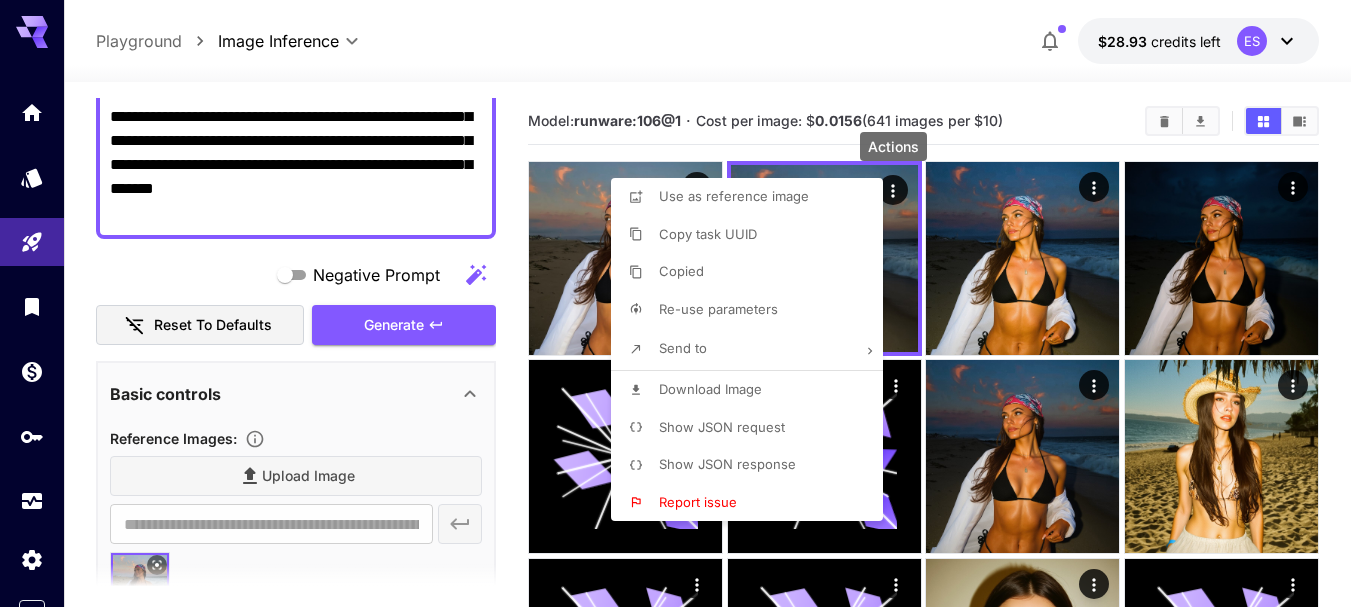 click at bounding box center [683, 303] 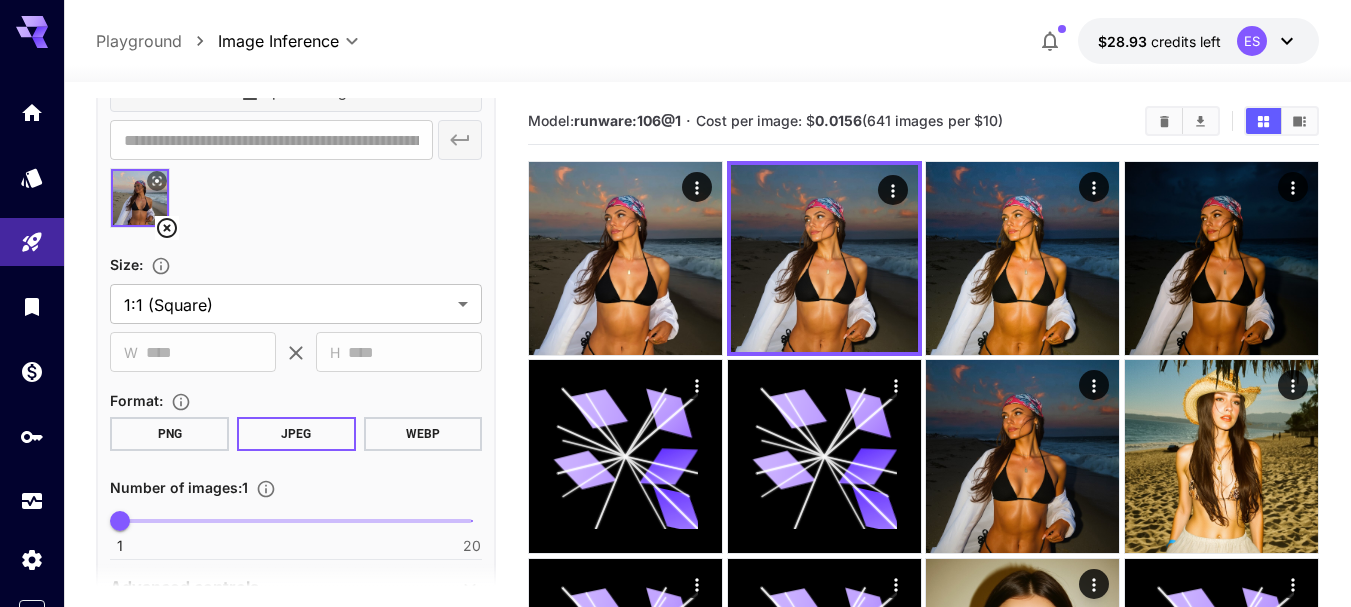 scroll, scrollTop: 671, scrollLeft: 0, axis: vertical 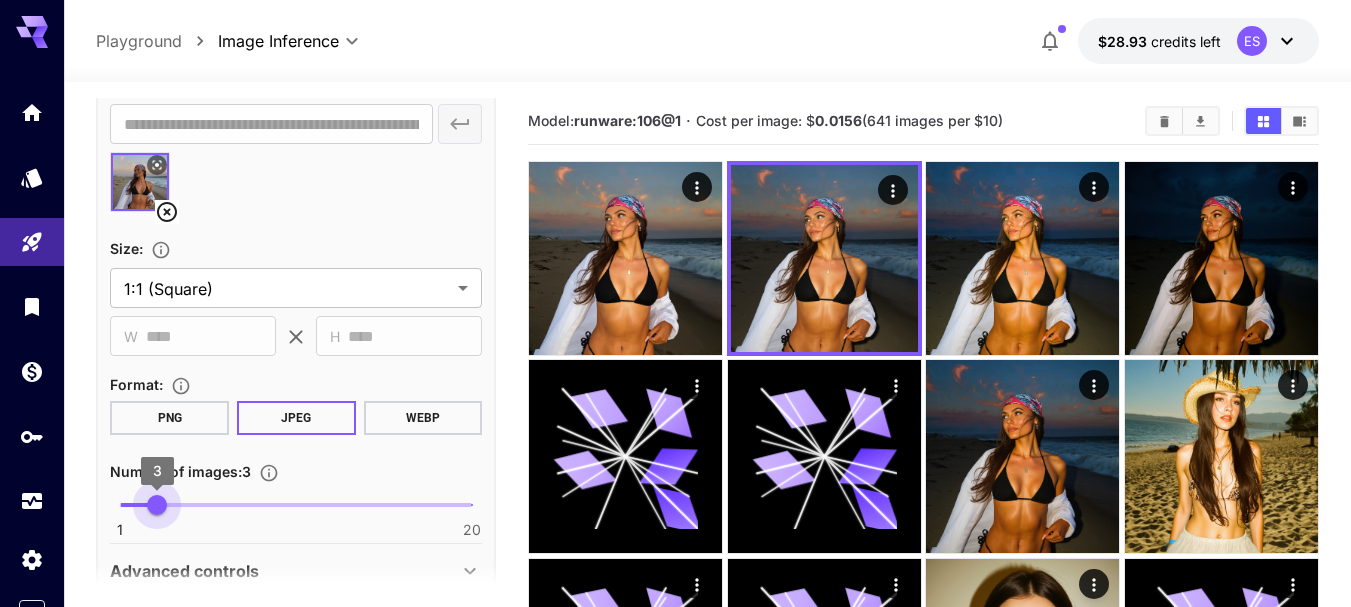 type on "*" 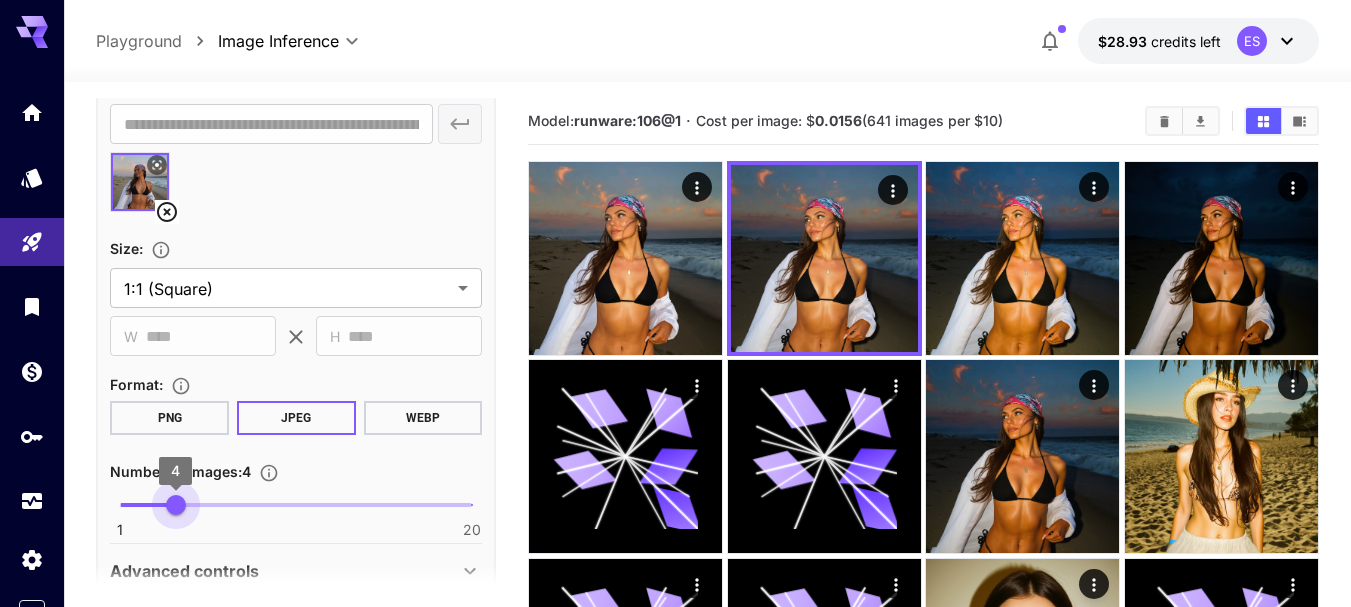 drag, startPoint x: 130, startPoint y: 501, endPoint x: 173, endPoint y: 503, distance: 43.046486 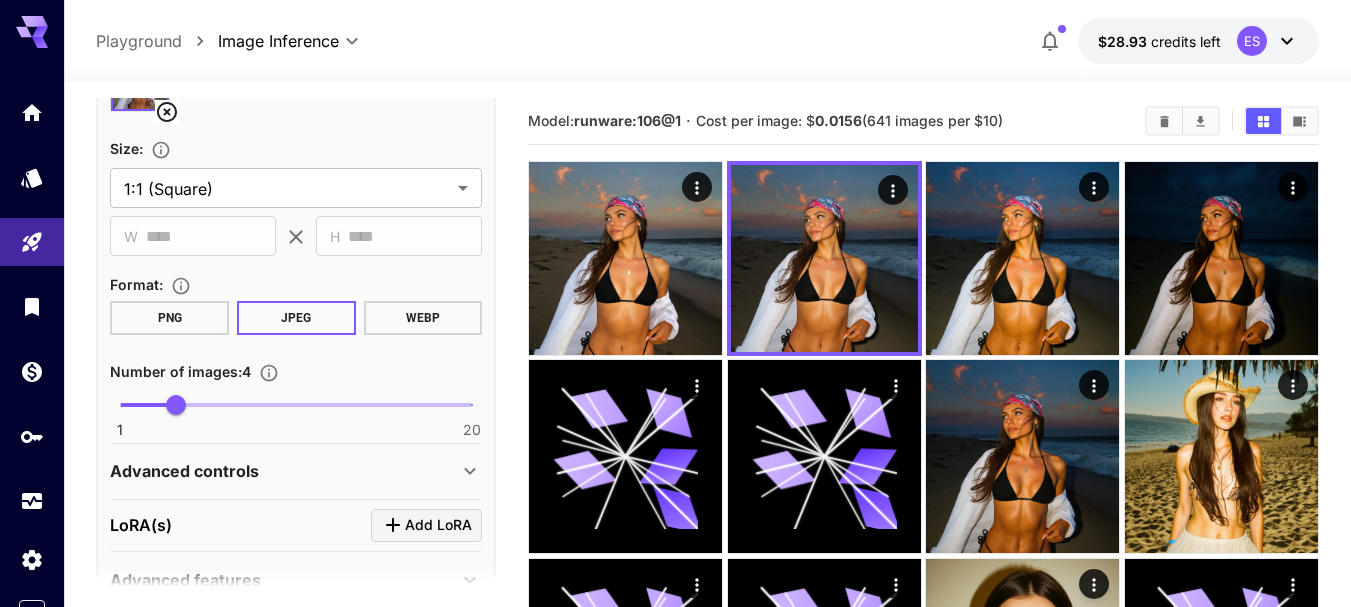 scroll, scrollTop: 871, scrollLeft: 0, axis: vertical 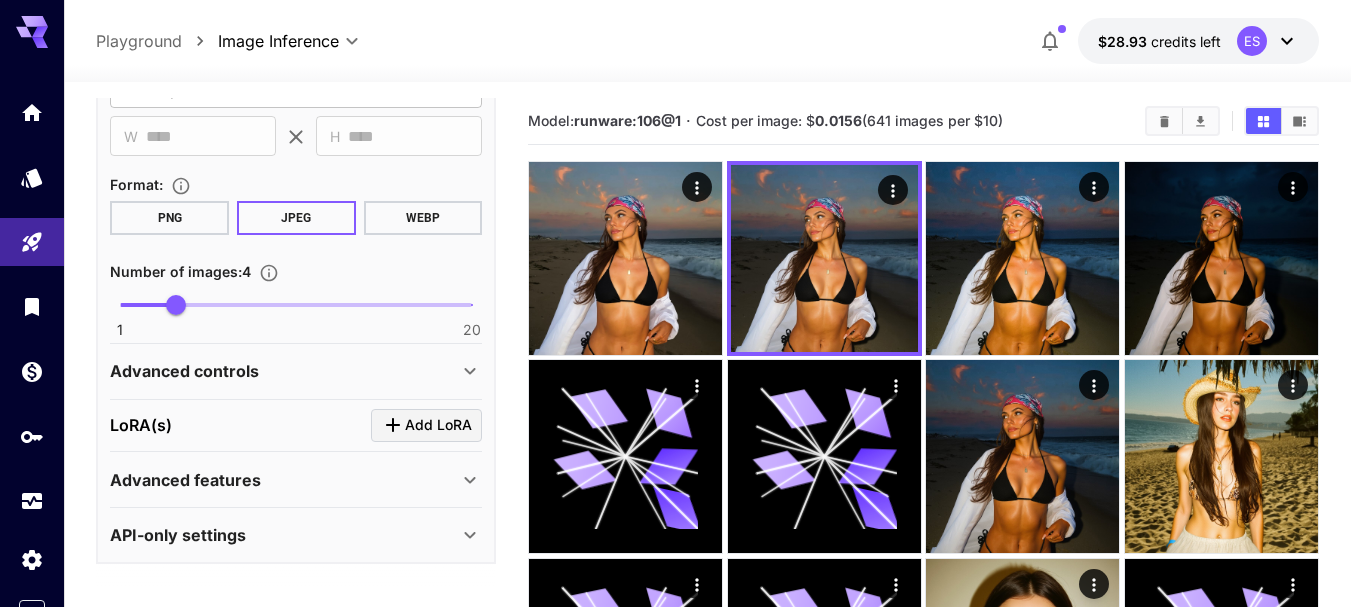 click on "Advanced controls" at bounding box center [296, 371] 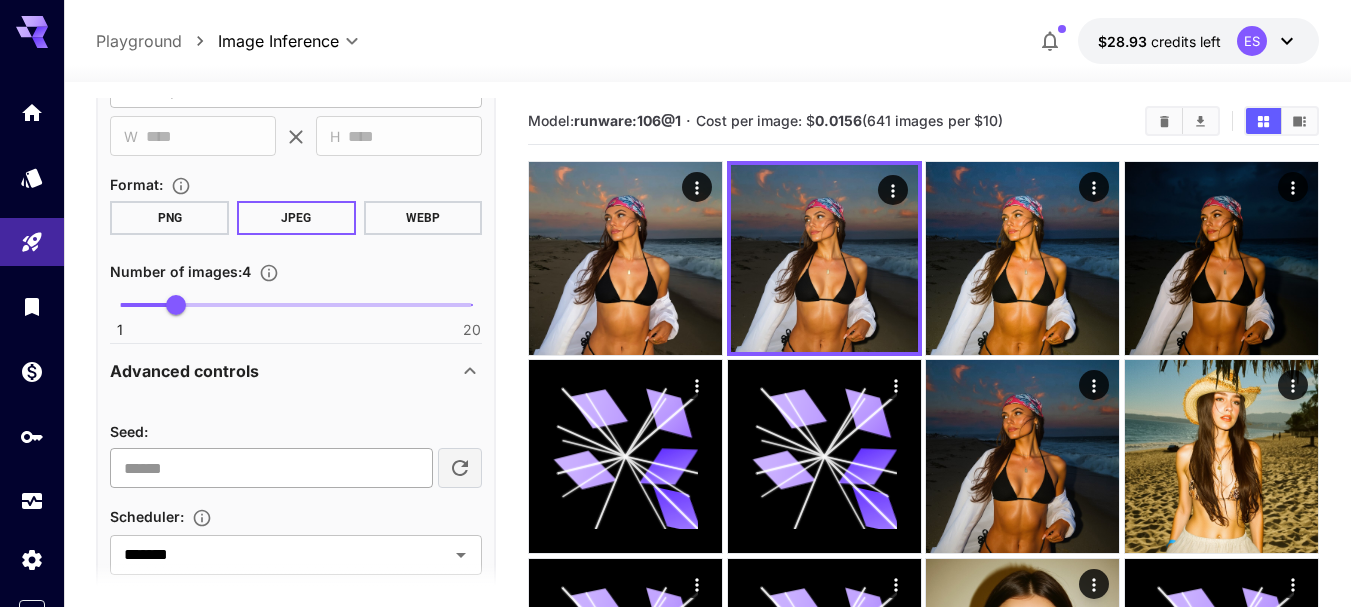 click on "**********" at bounding box center [271, 468] 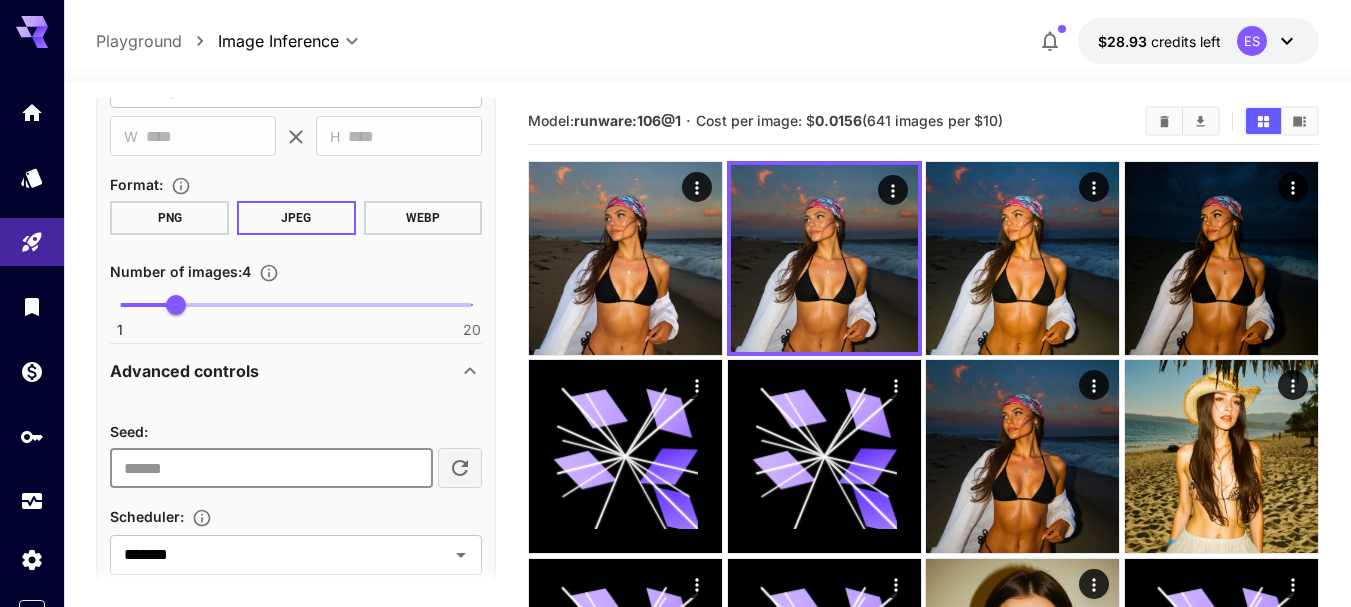 click on "**********" at bounding box center [271, 468] 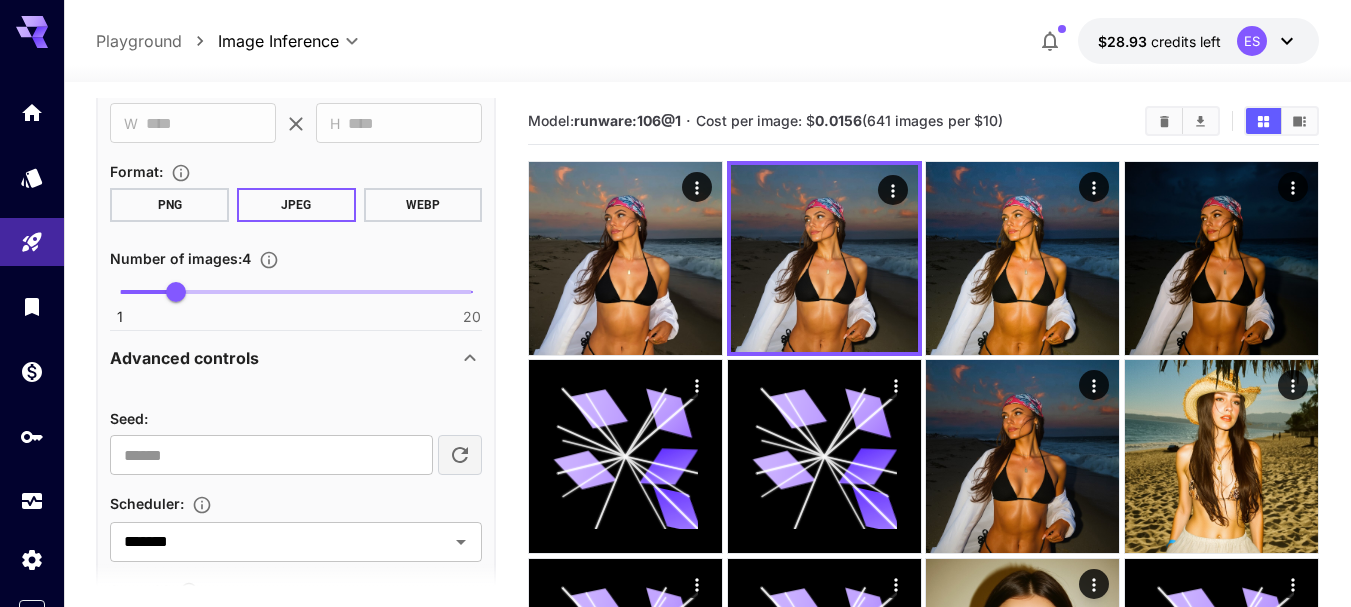 scroll, scrollTop: 853, scrollLeft: 0, axis: vertical 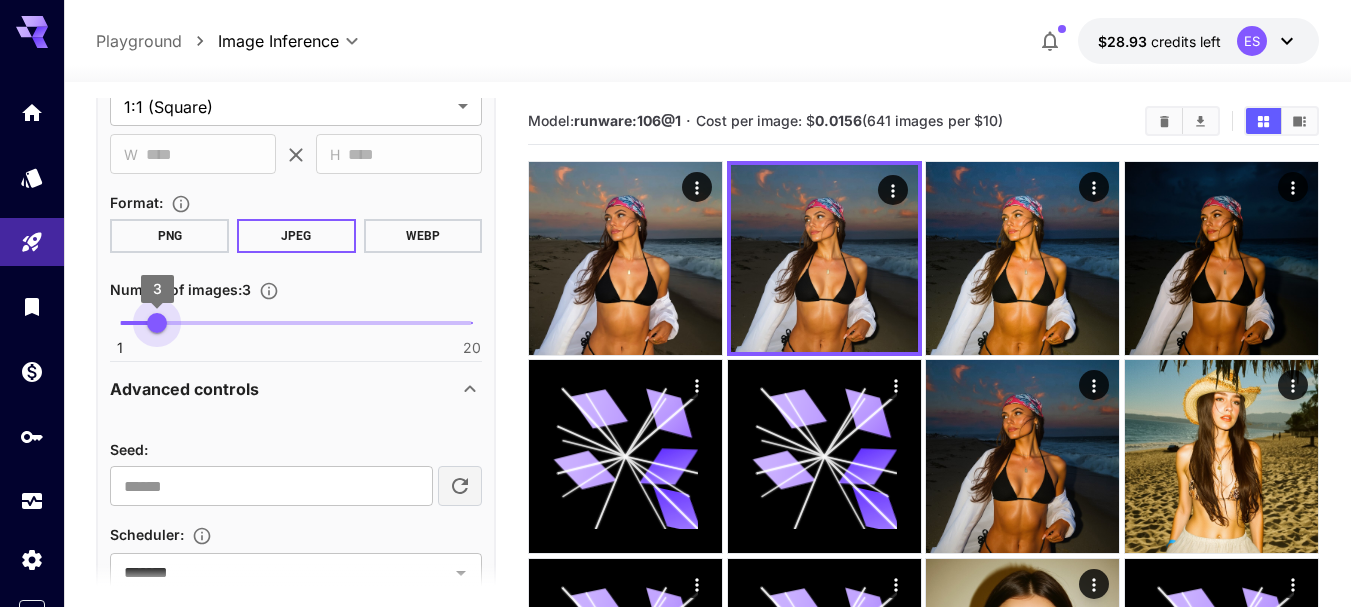 click on "1 20 3" at bounding box center [296, 323] 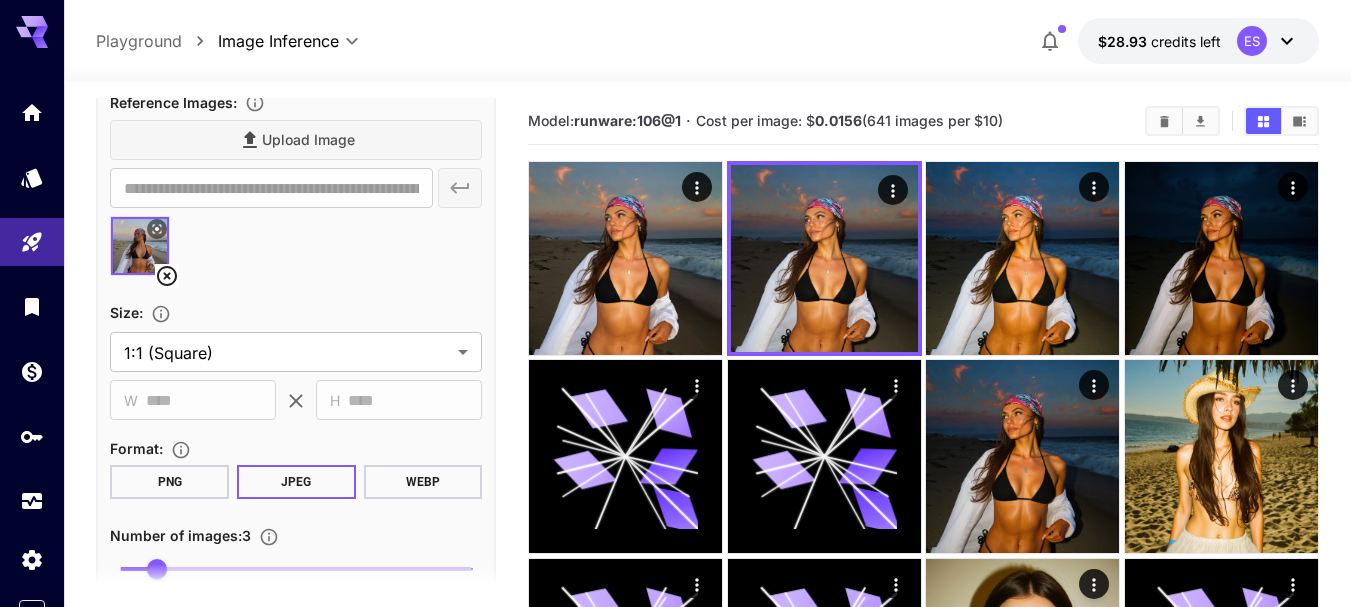 scroll, scrollTop: 753, scrollLeft: 0, axis: vertical 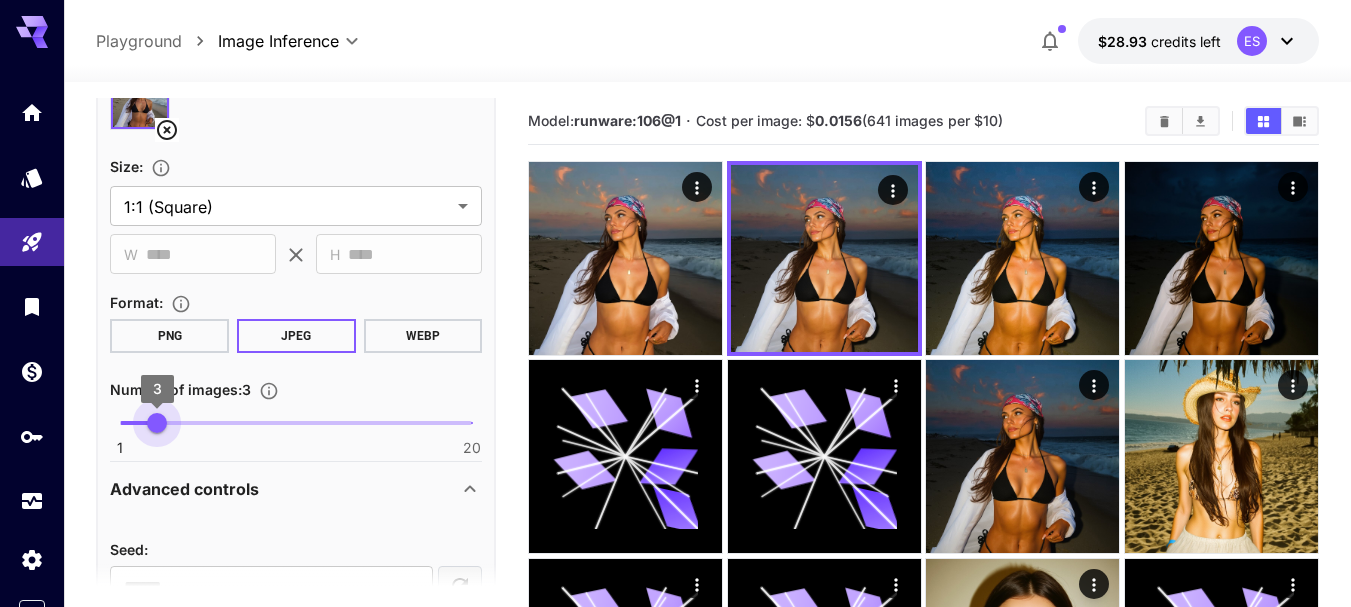 type on "*" 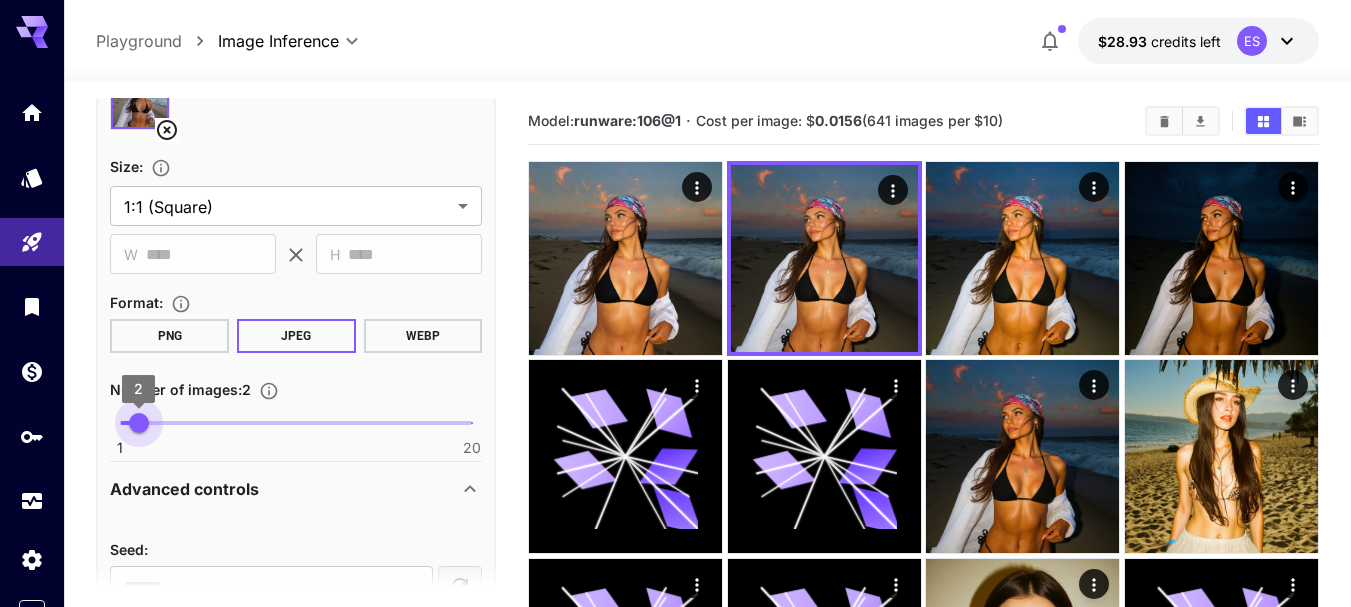 drag, startPoint x: 158, startPoint y: 416, endPoint x: 144, endPoint y: 414, distance: 14.142136 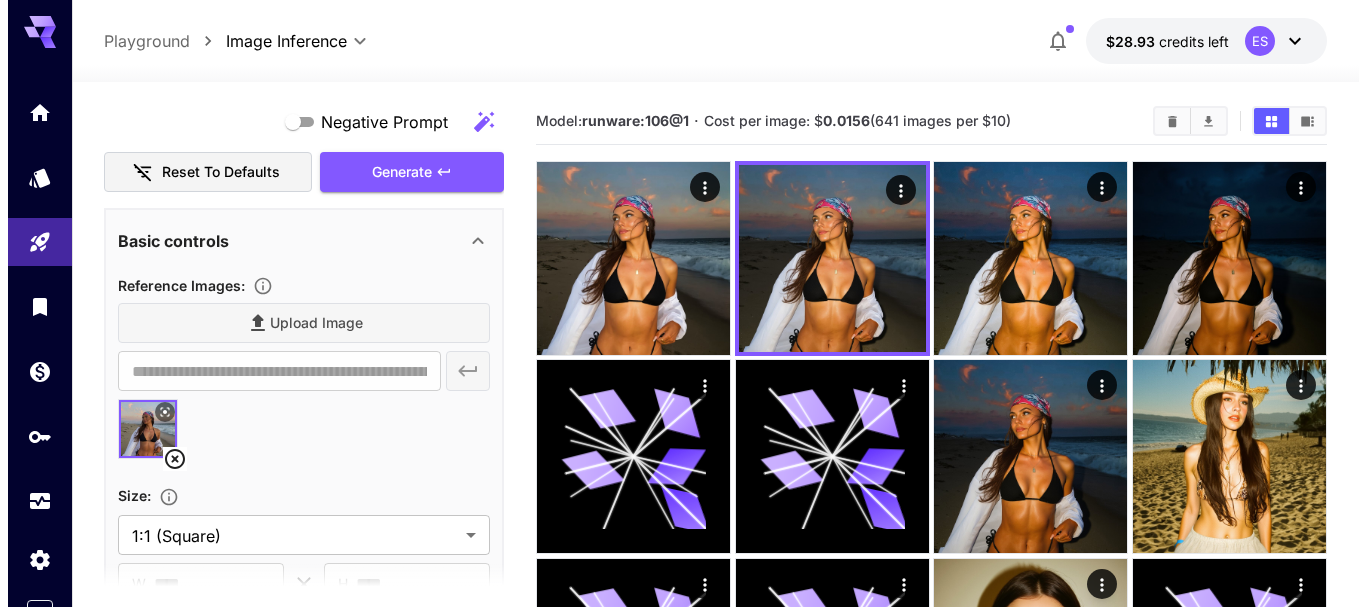 scroll, scrollTop: 153, scrollLeft: 0, axis: vertical 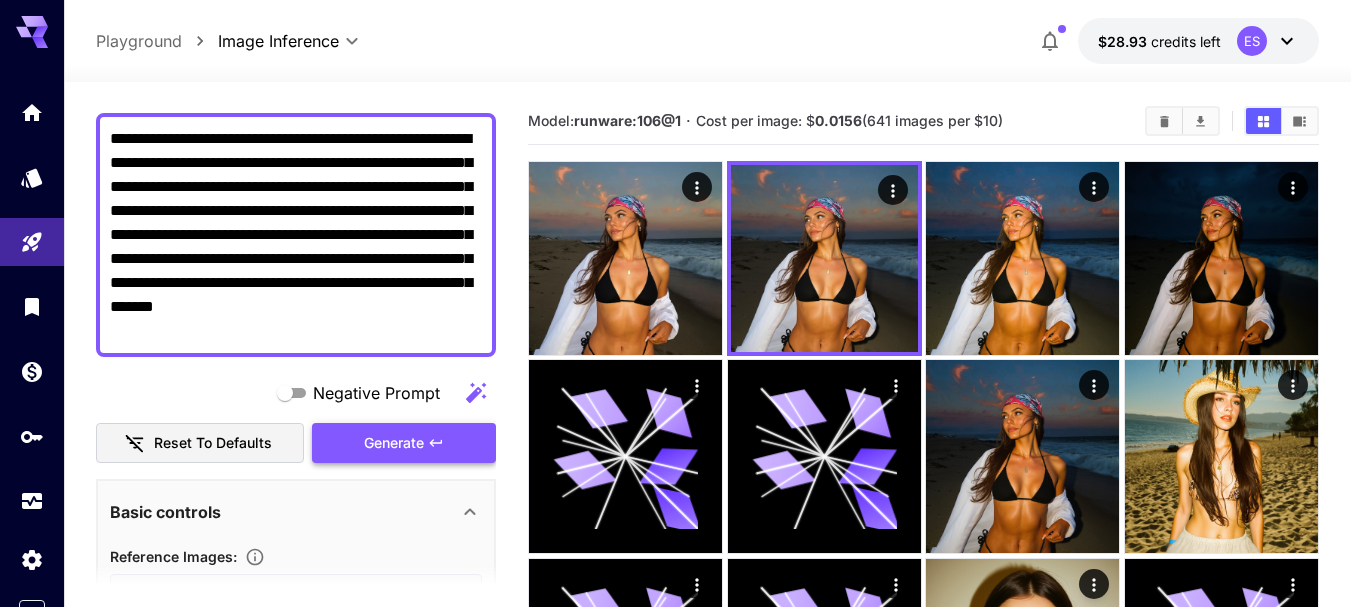click on "Generate" at bounding box center (394, 443) 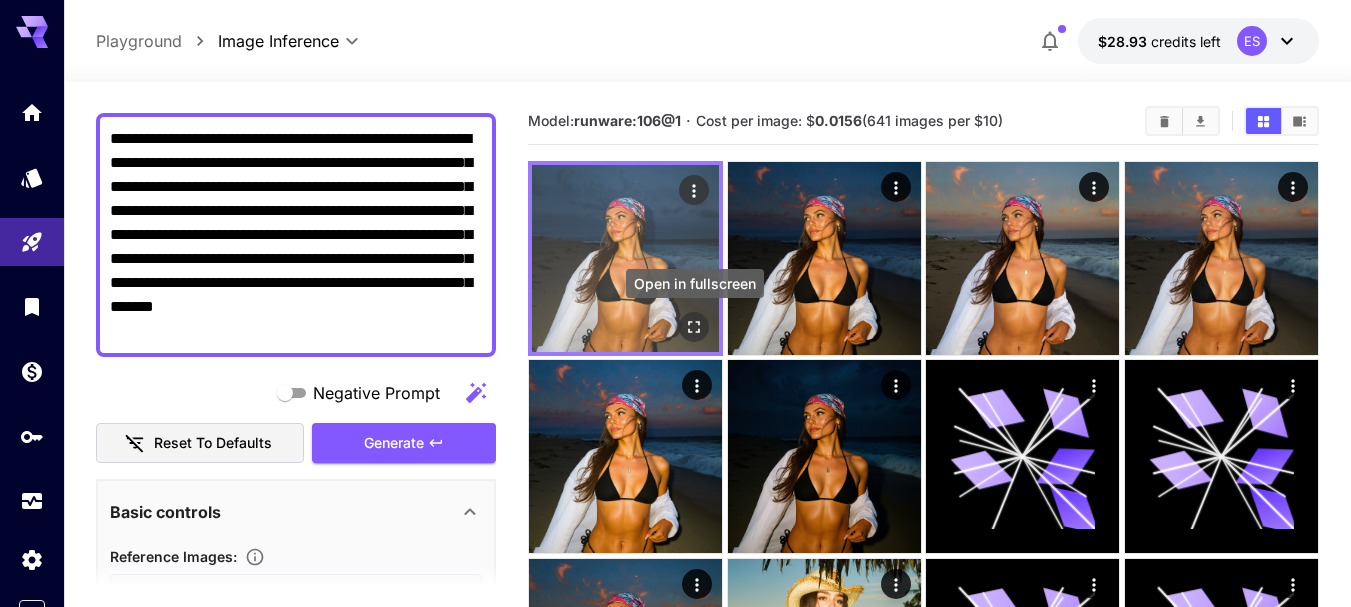 click 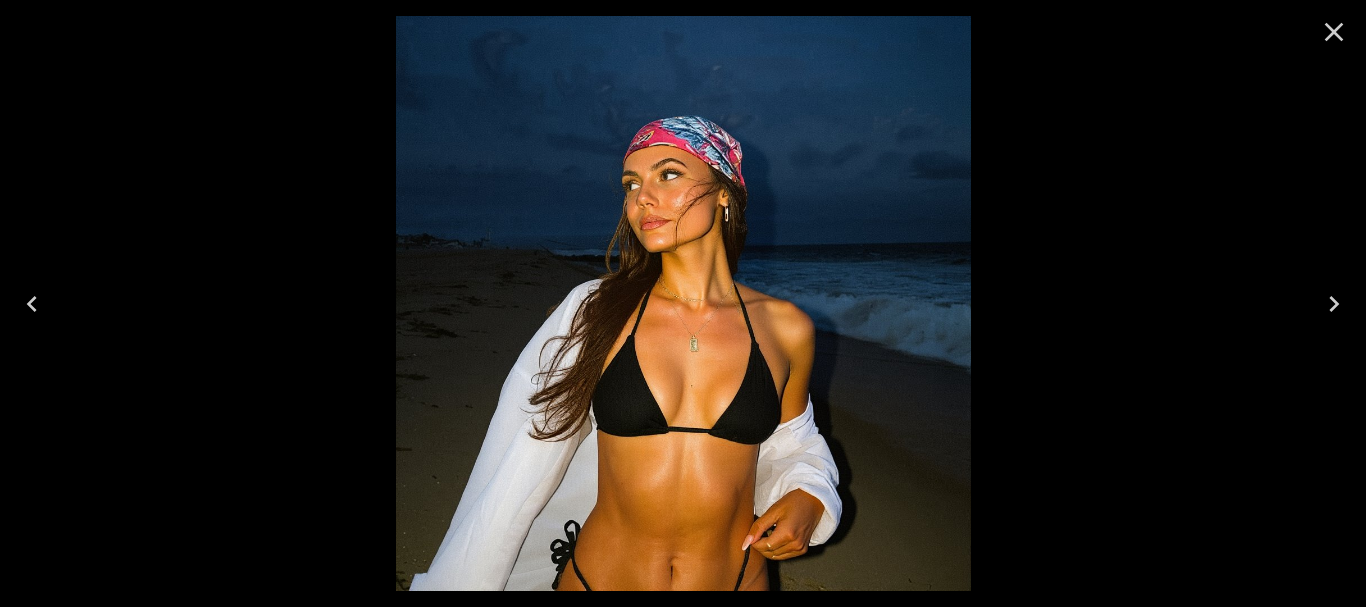 click at bounding box center (1334, 304) 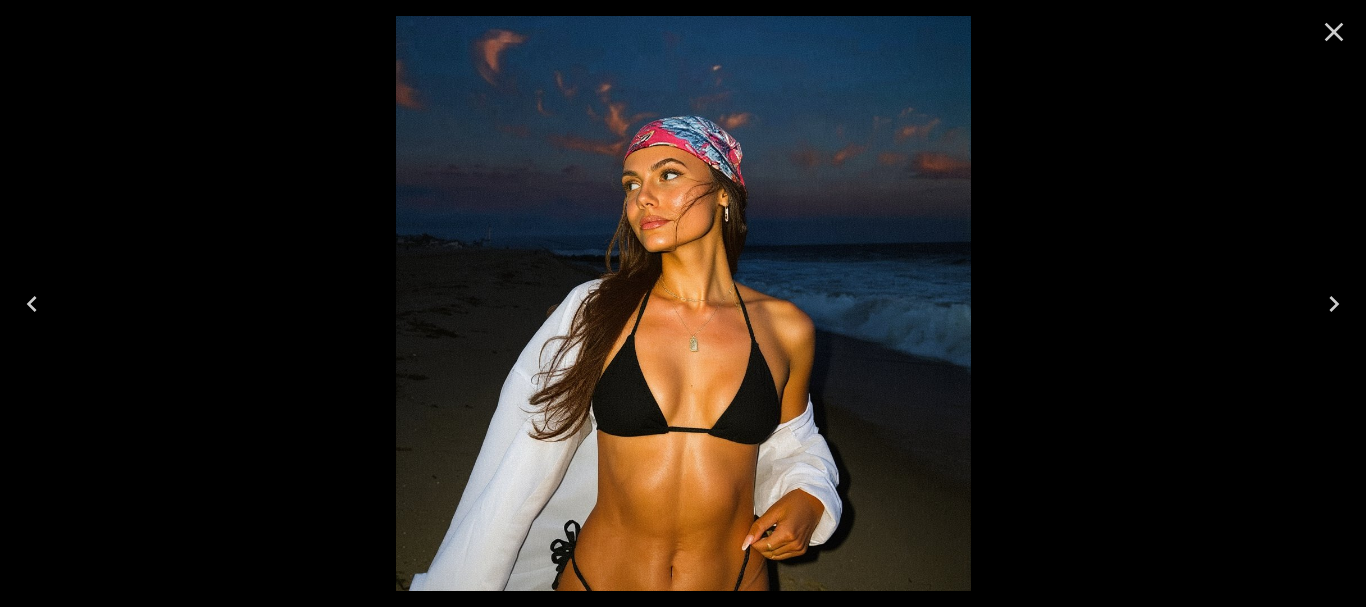 scroll, scrollTop: 0, scrollLeft: 0, axis: both 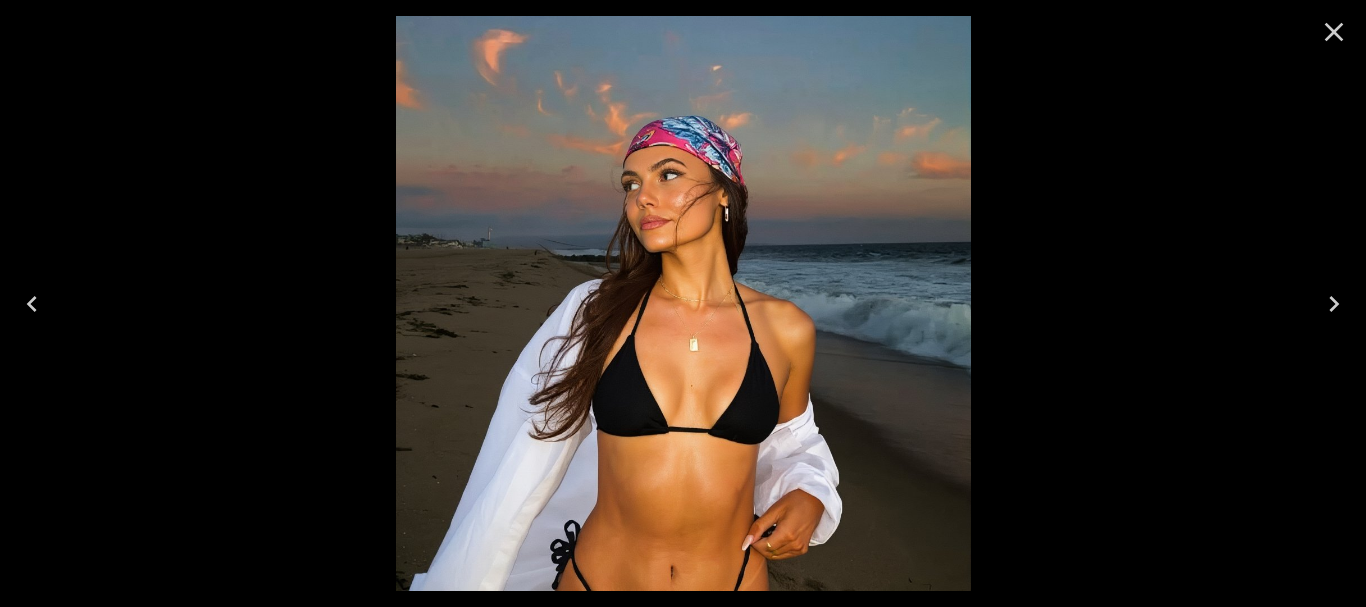 click 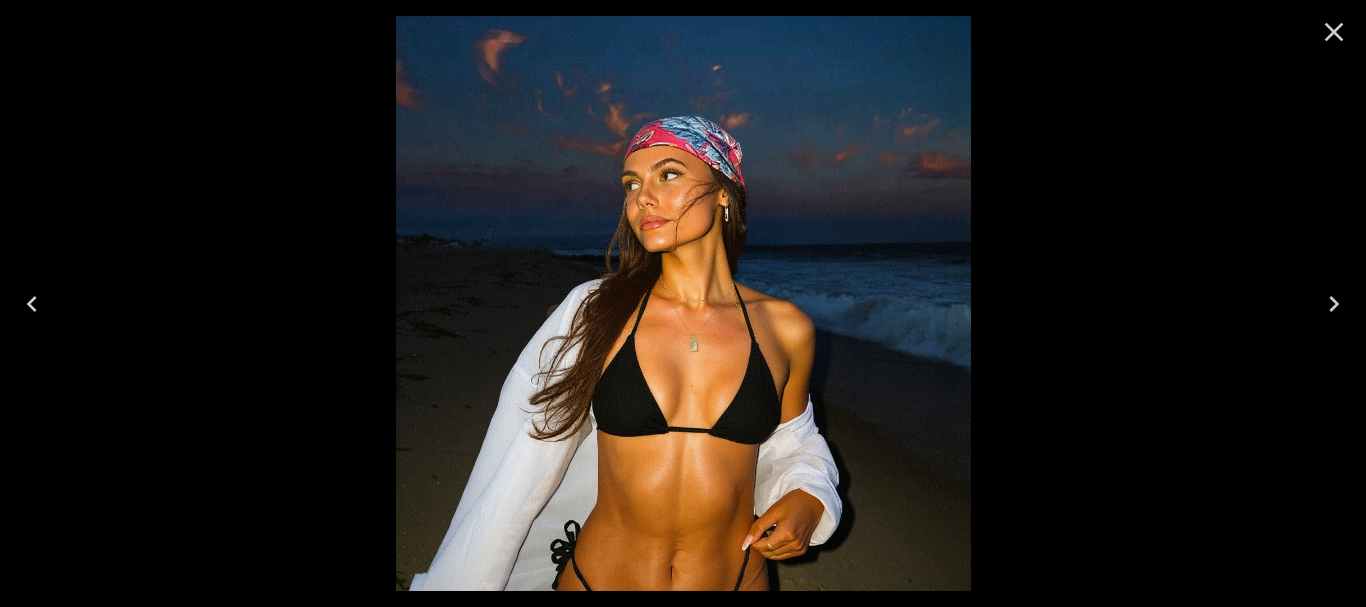 click 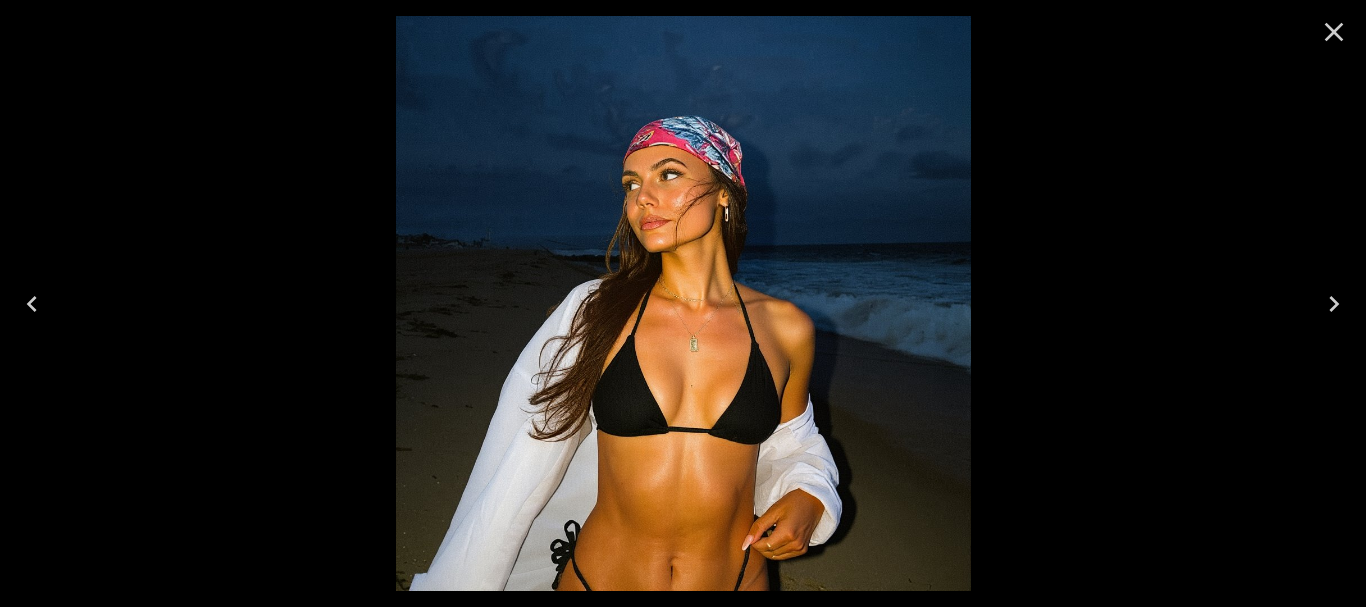 click 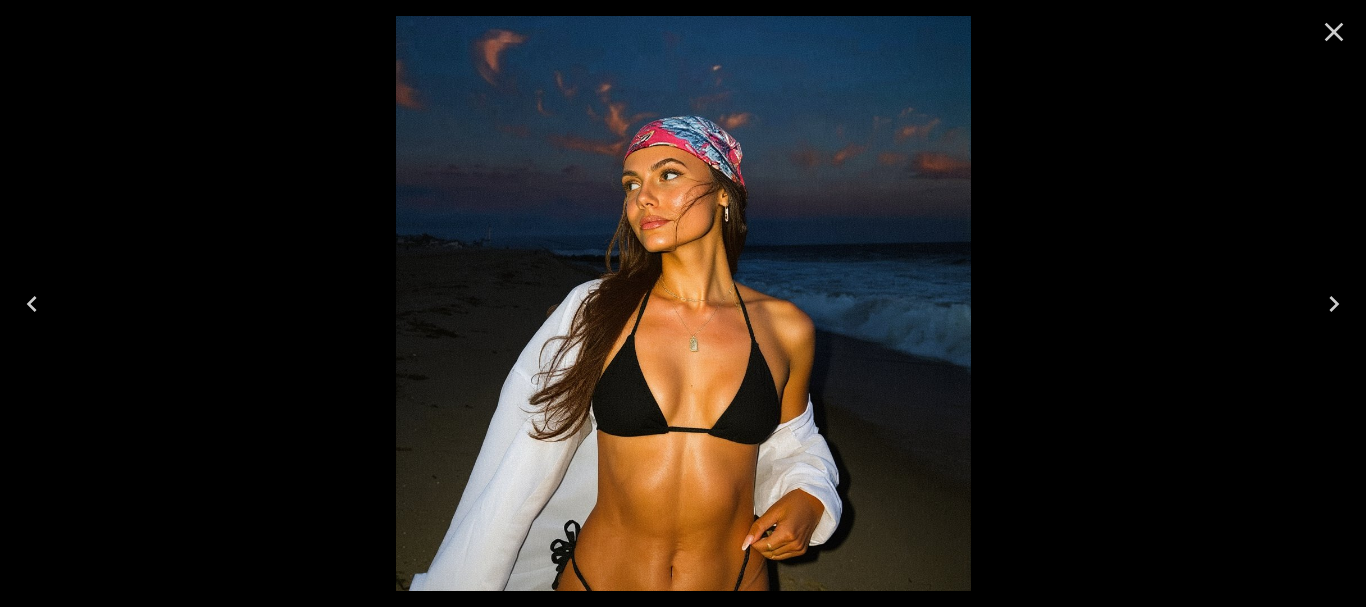click at bounding box center [1334, 304] 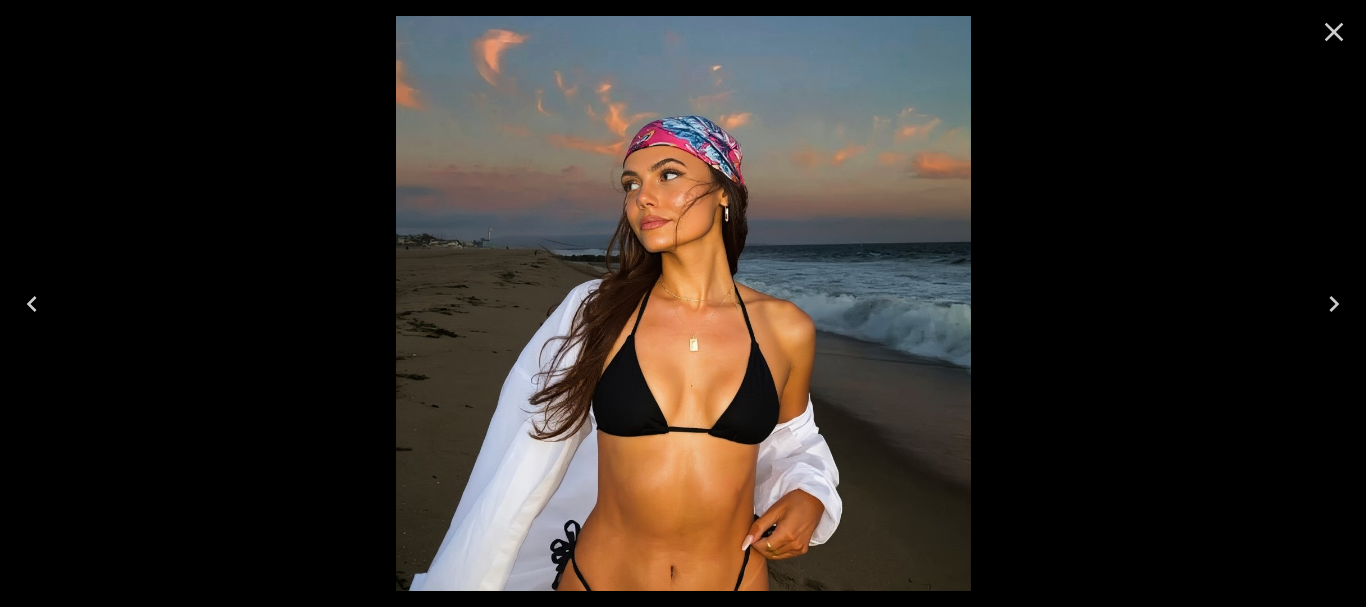 click 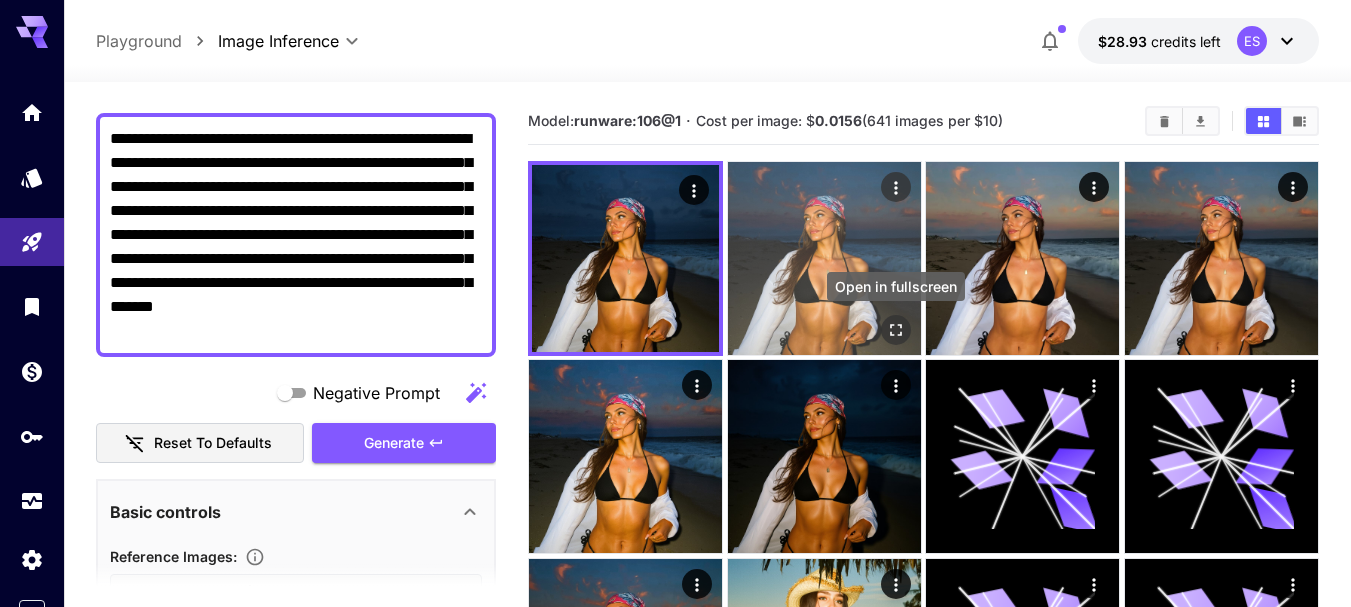 click 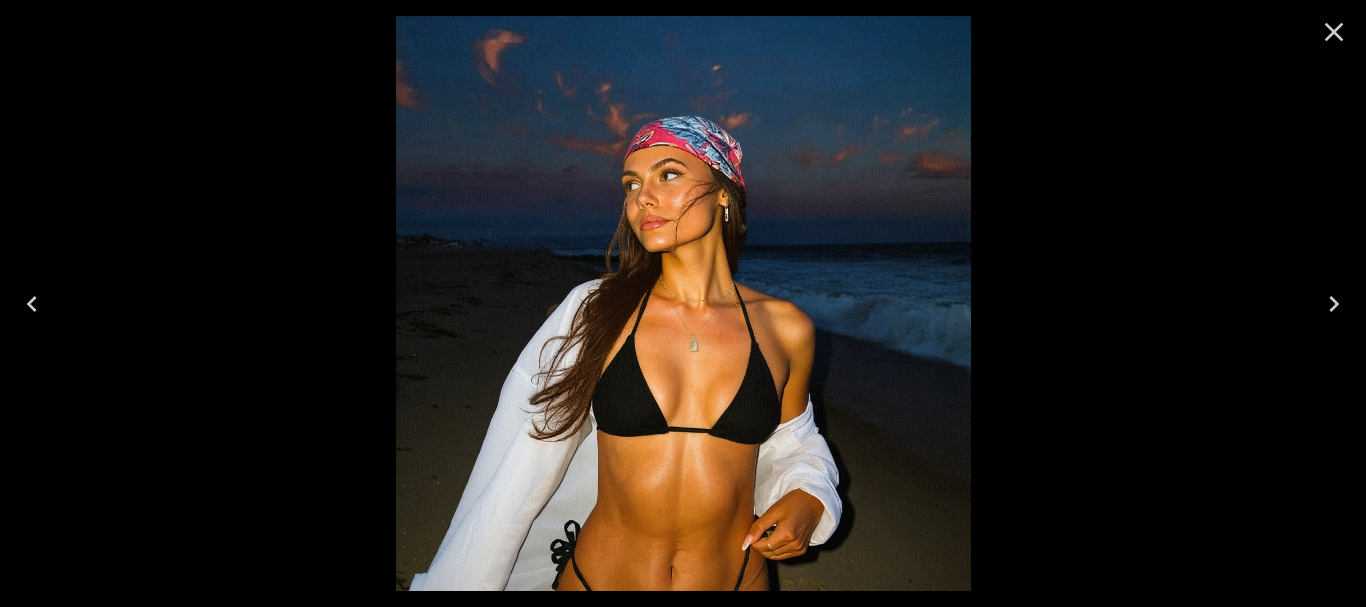 click 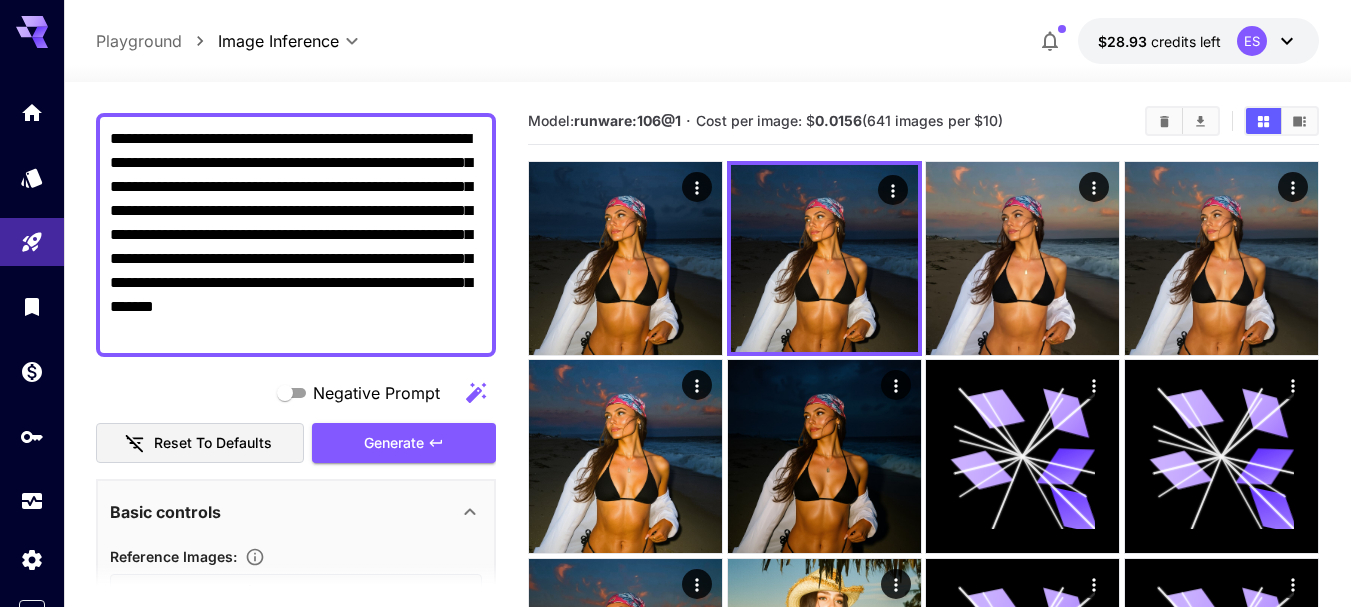 scroll, scrollTop: 353, scrollLeft: 0, axis: vertical 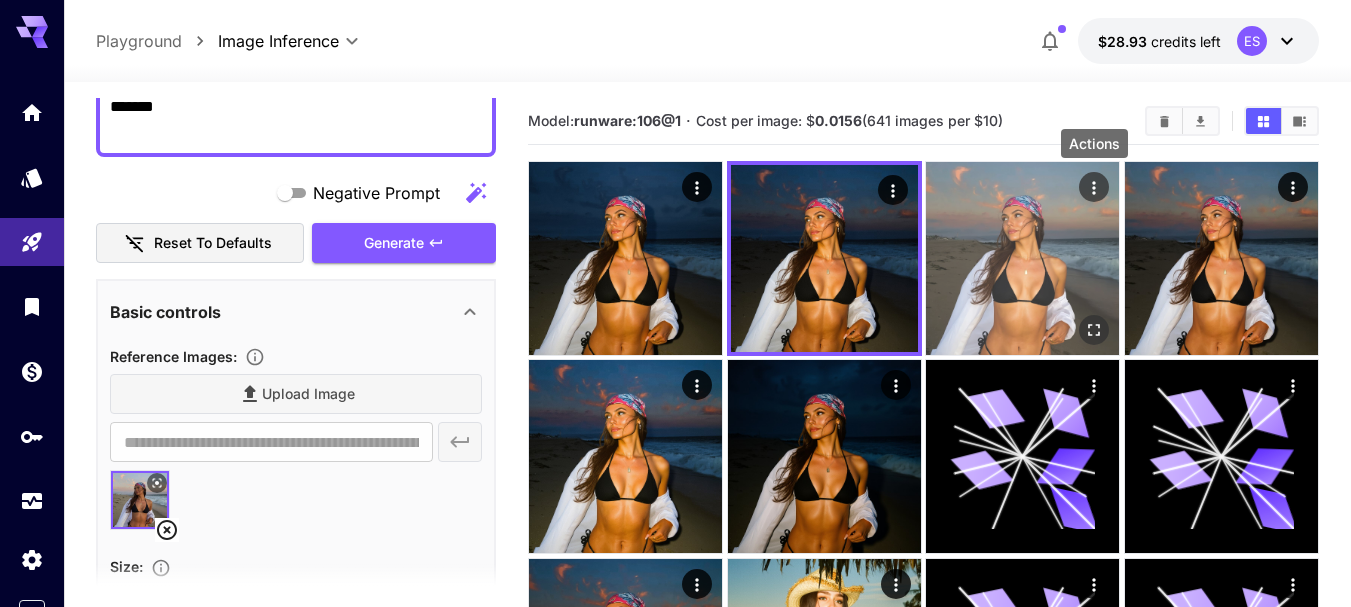 click 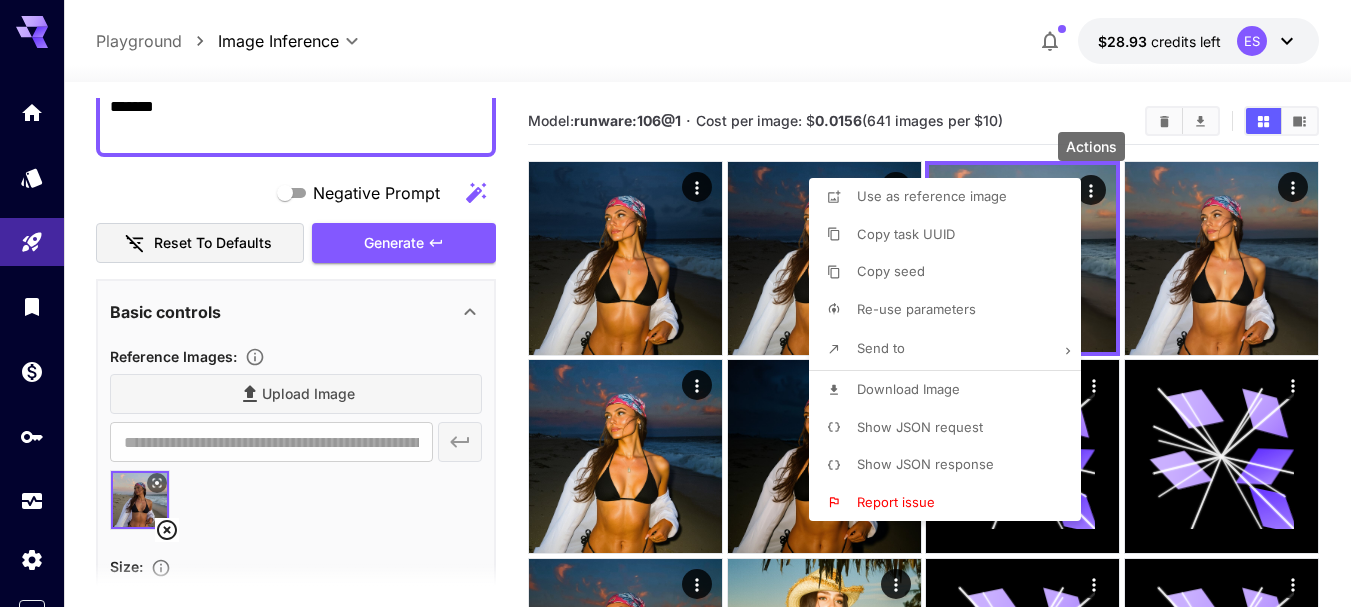 click on "Copy seed" at bounding box center [891, 271] 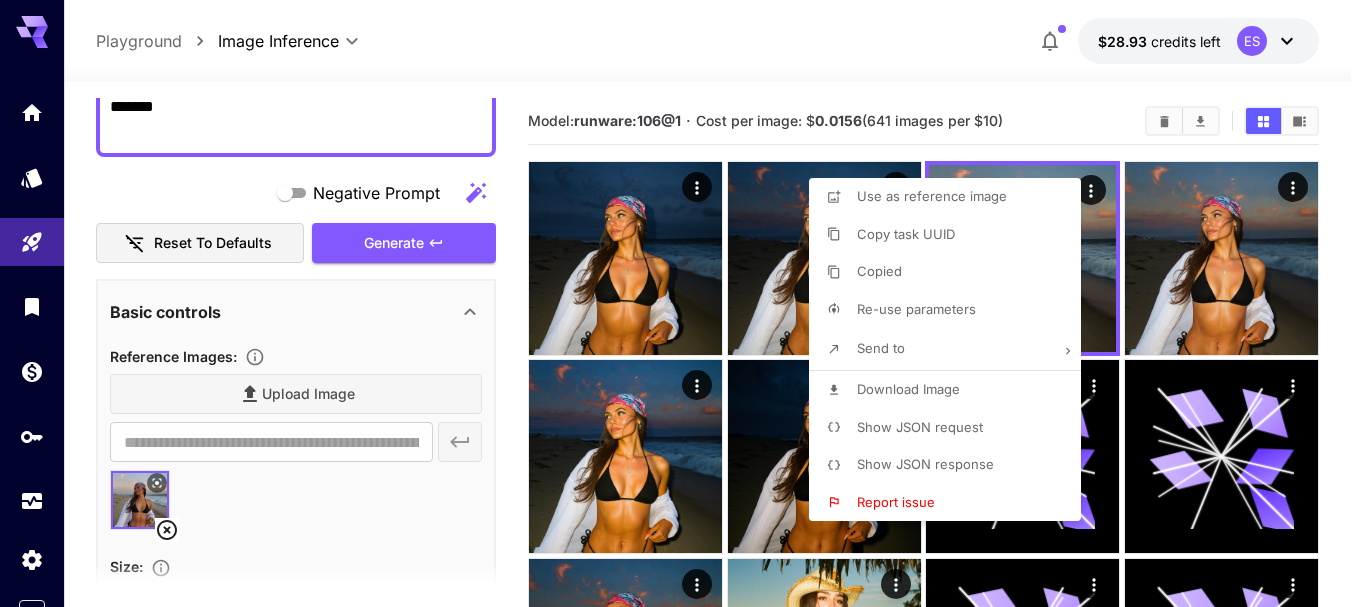 click at bounding box center (683, 303) 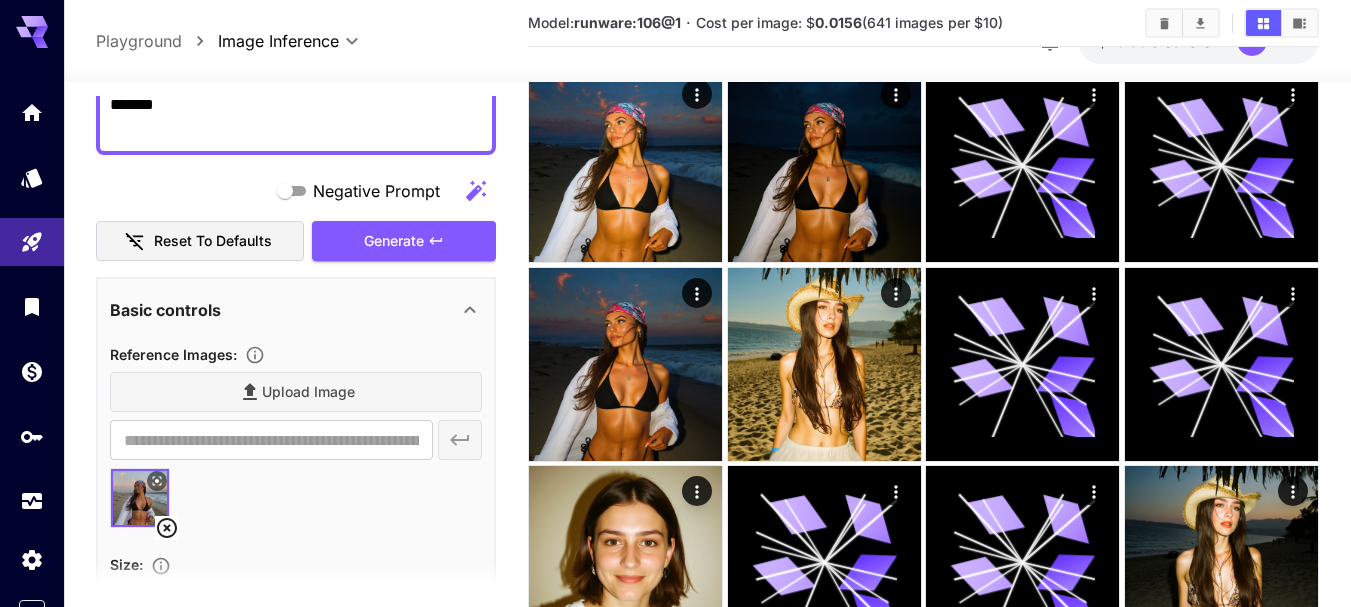 scroll, scrollTop: 300, scrollLeft: 0, axis: vertical 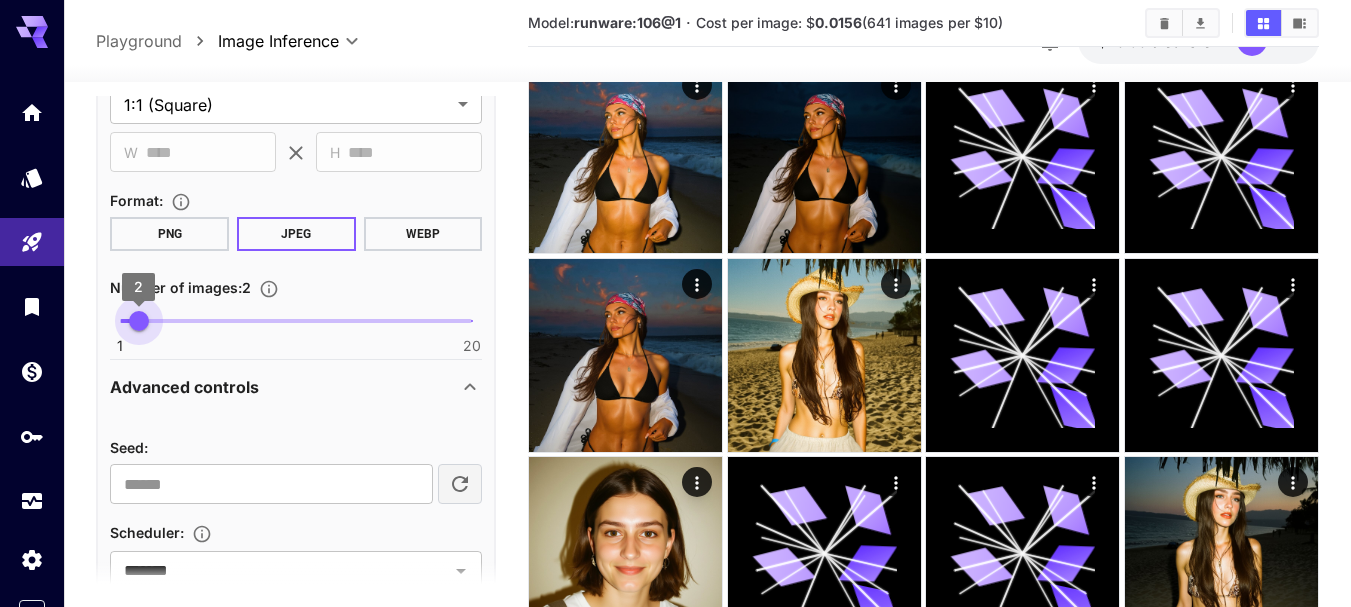 drag, startPoint x: 143, startPoint y: 323, endPoint x: 91, endPoint y: 331, distance: 52.611786 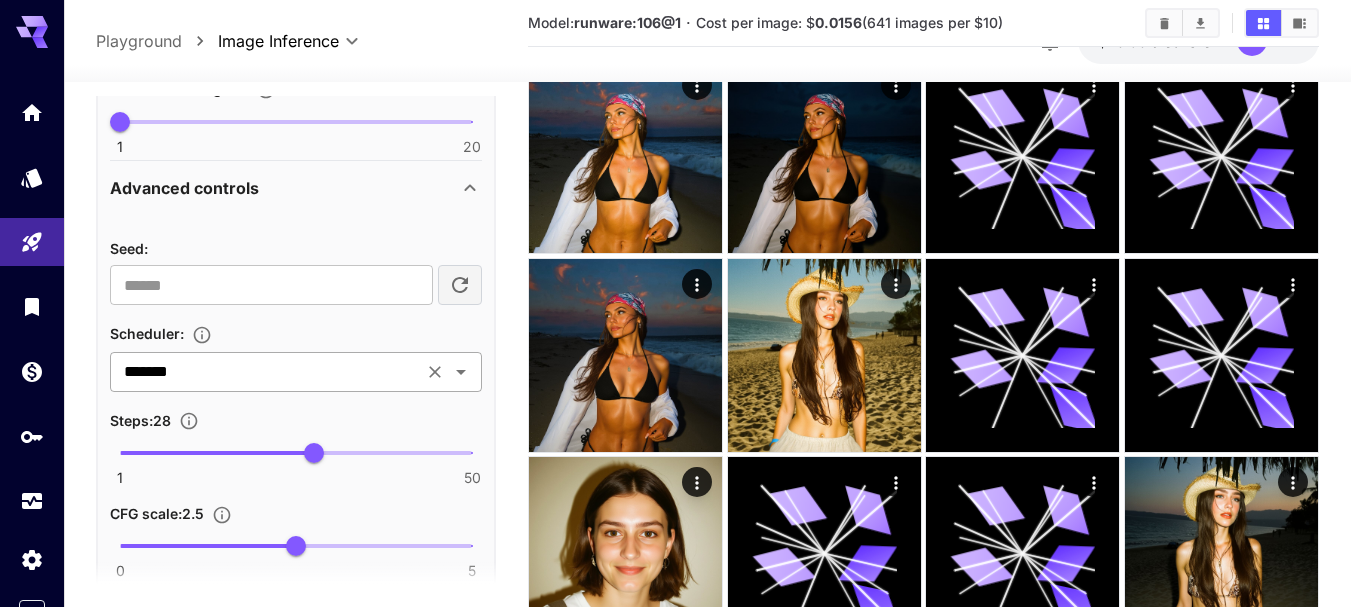 scroll, scrollTop: 1053, scrollLeft: 0, axis: vertical 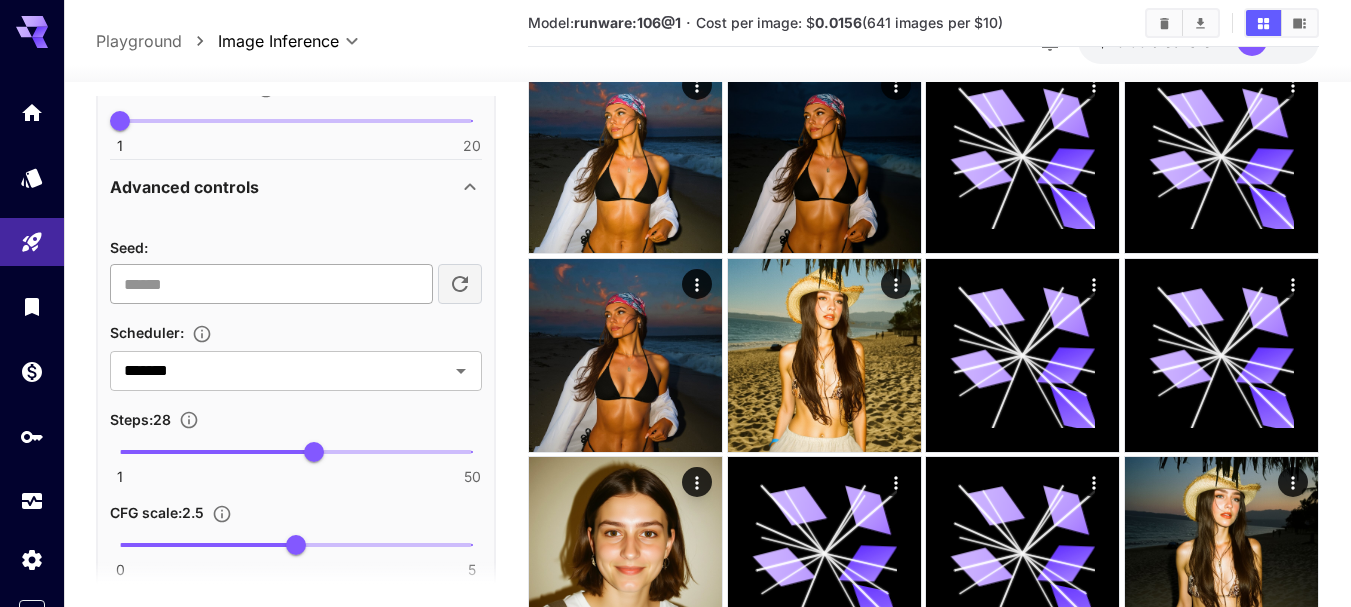 click at bounding box center (271, 284) 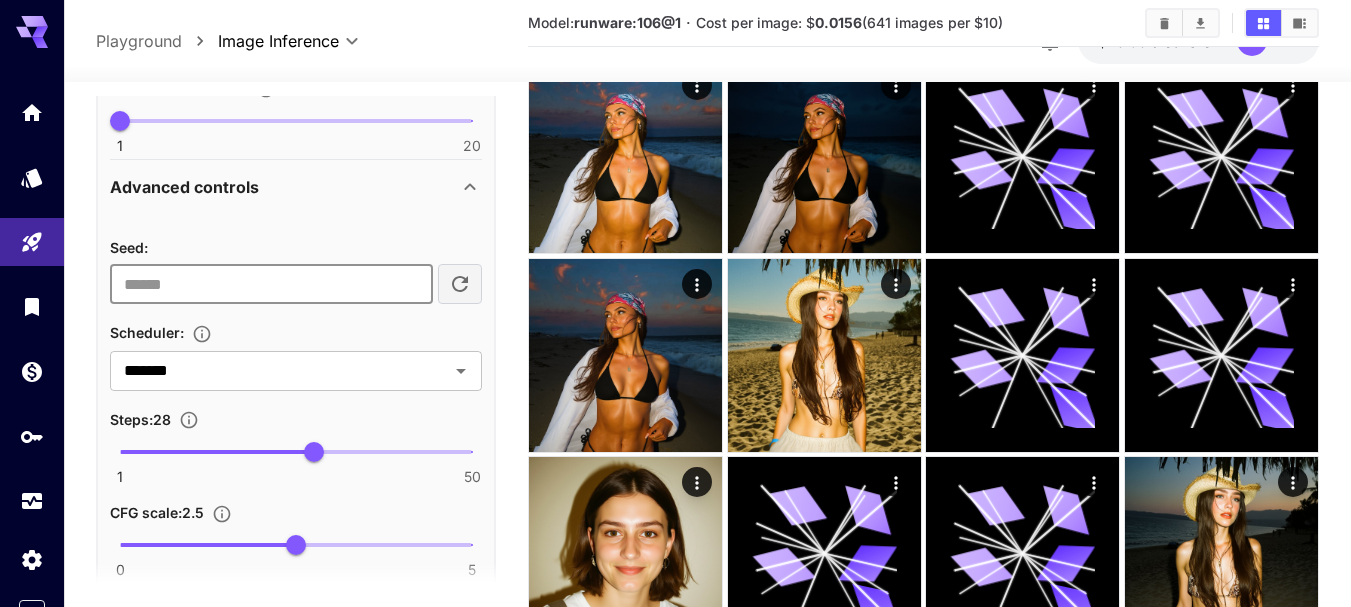 paste on "**********" 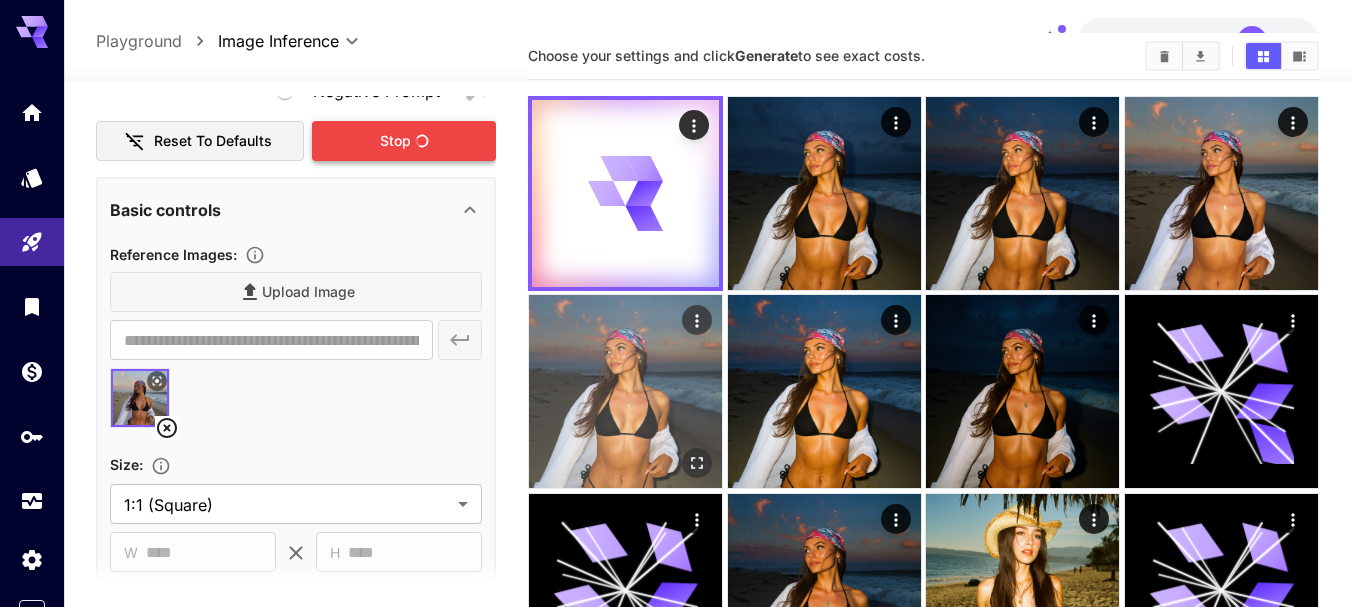 scroll, scrollTop: 0, scrollLeft: 0, axis: both 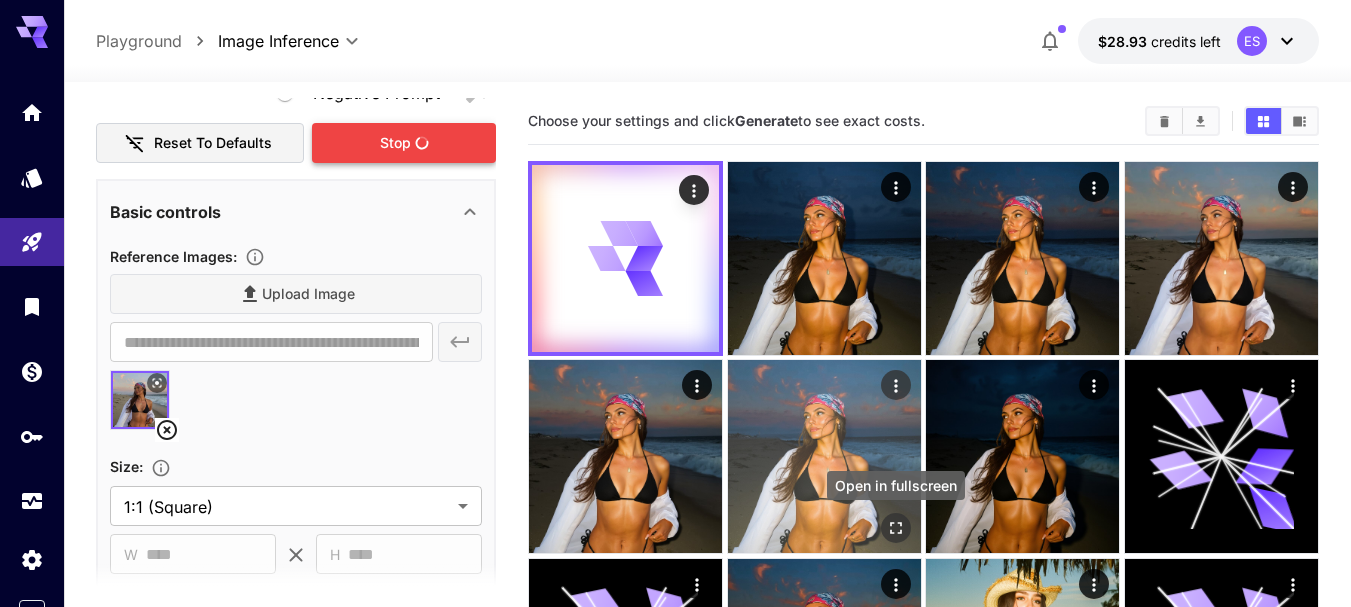 click 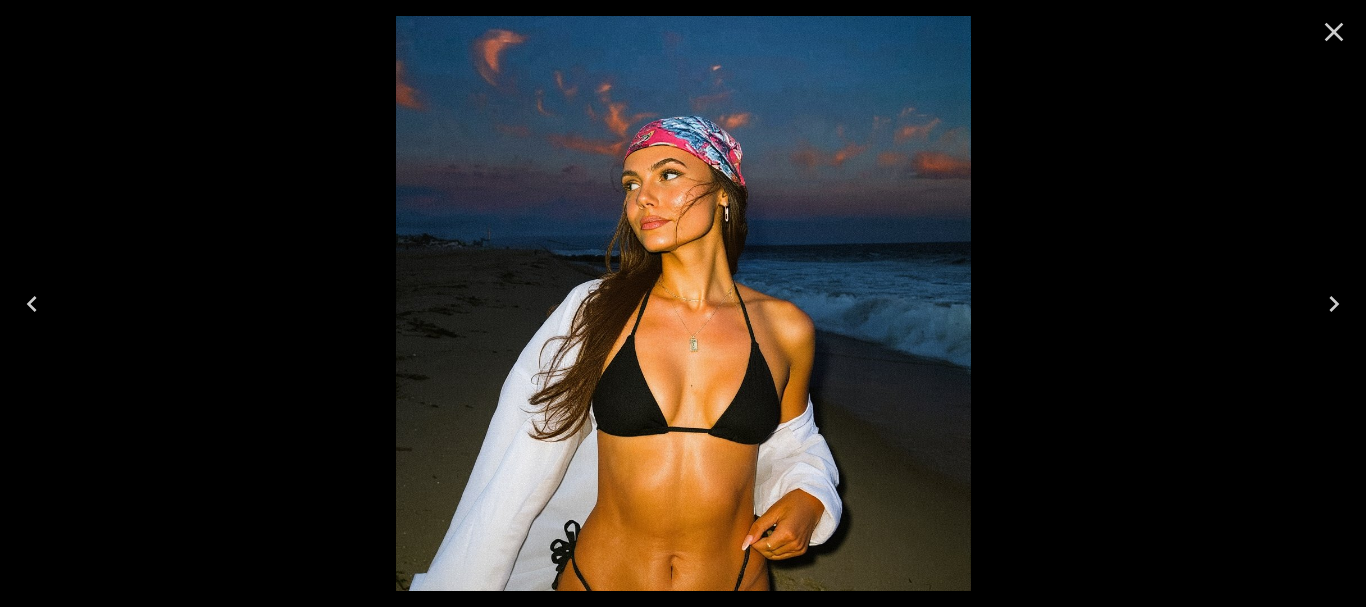 click 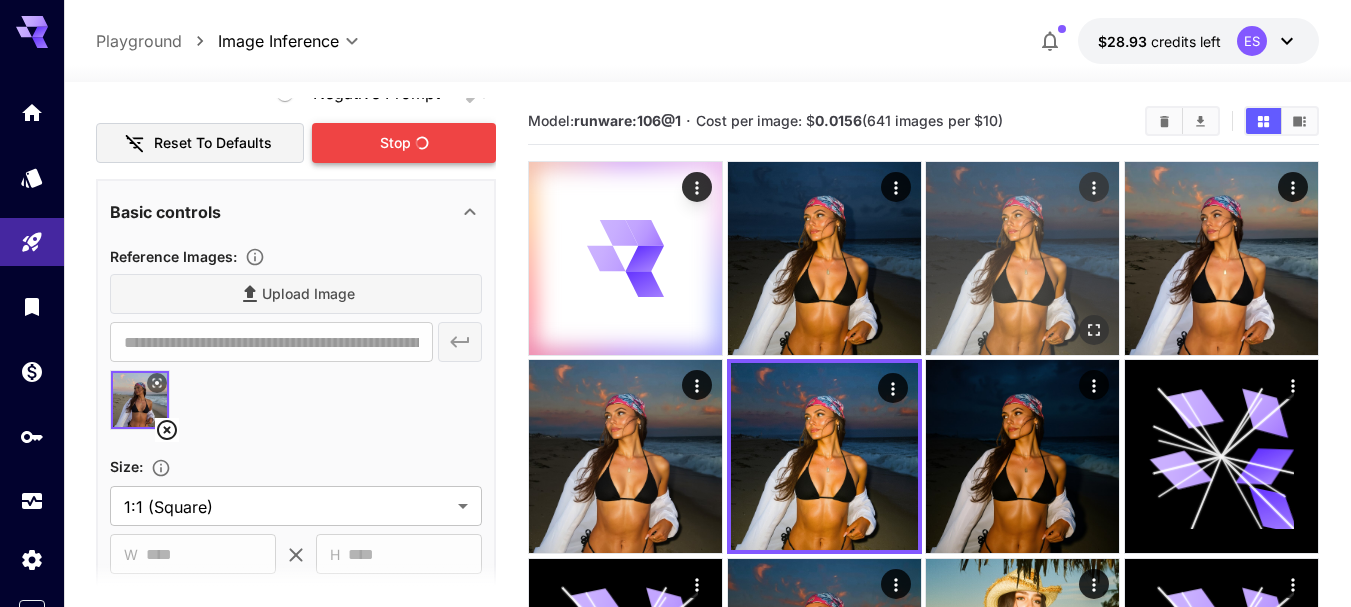 click 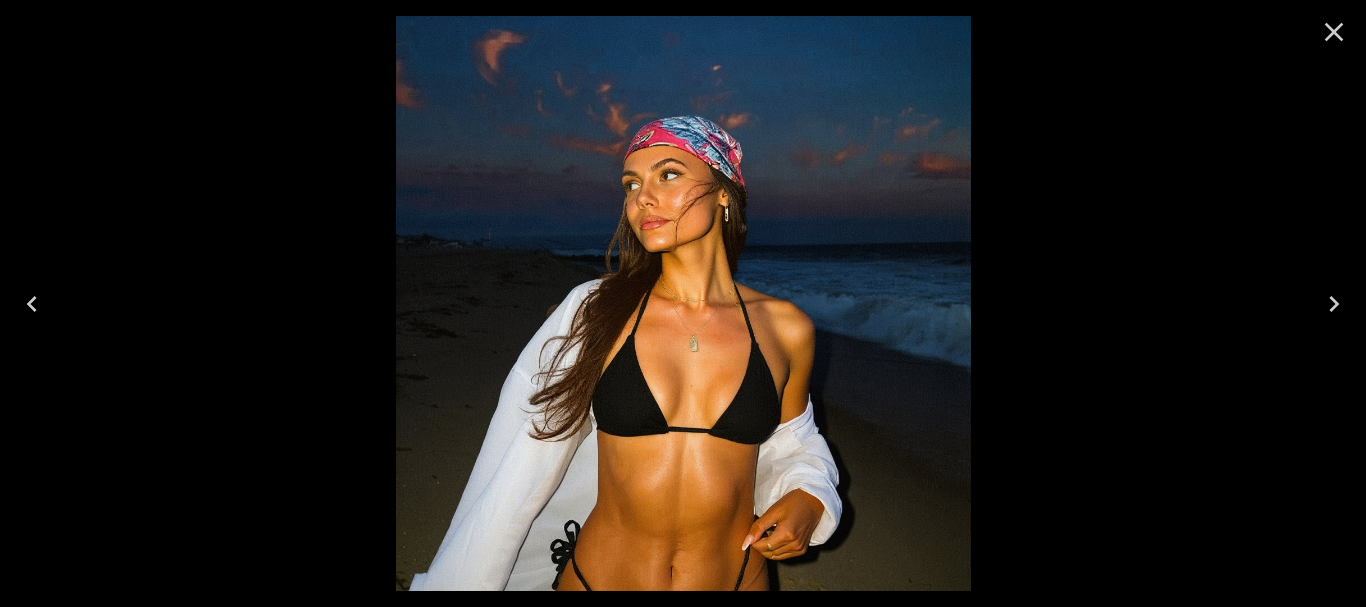click 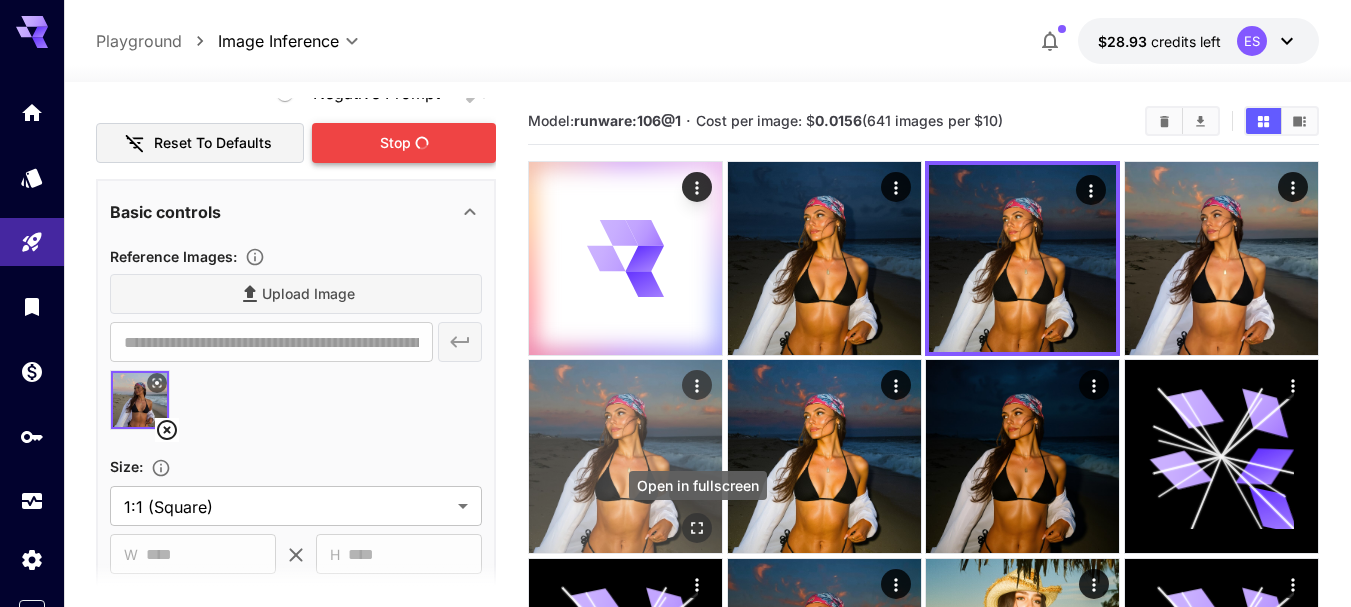 click 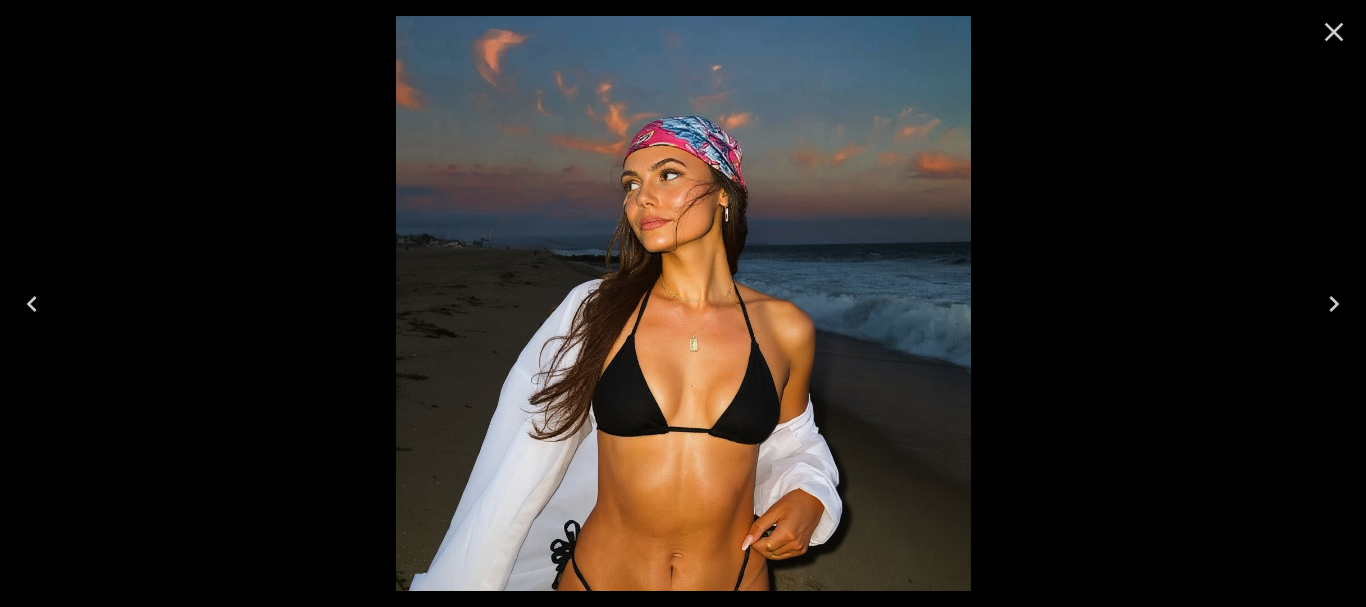 click at bounding box center (32, 304) 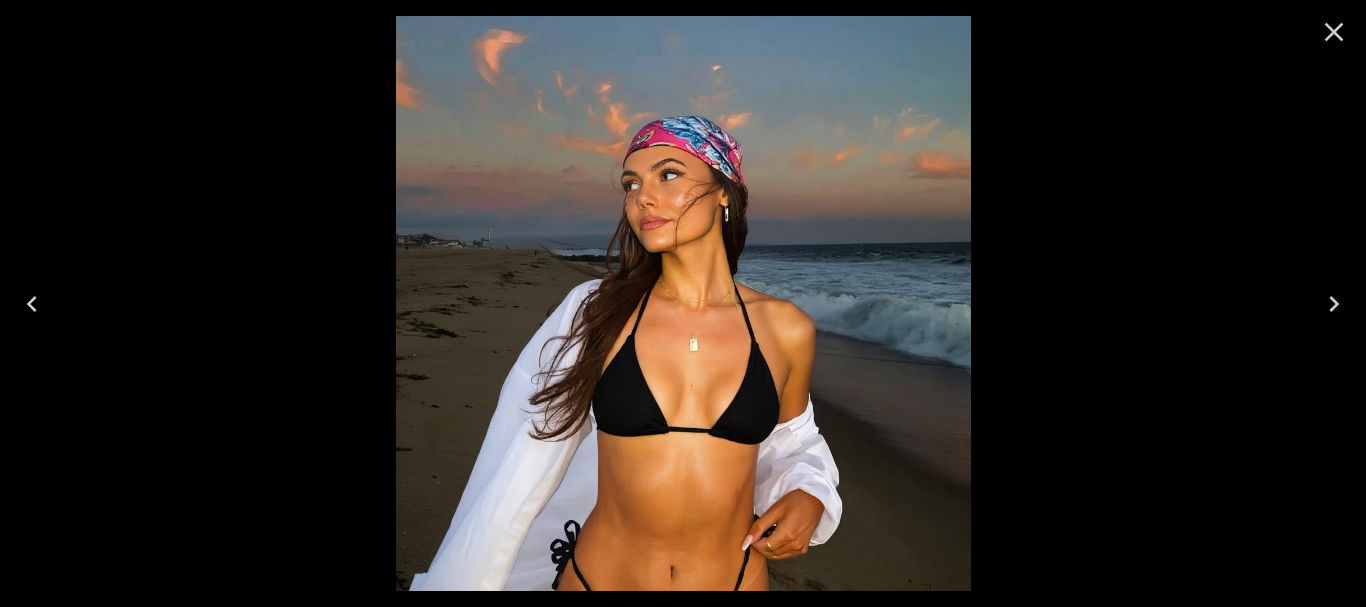 click at bounding box center [1334, 304] 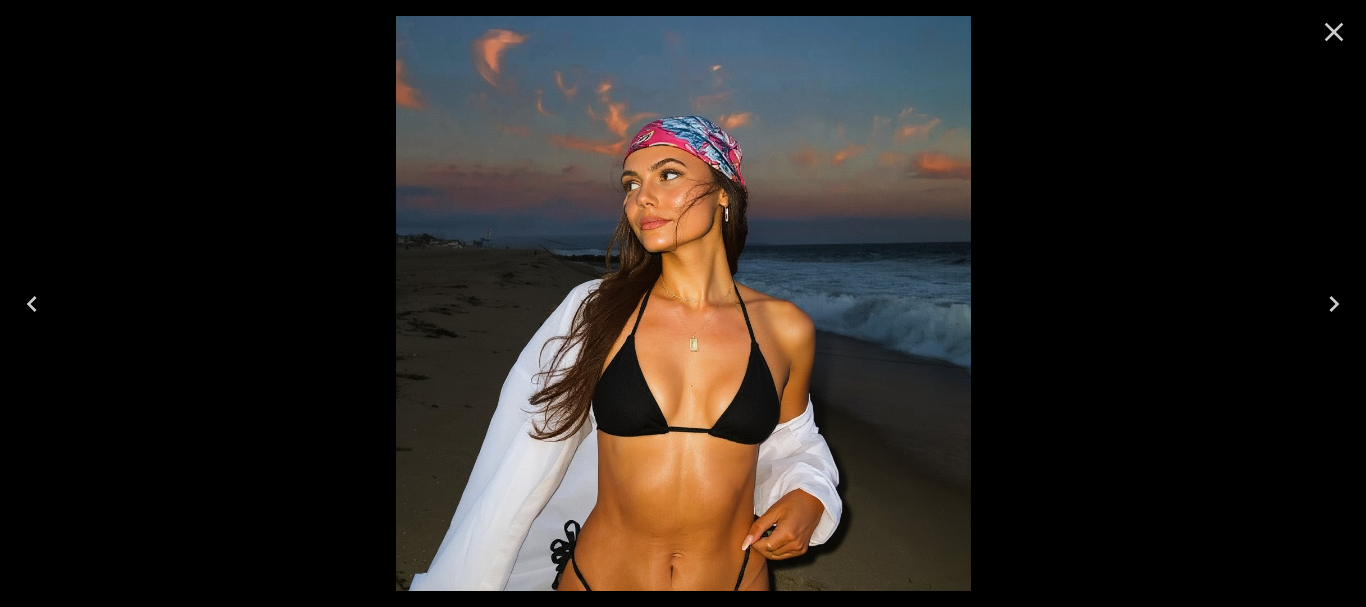click at bounding box center [683, 303] 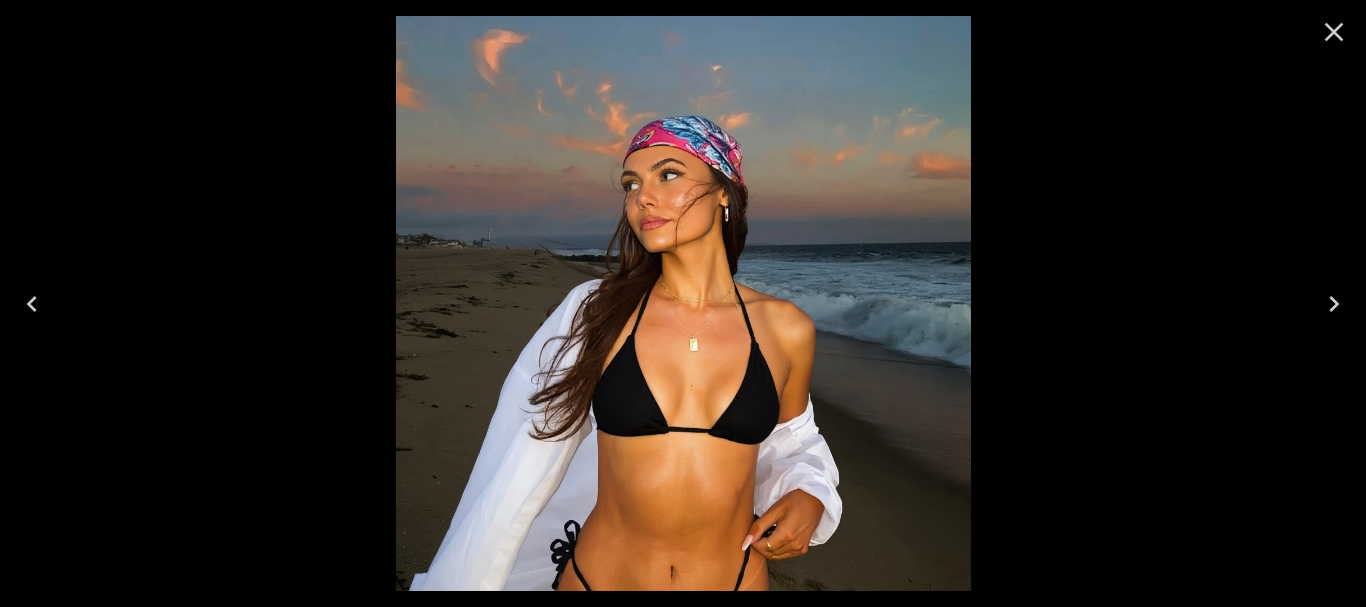 click at bounding box center [683, 303] 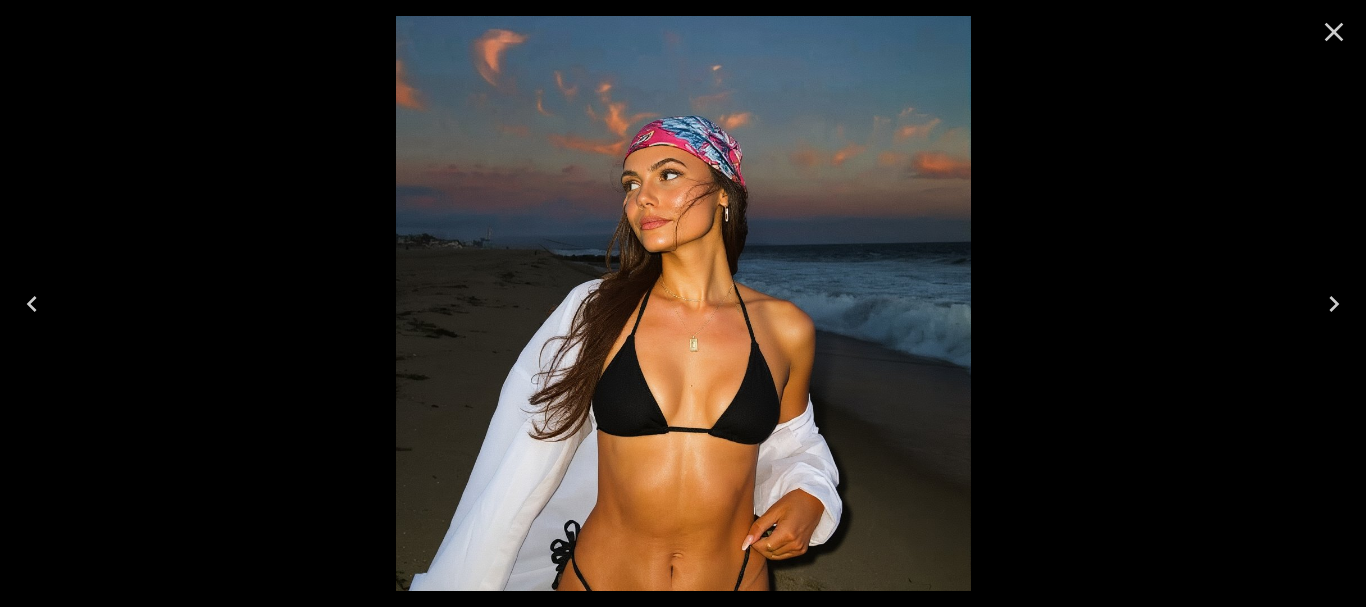 click 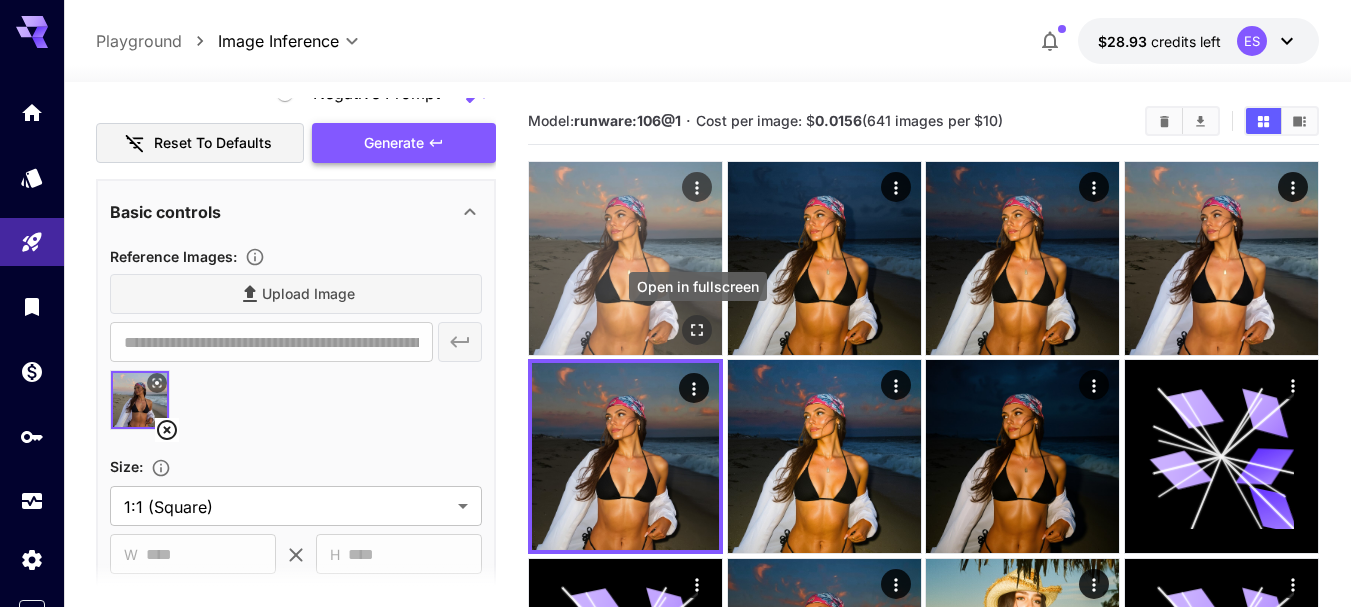 click 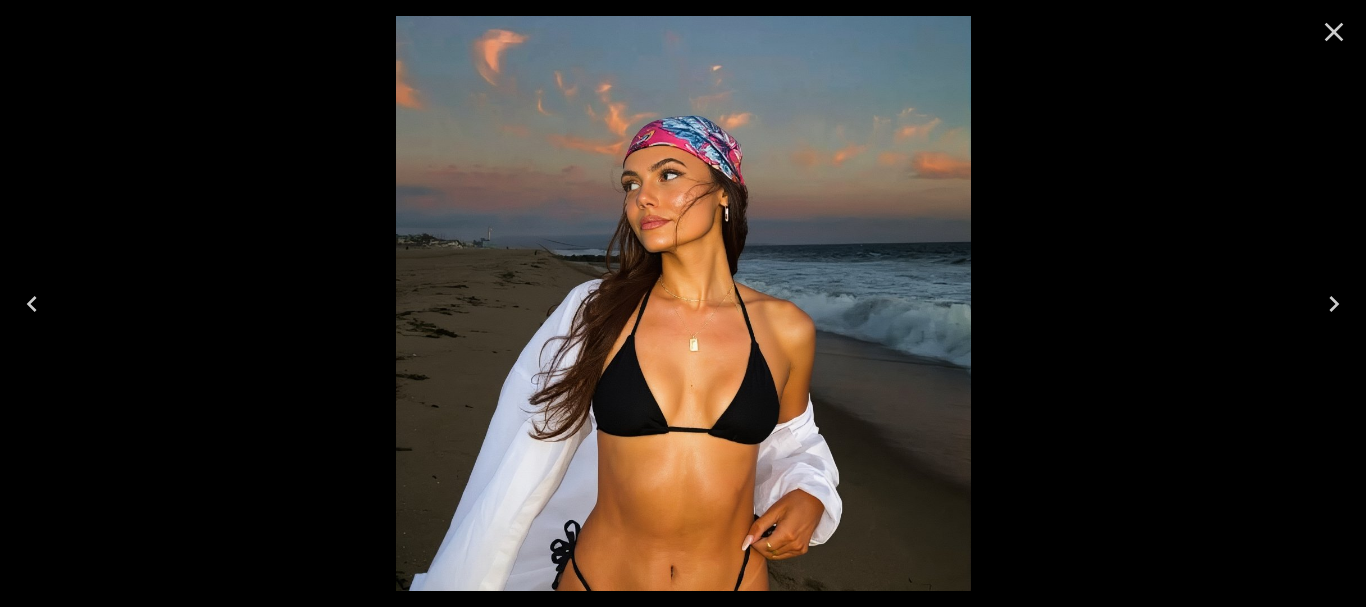 click 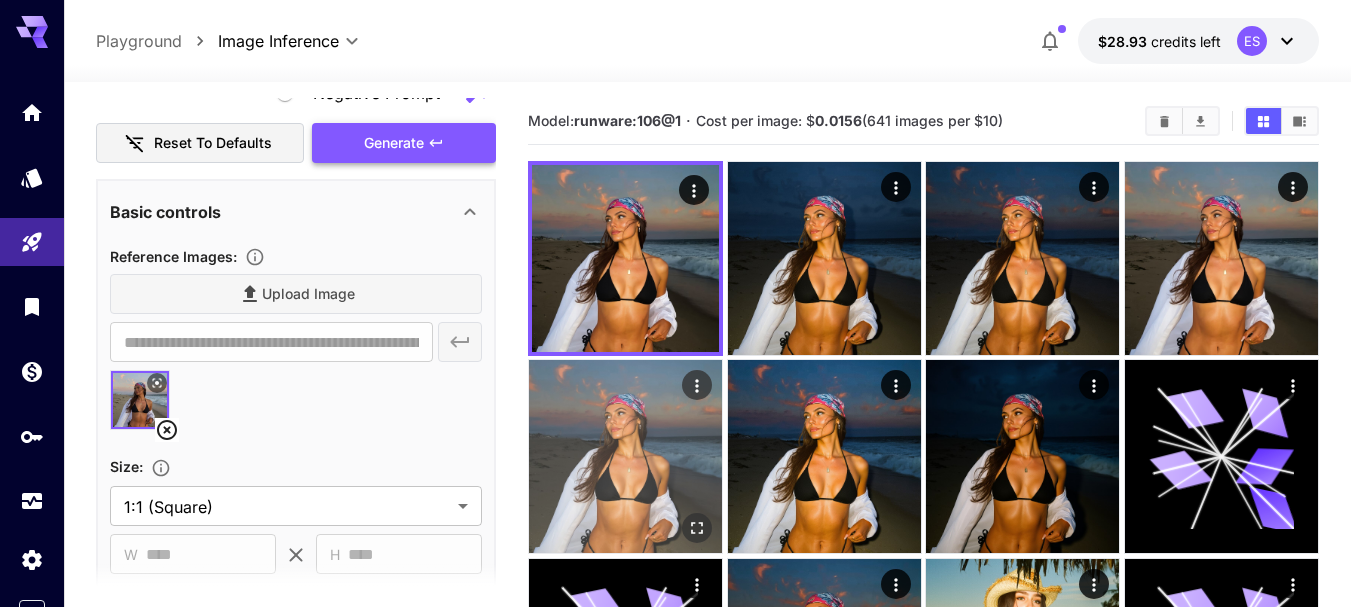 click at bounding box center [625, 456] 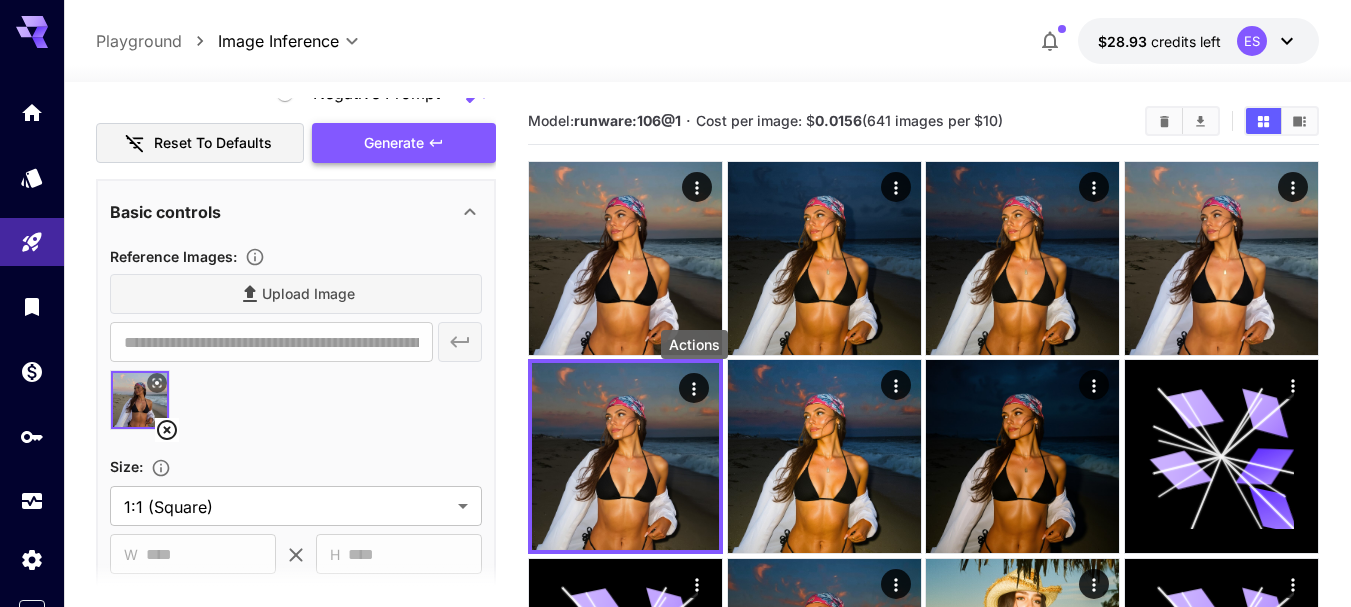 click on "Actions" at bounding box center [694, 350] 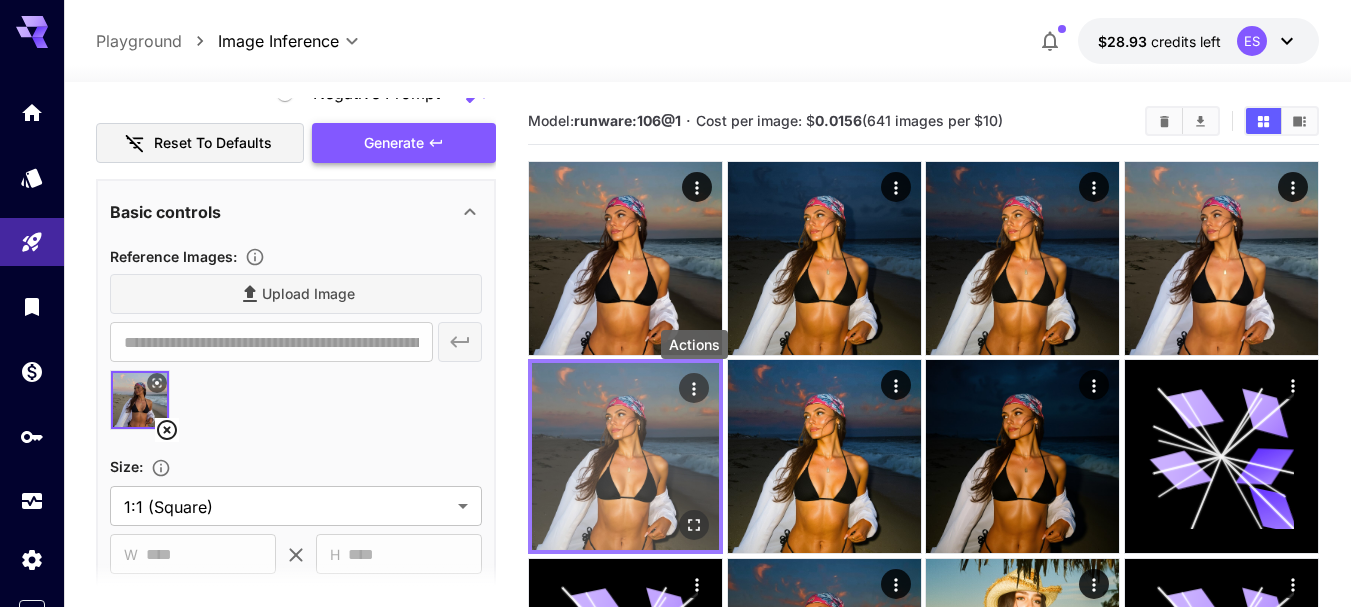 click 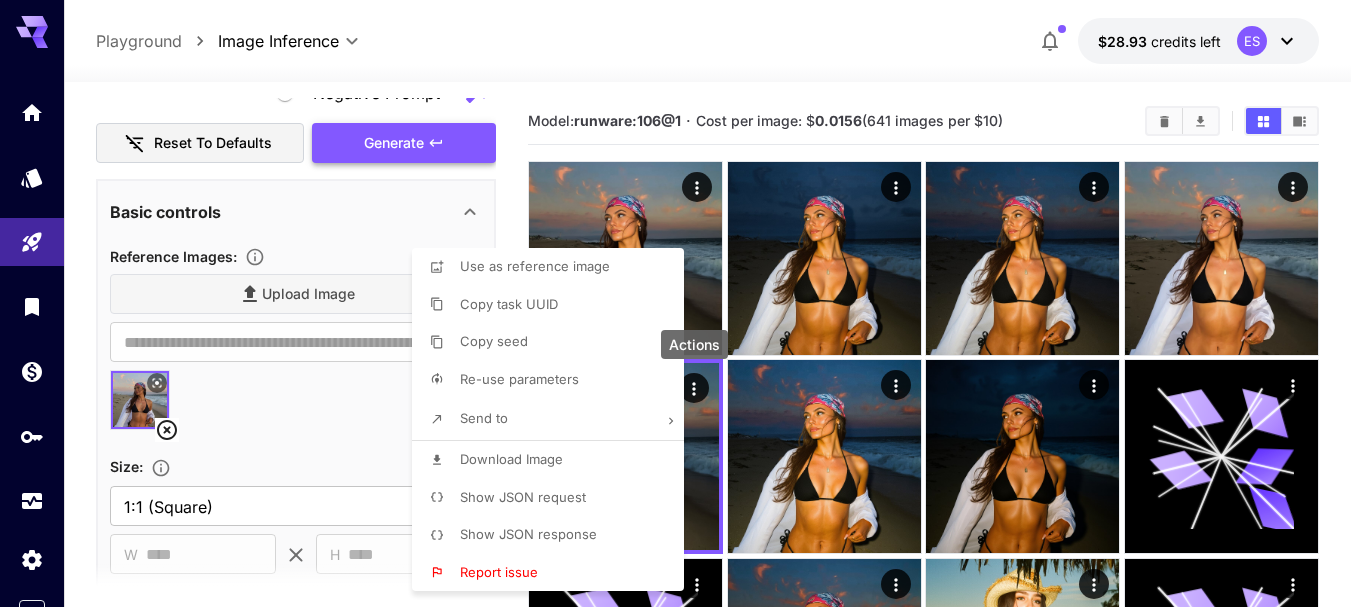 click on "Copy seed" at bounding box center [494, 341] 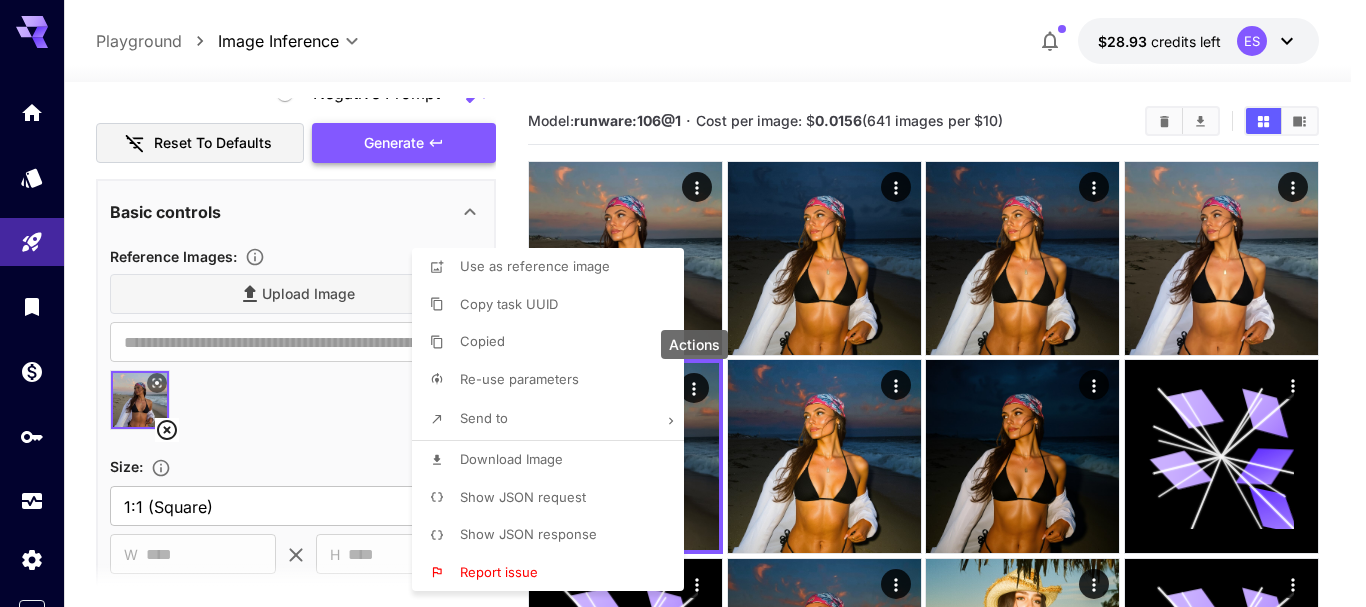 click at bounding box center [683, 303] 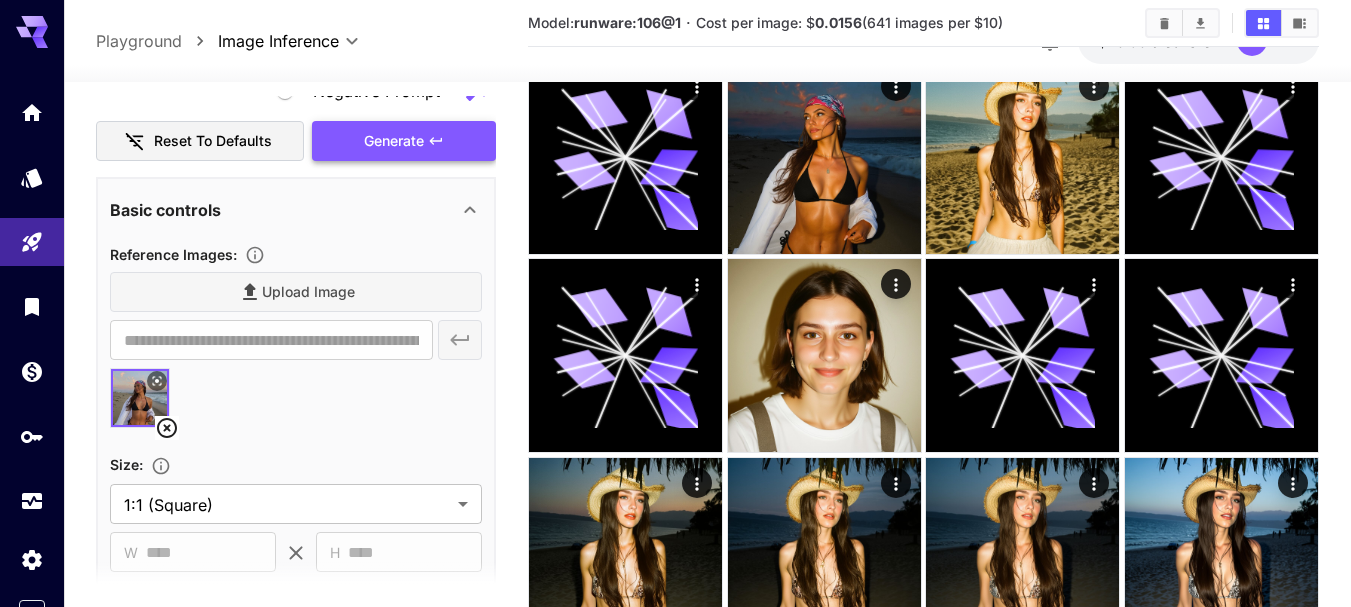 scroll, scrollTop: 500, scrollLeft: 0, axis: vertical 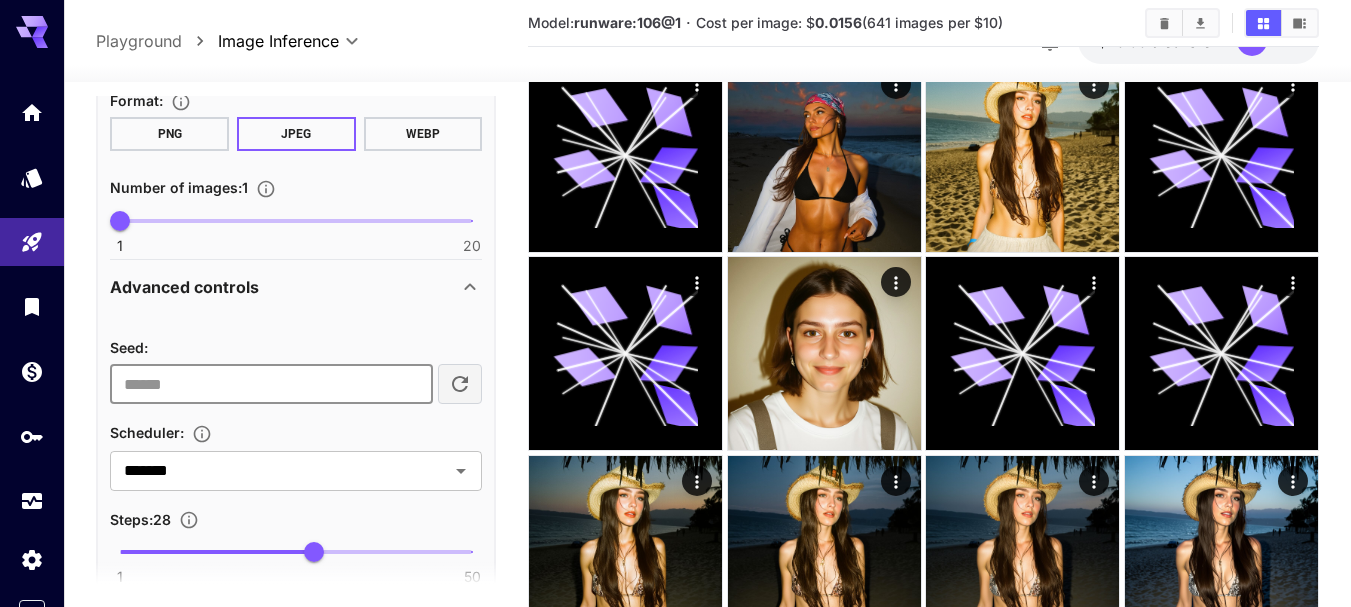 click on "**********" at bounding box center (271, 384) 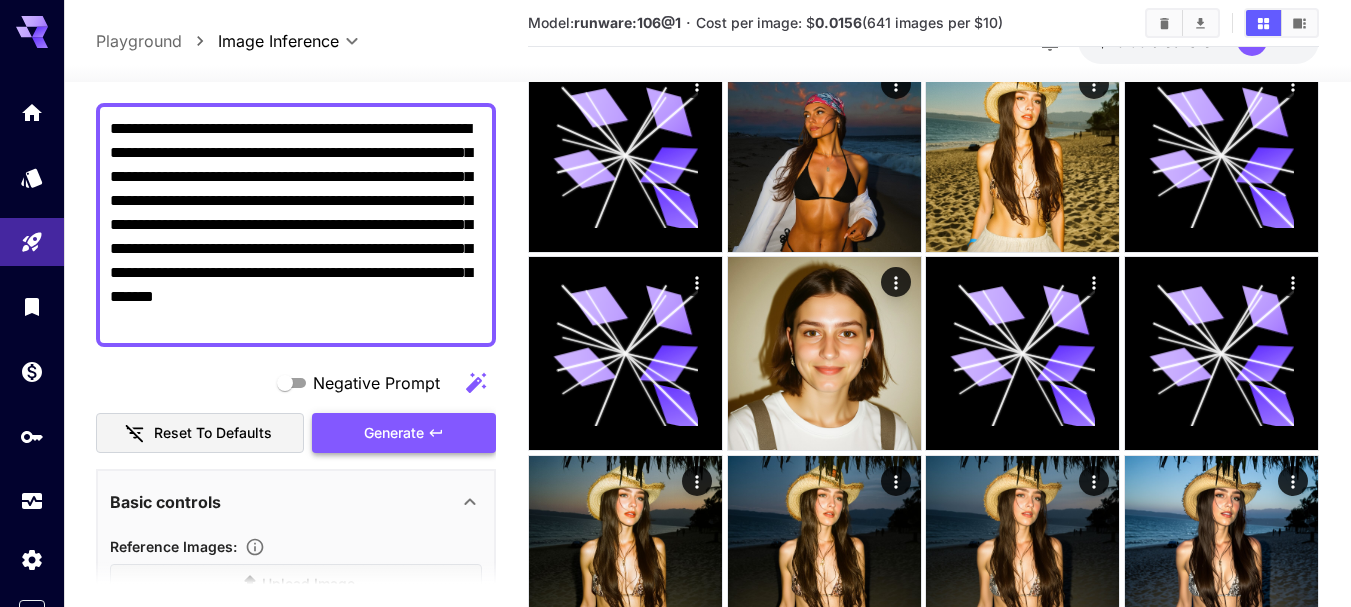 scroll, scrollTop: 300, scrollLeft: 0, axis: vertical 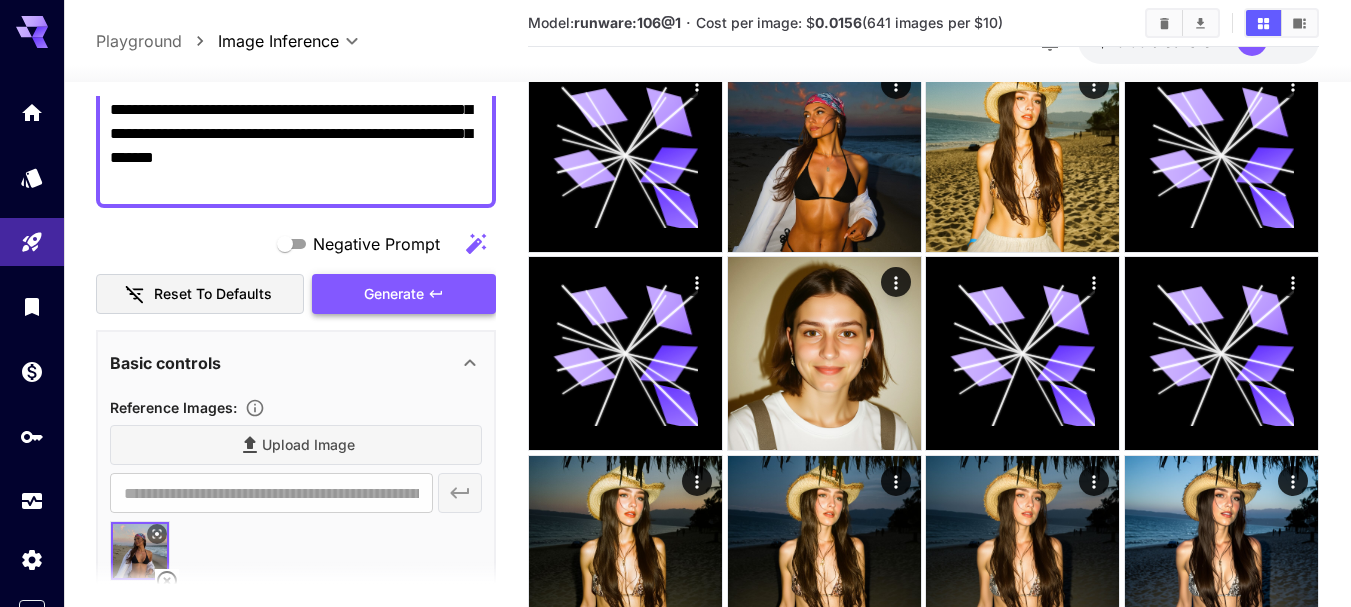 type on "**********" 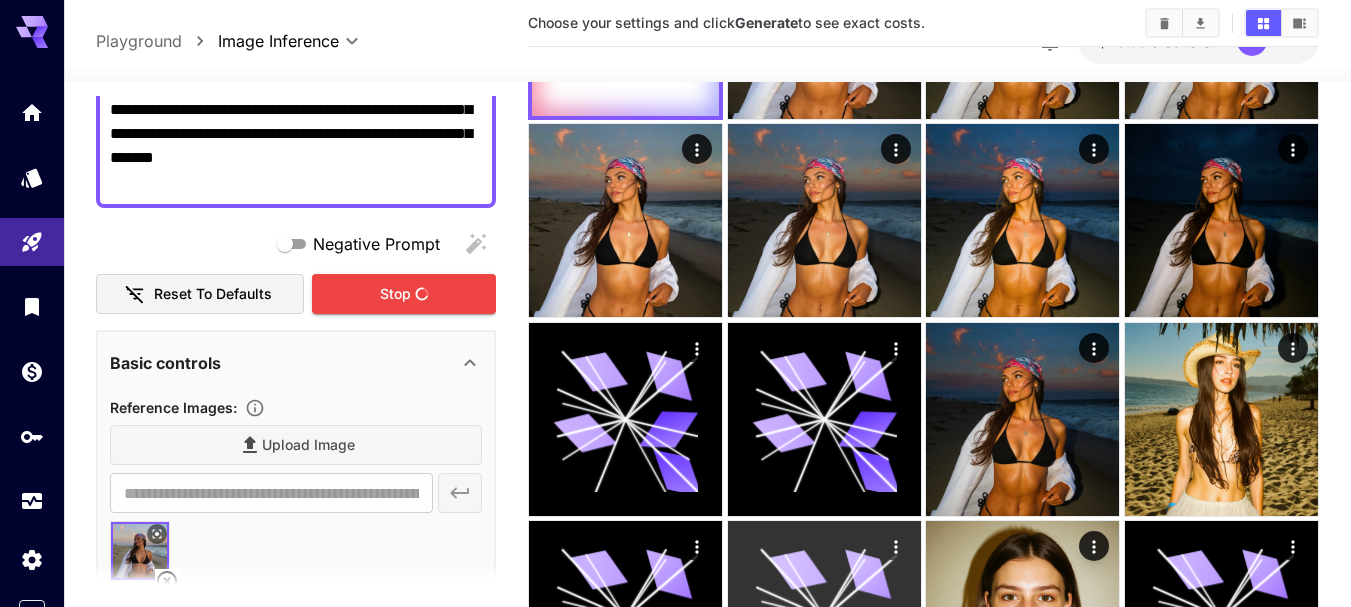scroll, scrollTop: 0, scrollLeft: 0, axis: both 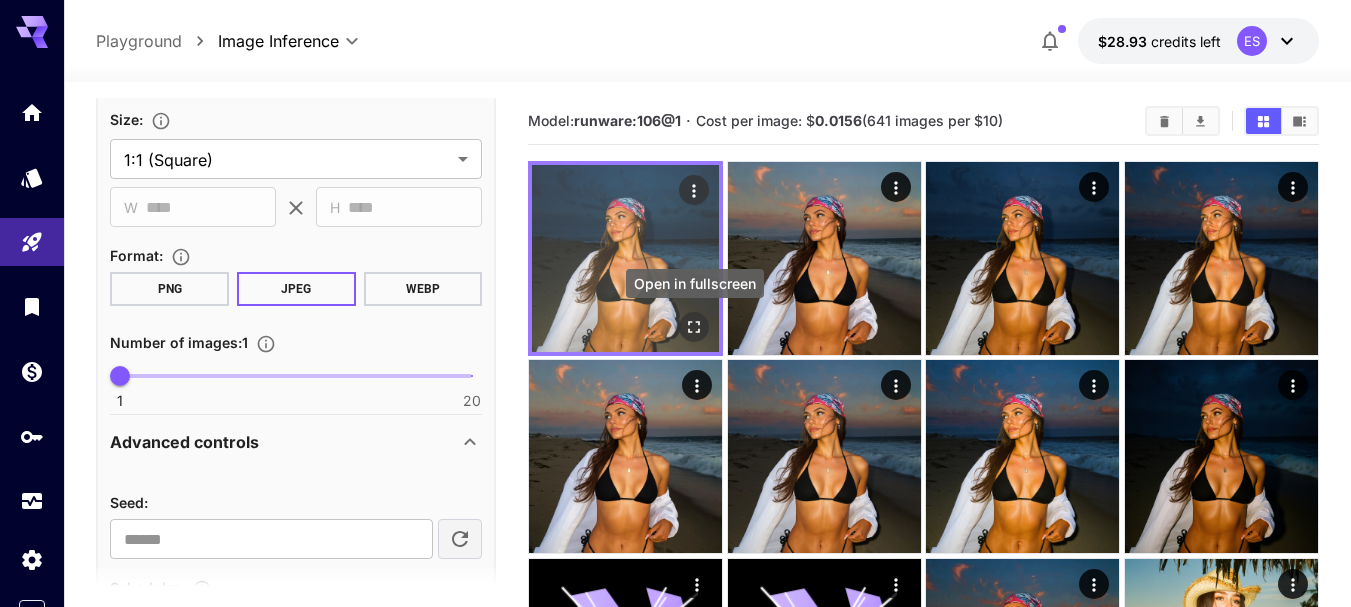 click 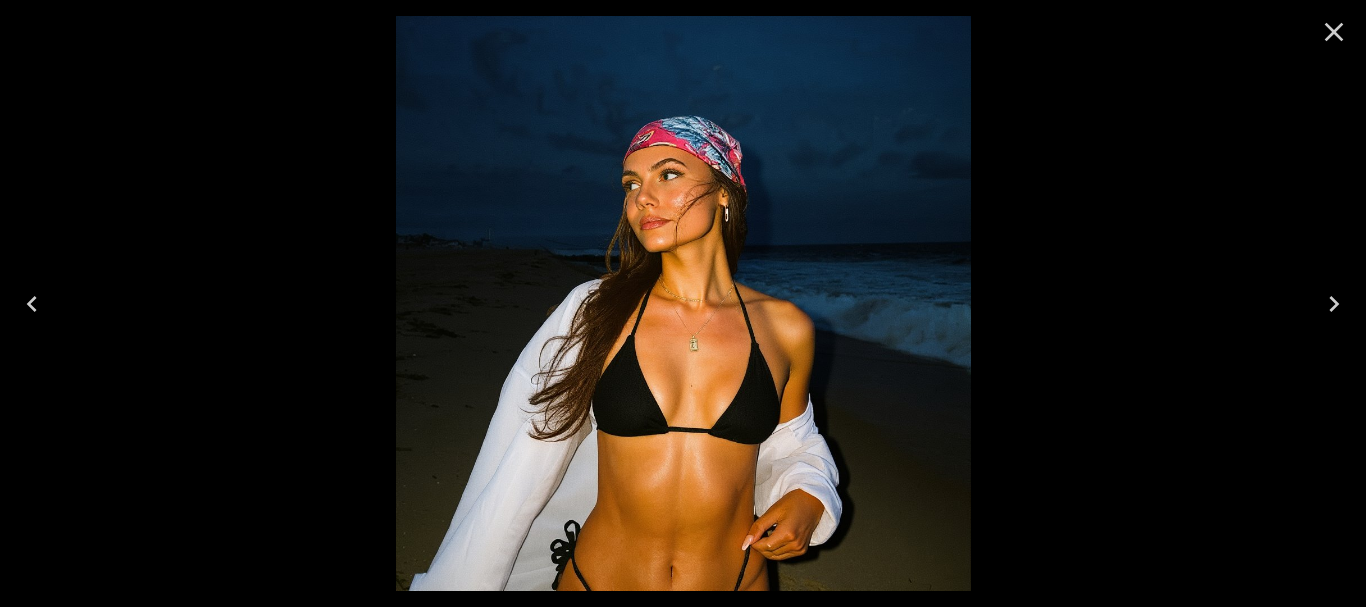 click at bounding box center (1334, 32) 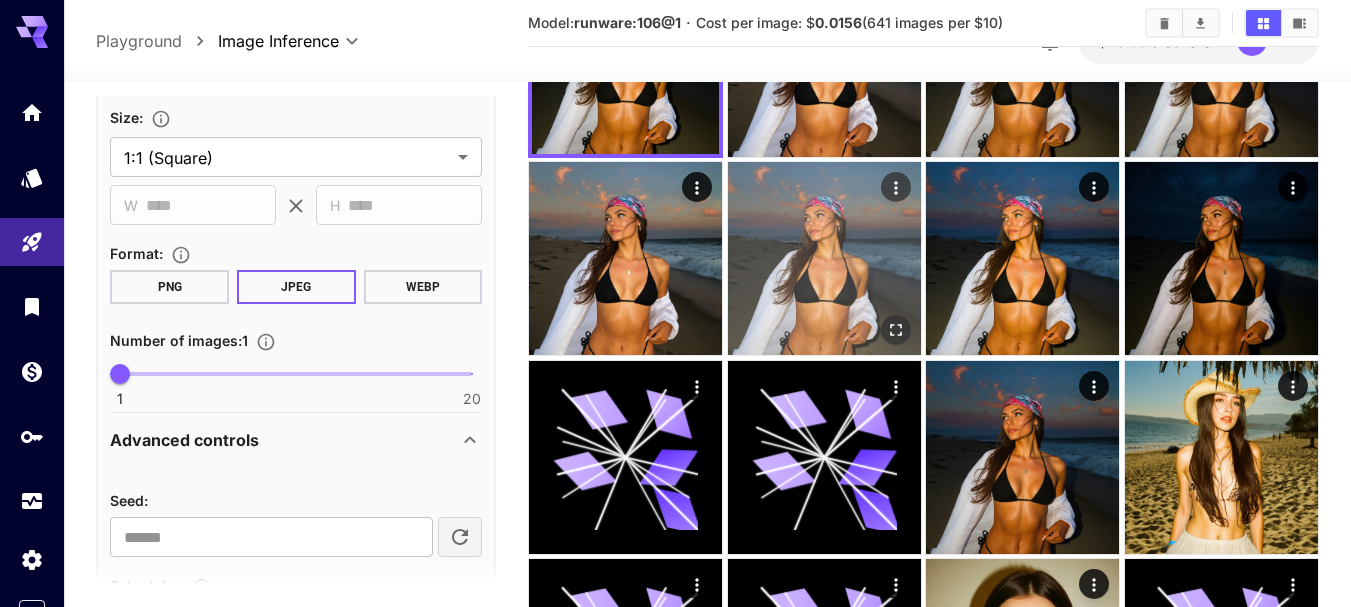 scroll, scrollTop: 200, scrollLeft: 0, axis: vertical 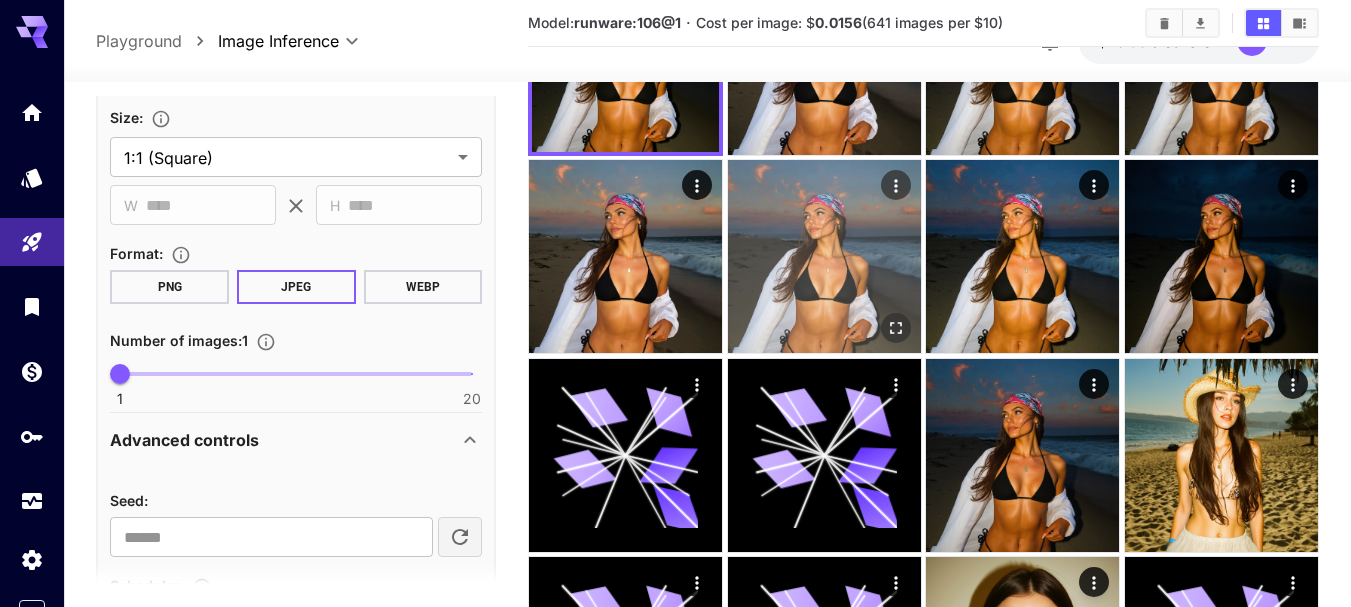 click 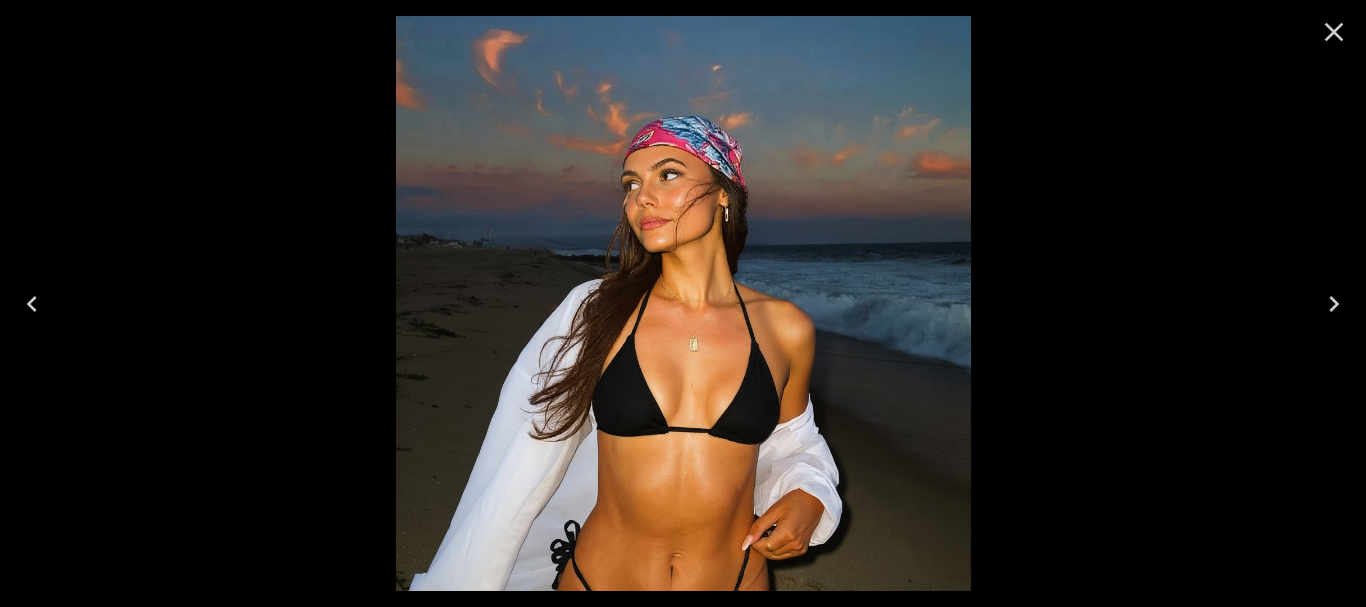 click at bounding box center (32, 304) 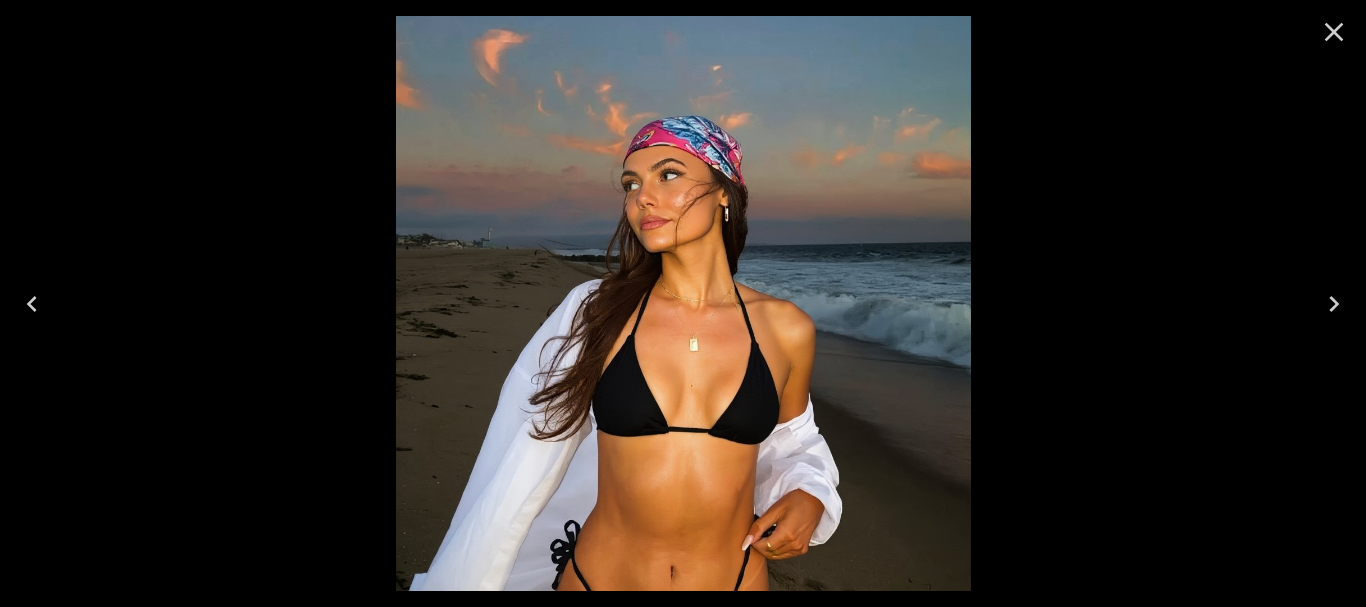 click at bounding box center [1334, 304] 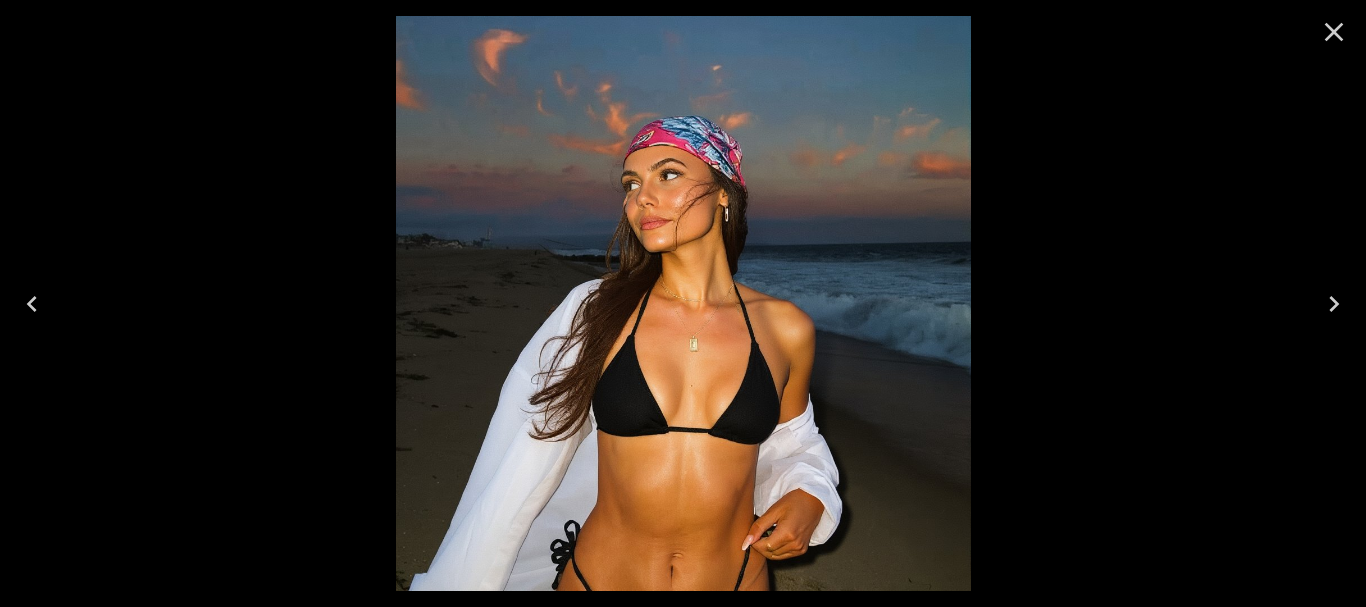 click 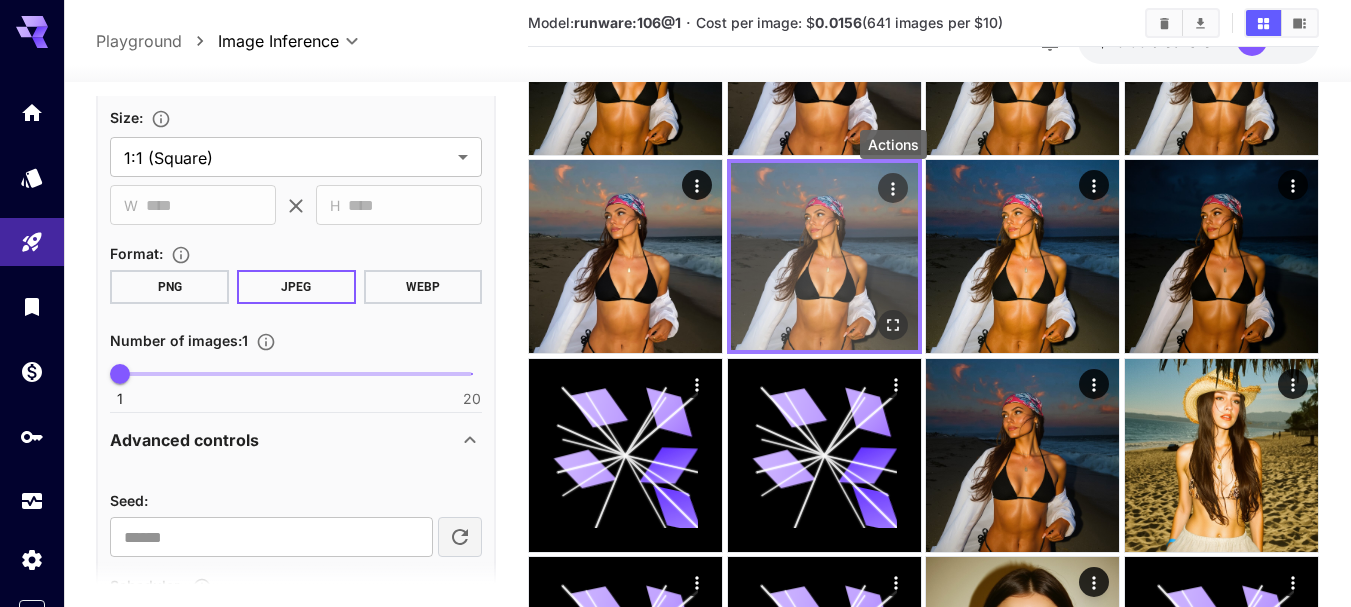 click 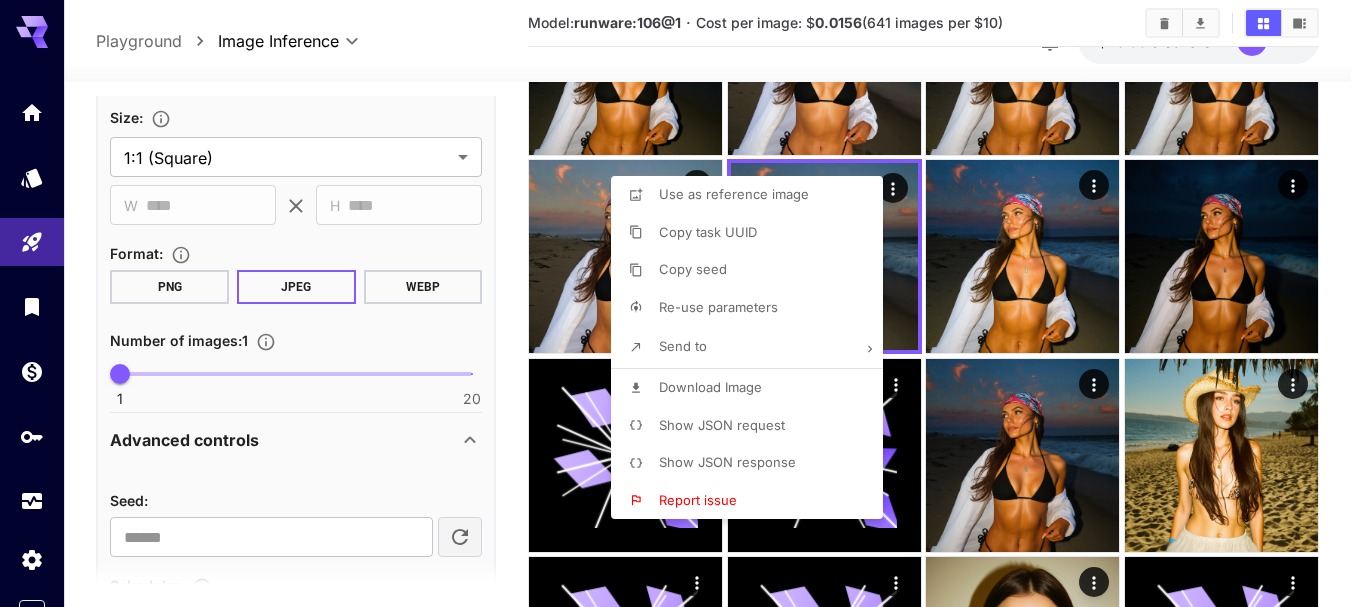 click at bounding box center (683, 303) 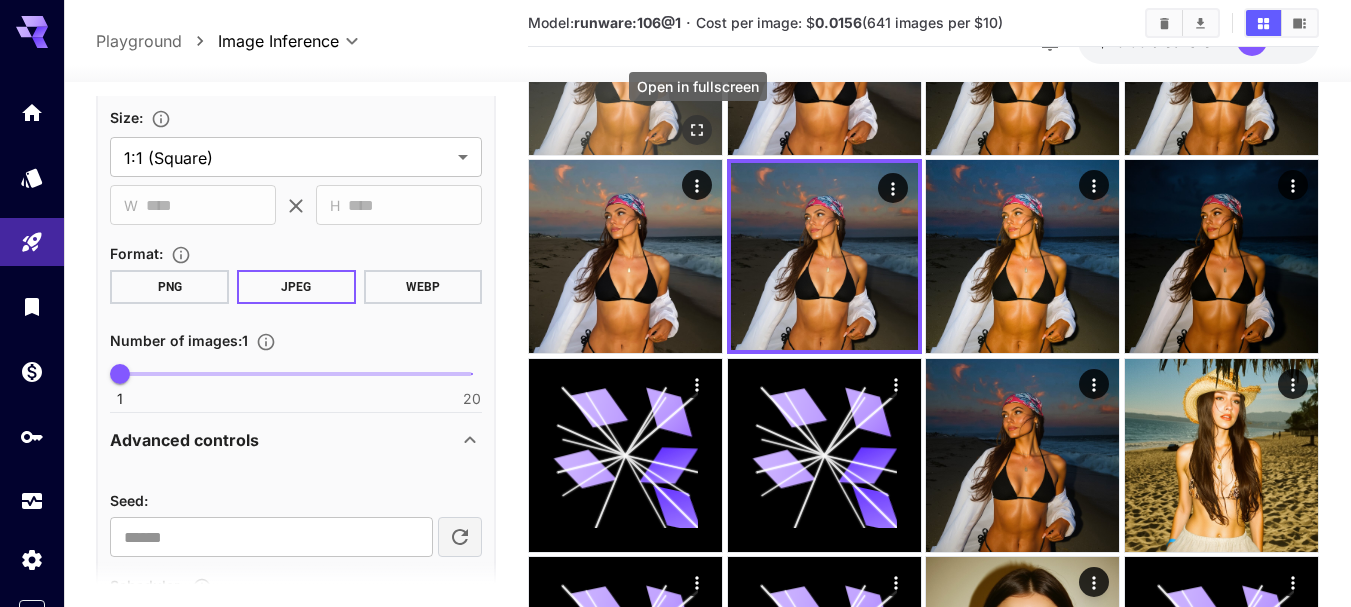 click 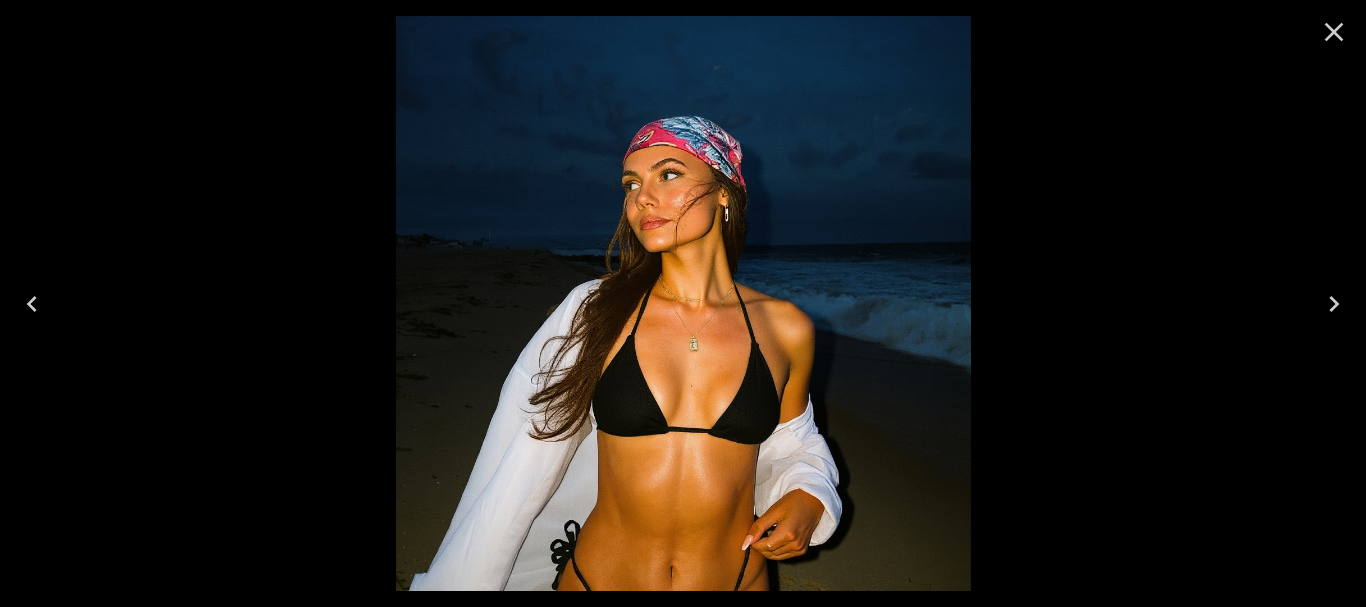 click 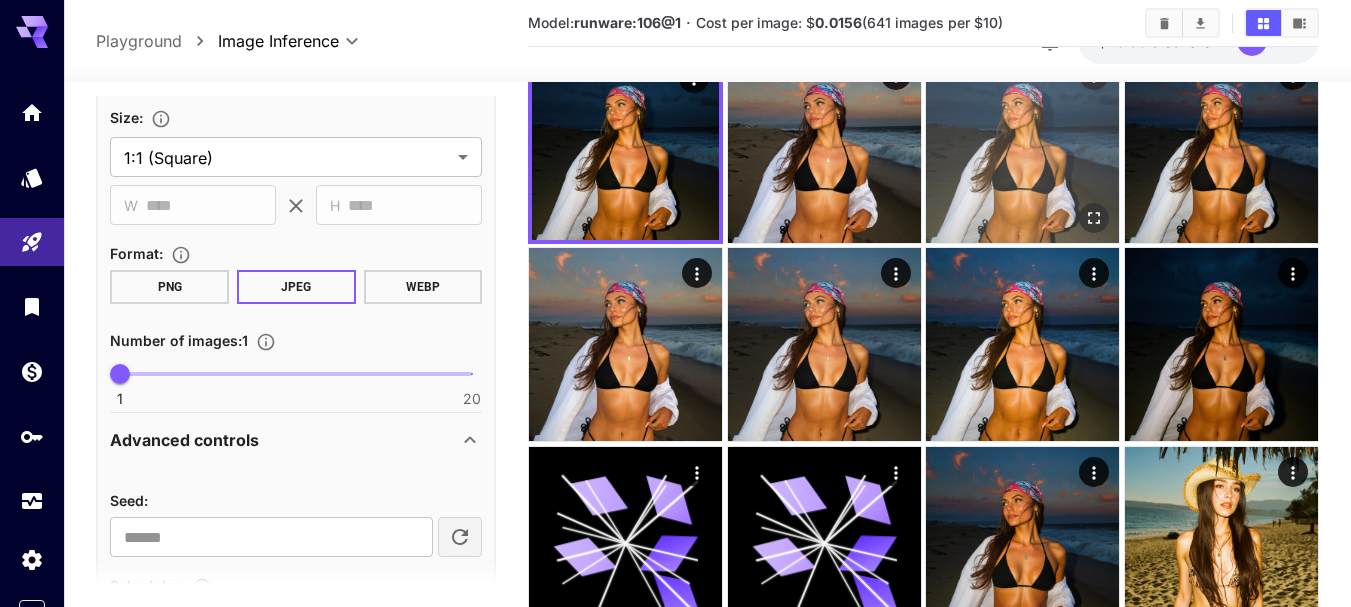 scroll, scrollTop: 0, scrollLeft: 0, axis: both 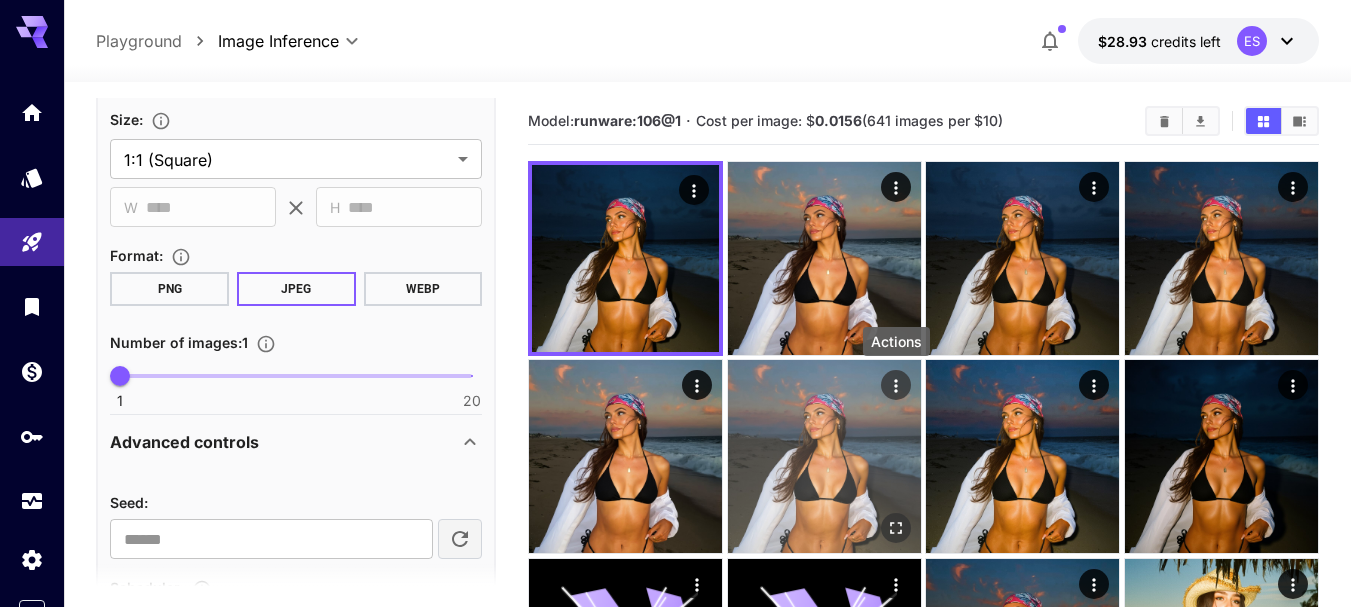 click 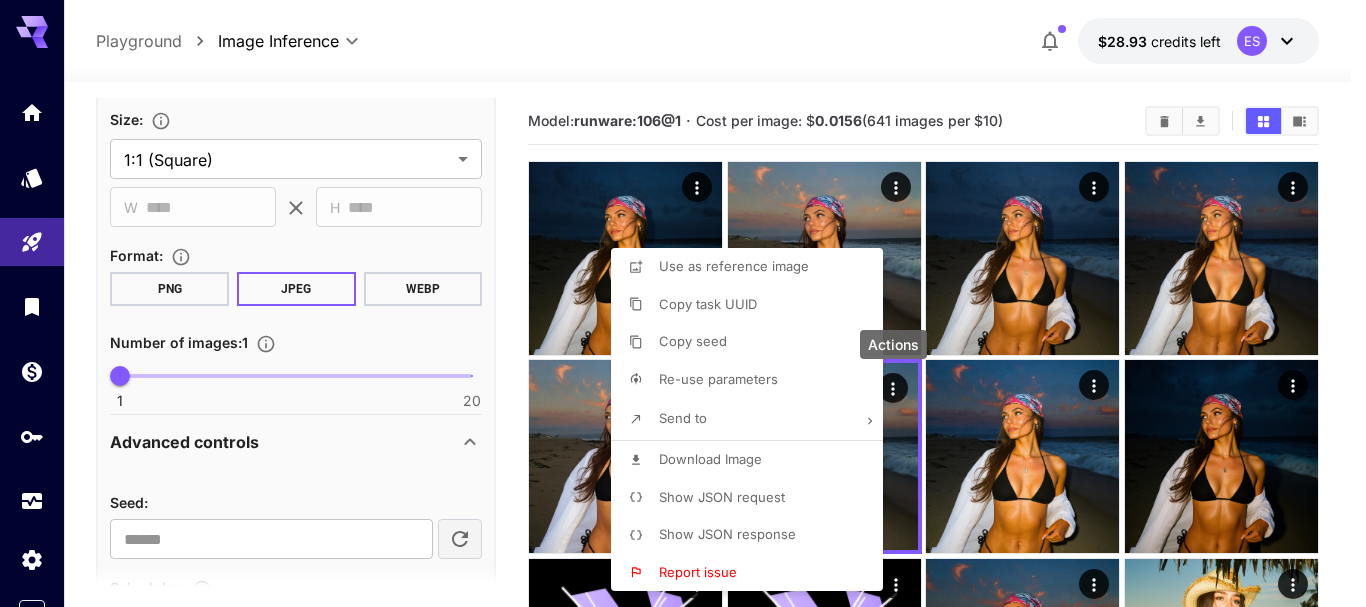 click on "Copy seed" at bounding box center (753, 342) 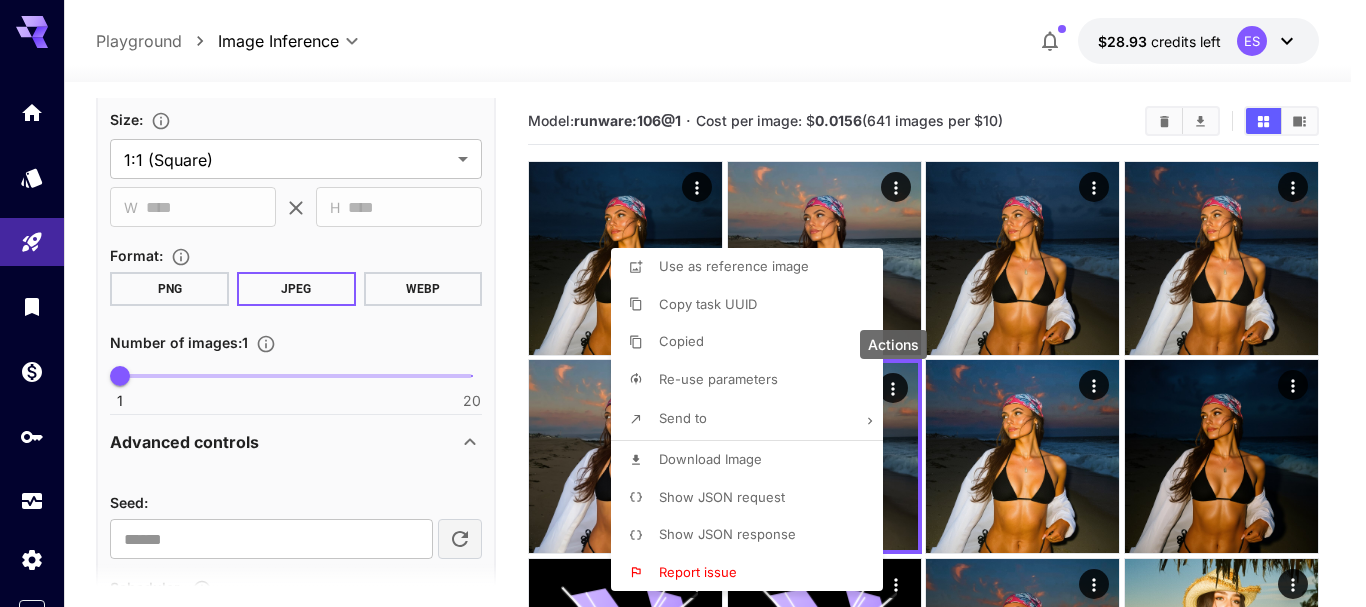 click at bounding box center [683, 303] 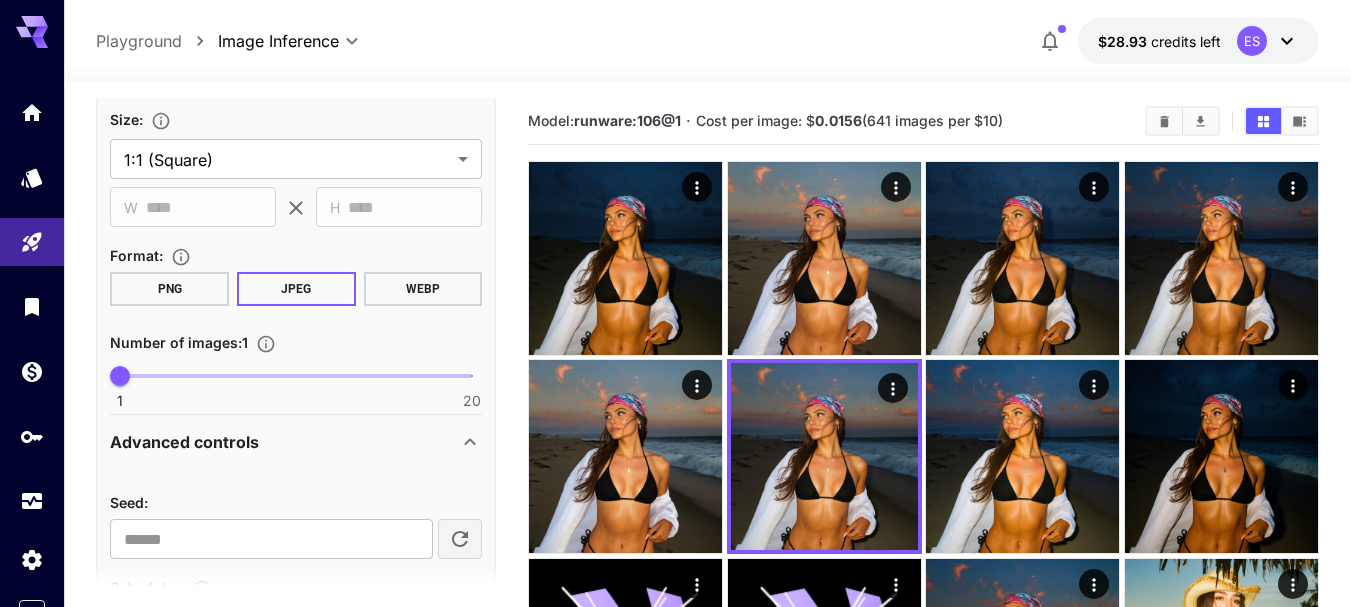 click on "Use as reference image Copy task UUID Copied Re-use parameters Send to Download Image Show JSON request Show JSON response Report issue" at bounding box center [152, 303] 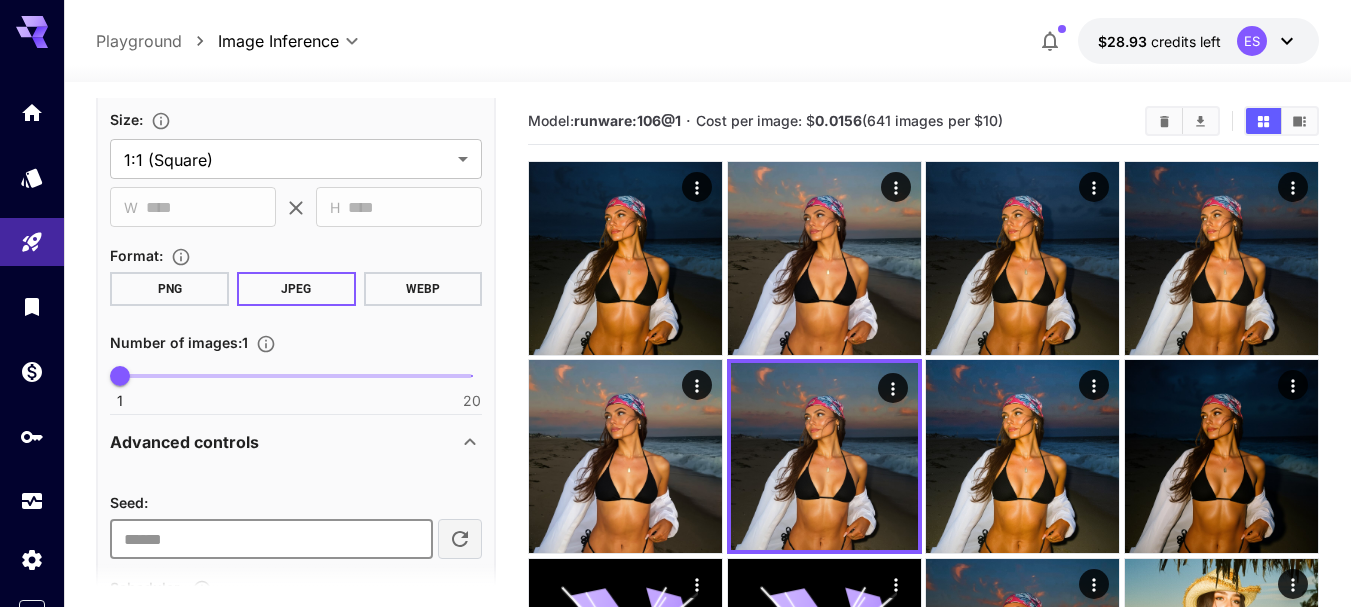 click on "**********" at bounding box center [271, 539] 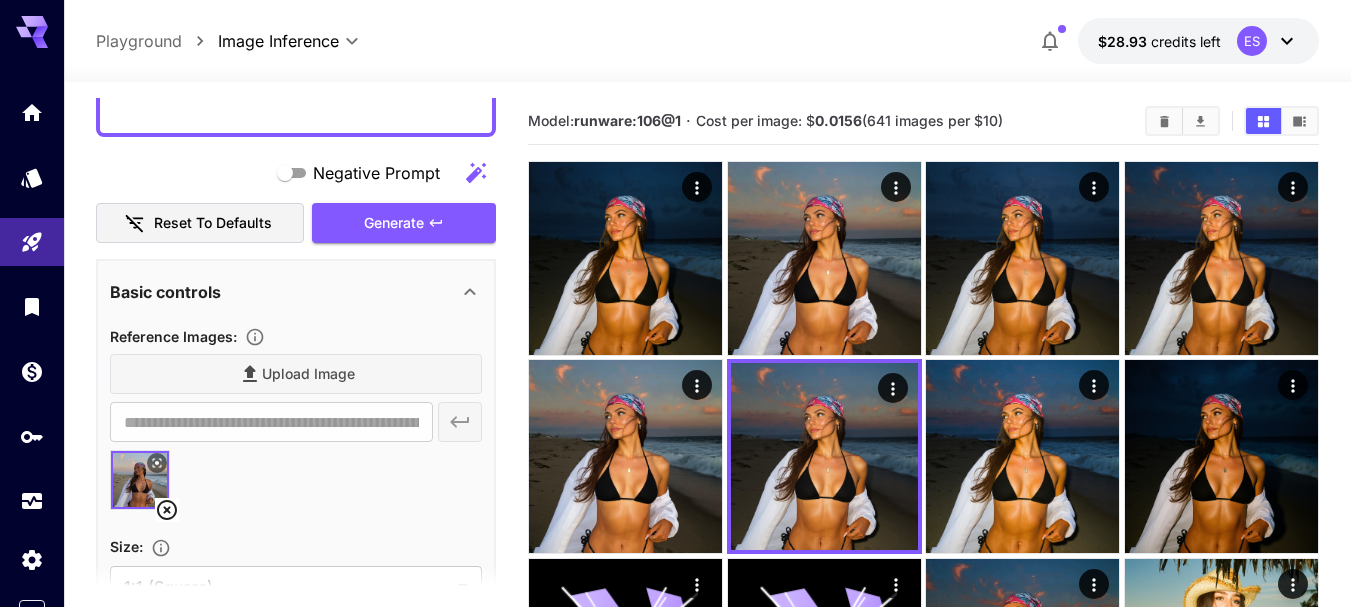 scroll, scrollTop: 100, scrollLeft: 0, axis: vertical 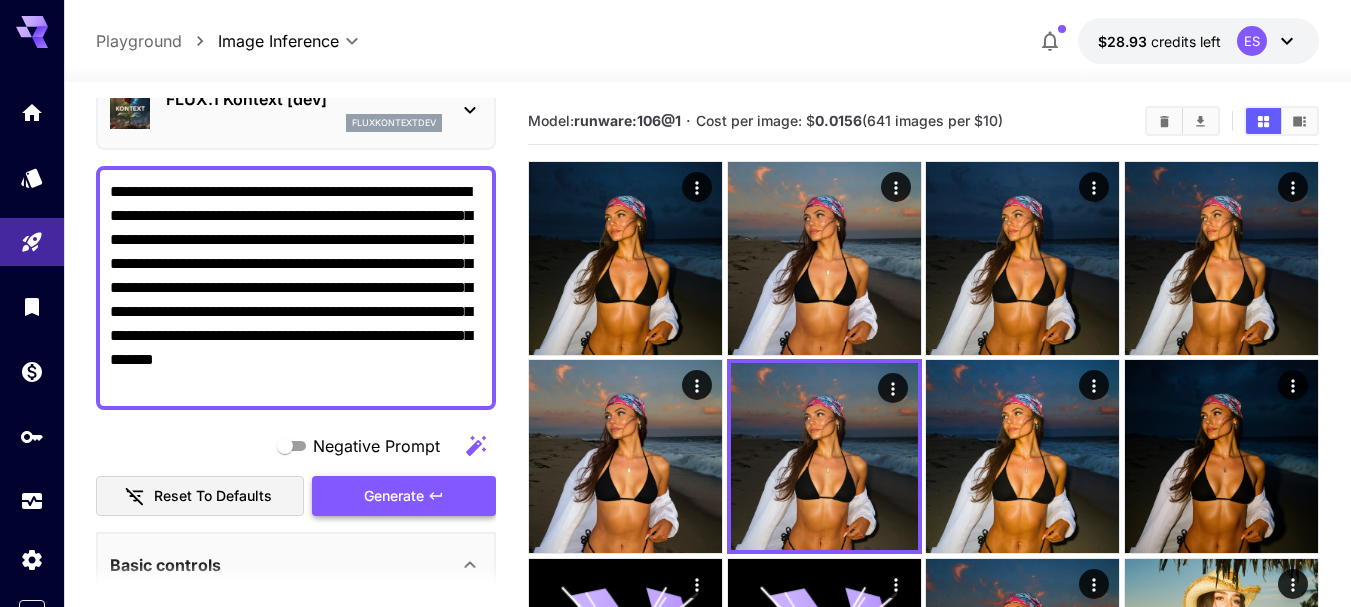 drag, startPoint x: 372, startPoint y: 497, endPoint x: 389, endPoint y: 483, distance: 22.022715 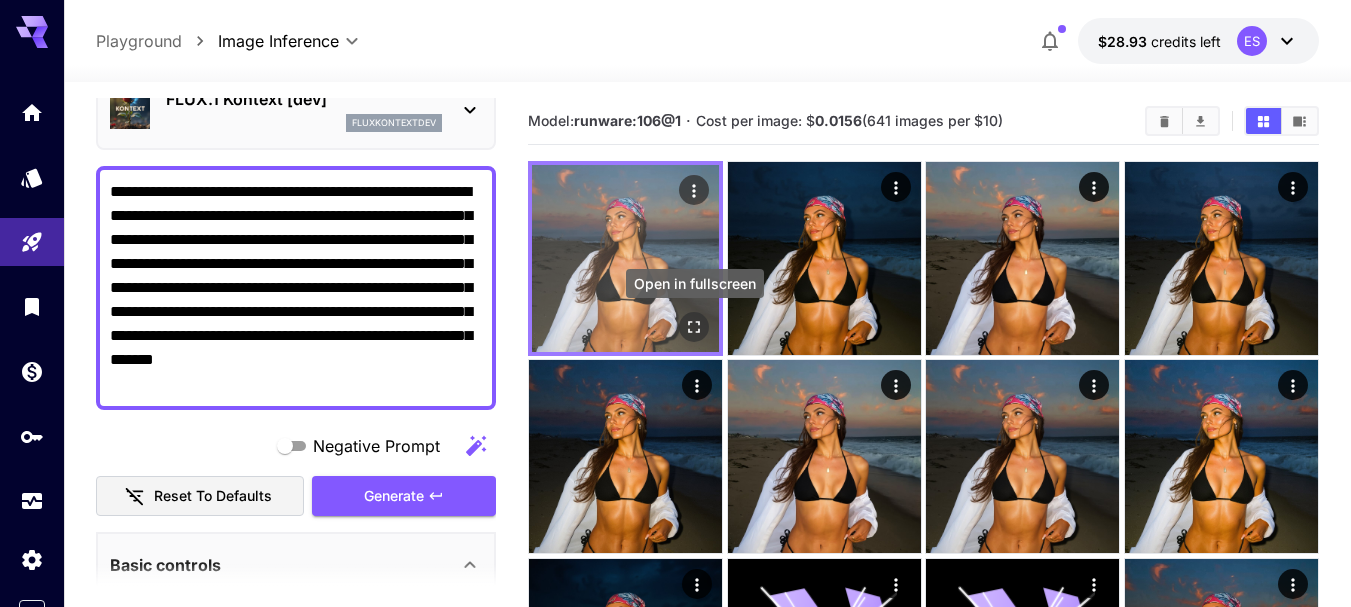 click 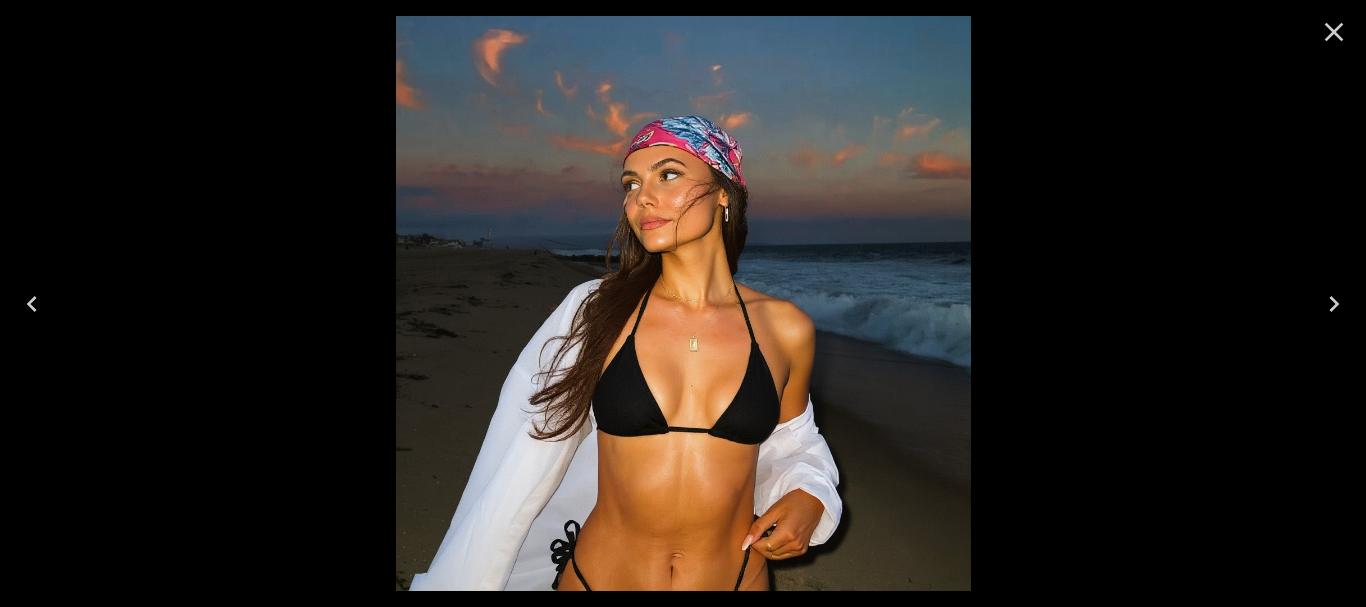click 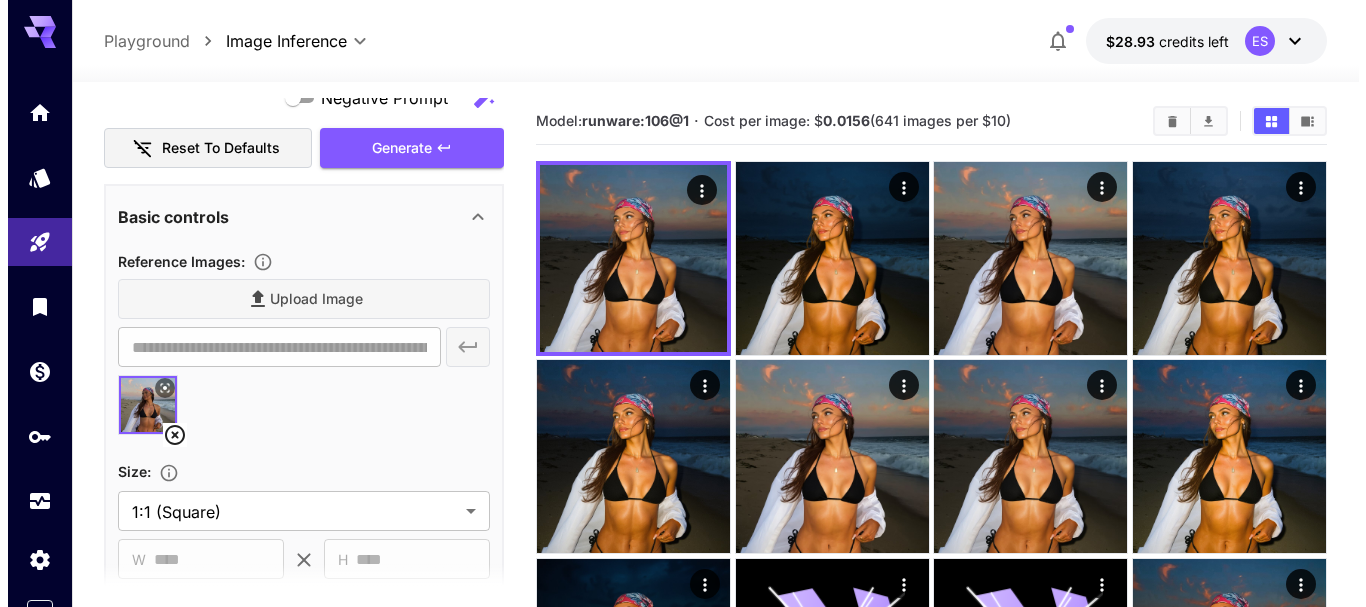 scroll, scrollTop: 400, scrollLeft: 0, axis: vertical 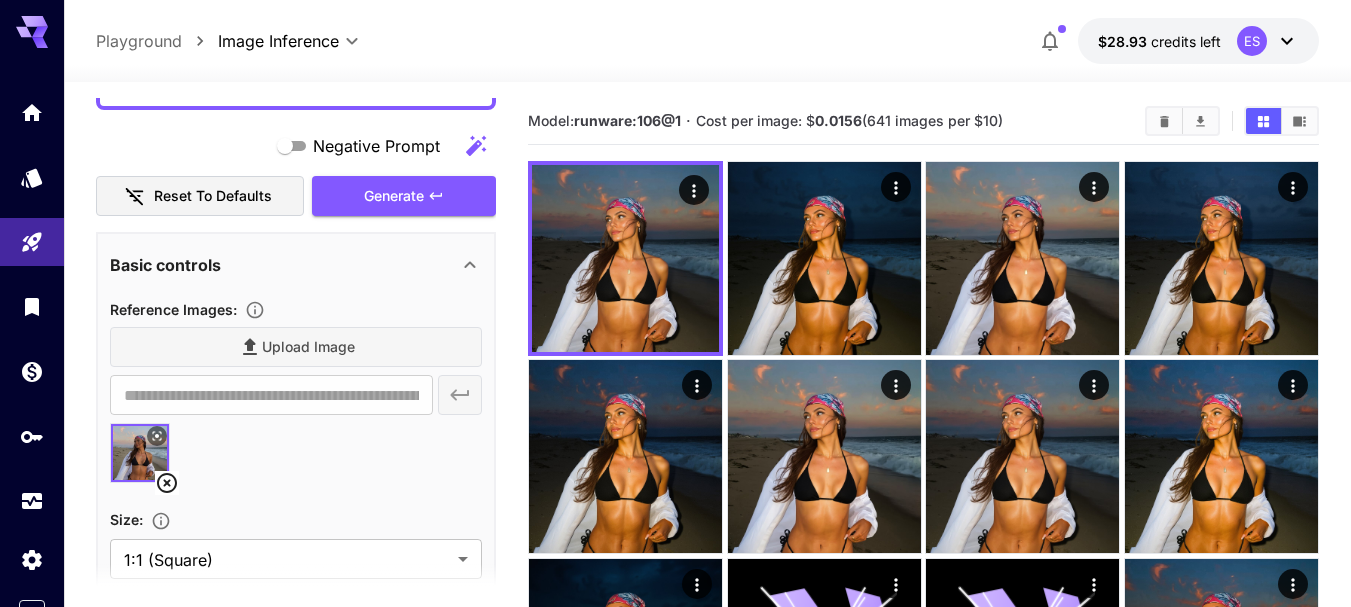 click 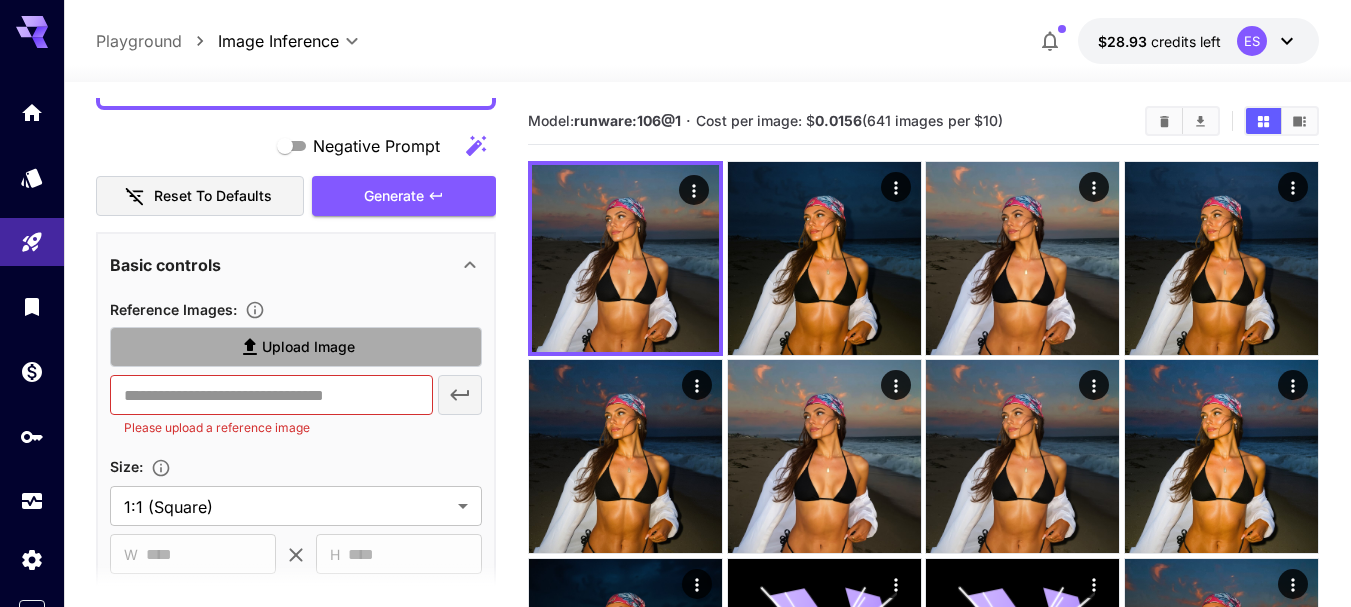 click on "Upload Image" at bounding box center [308, 347] 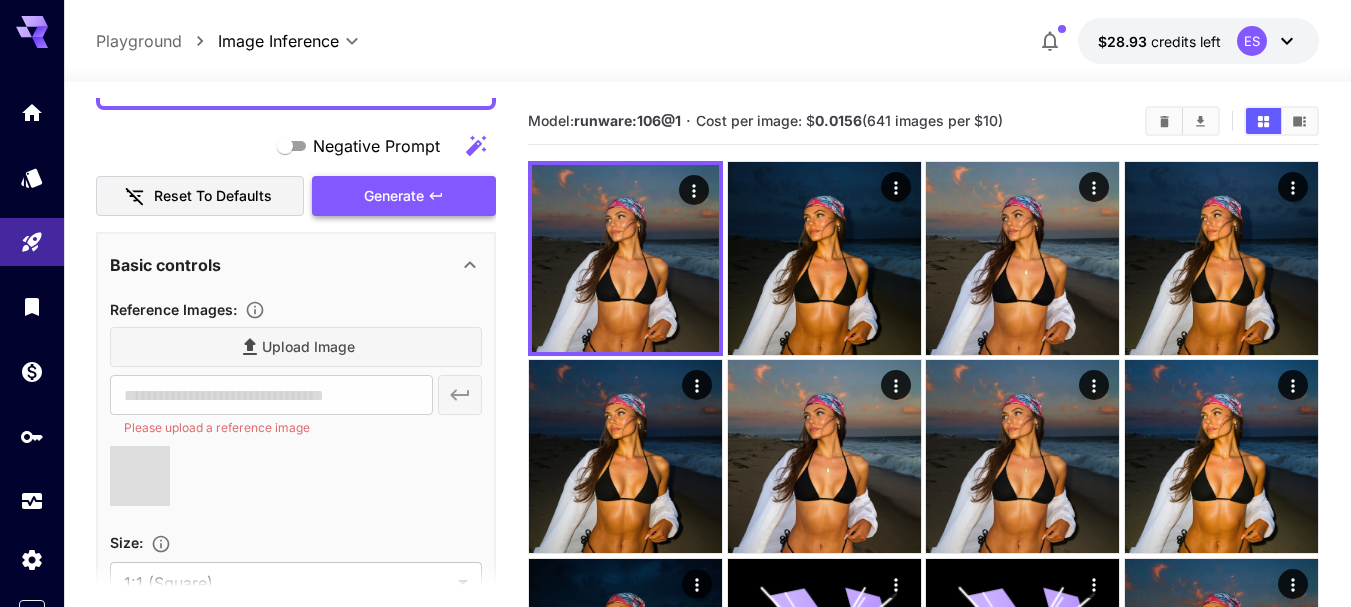 type on "**********" 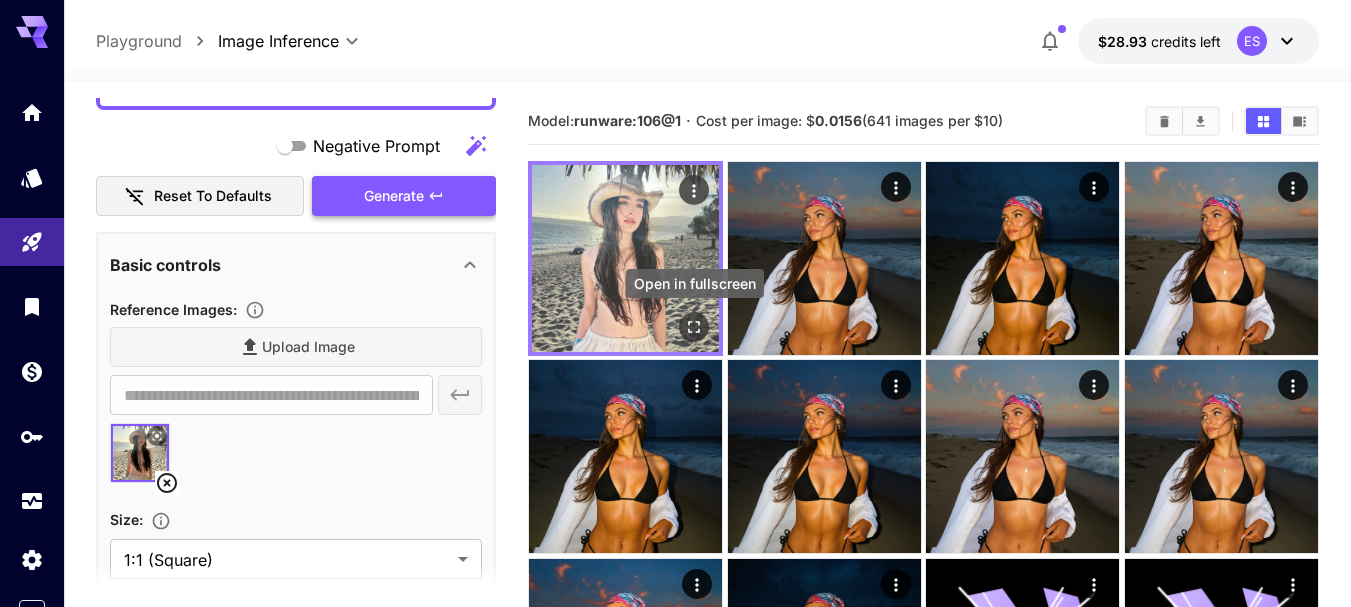 click 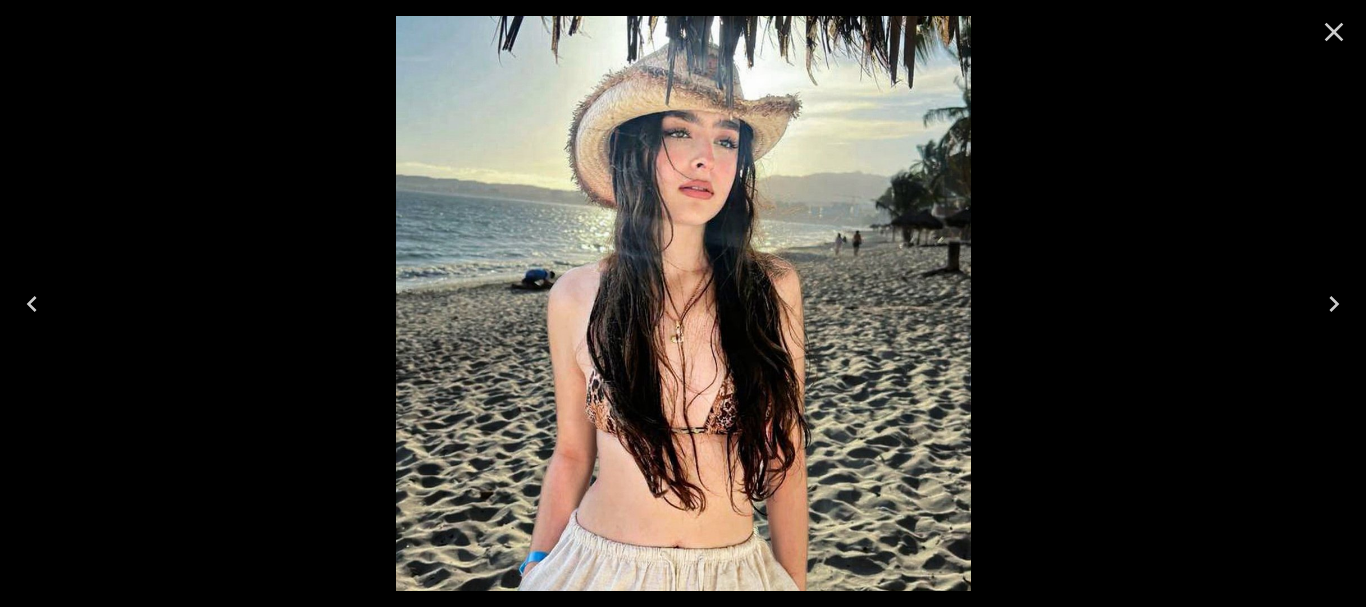 click at bounding box center [1334, 304] 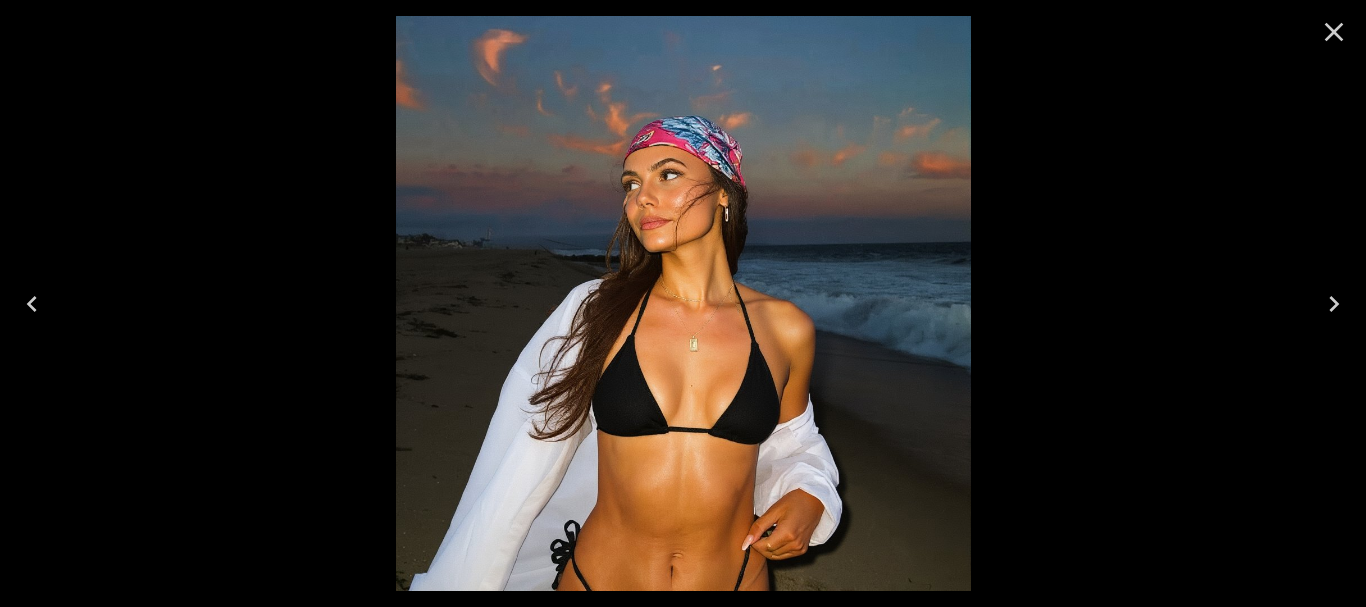click 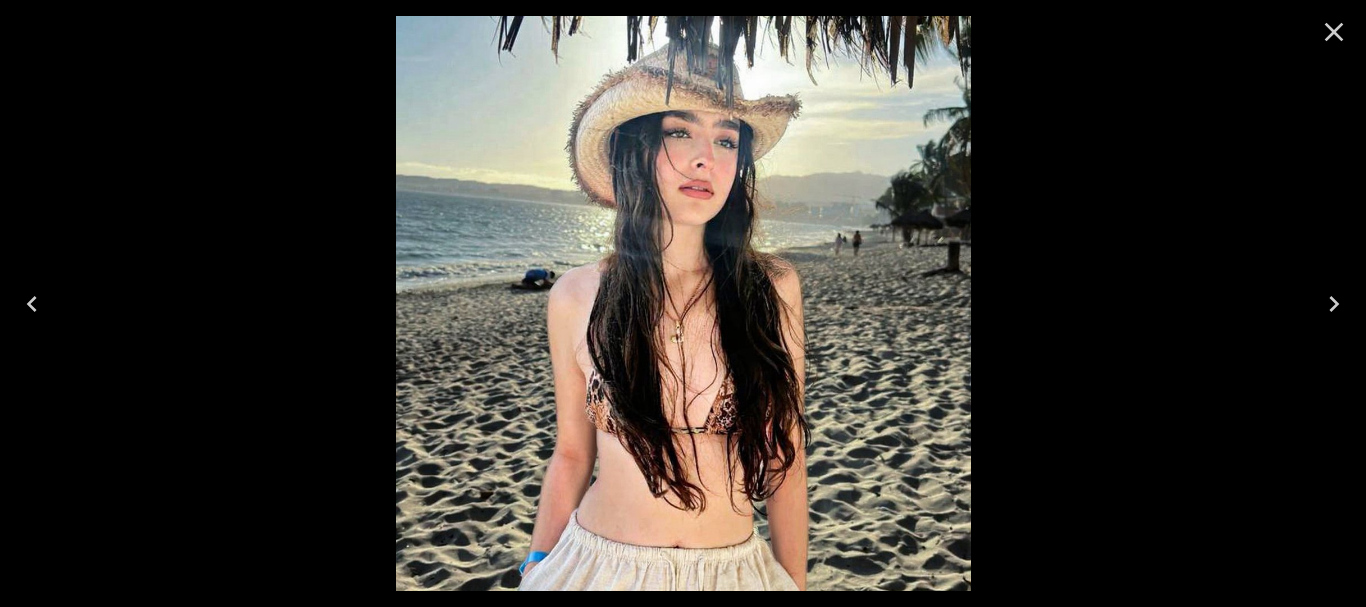 scroll, scrollTop: 0, scrollLeft: 0, axis: both 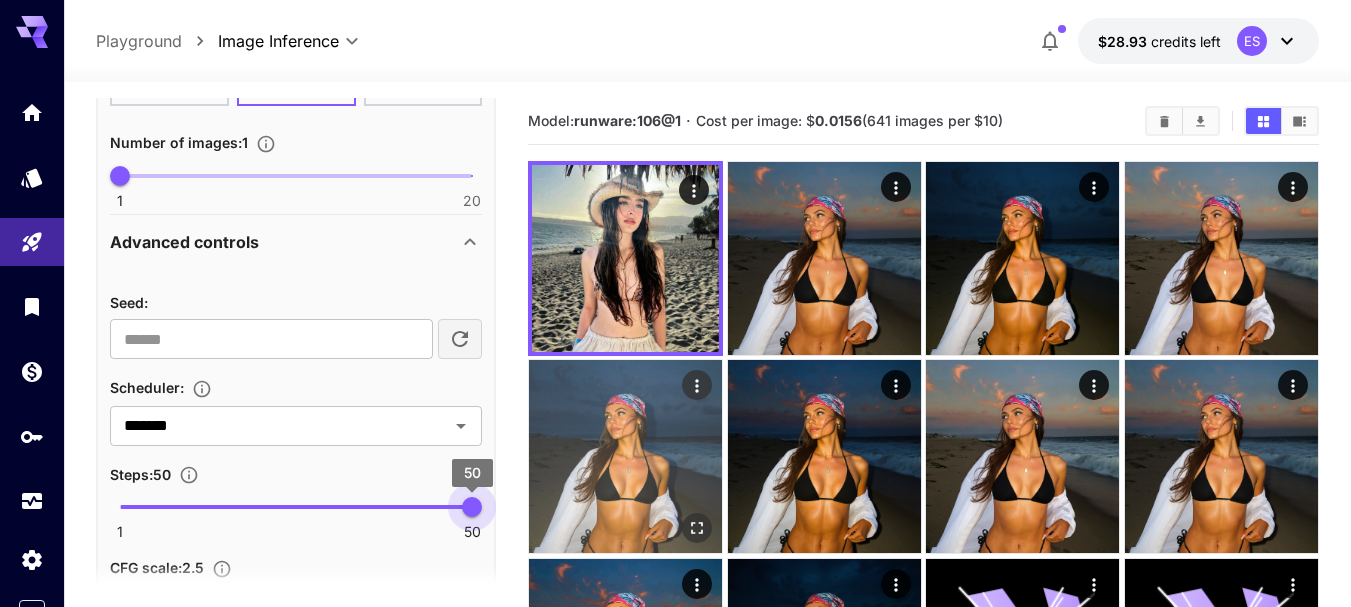 drag, startPoint x: 321, startPoint y: 510, endPoint x: 557, endPoint y: 521, distance: 236.25621 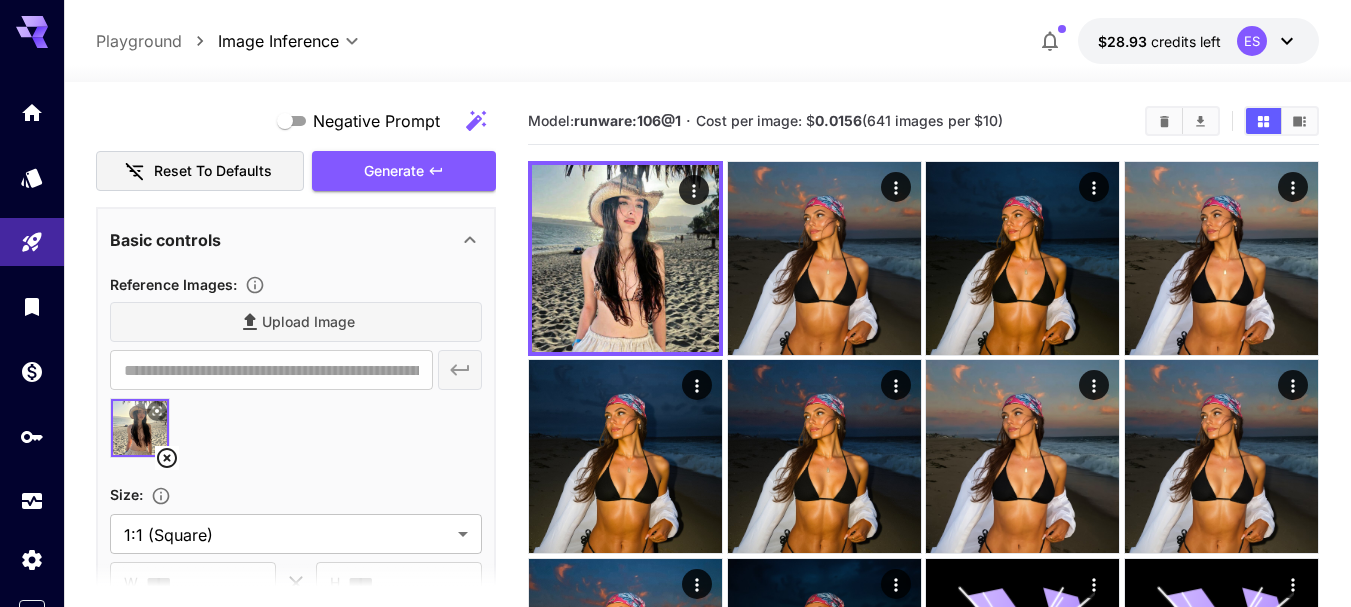 scroll, scrollTop: 400, scrollLeft: 0, axis: vertical 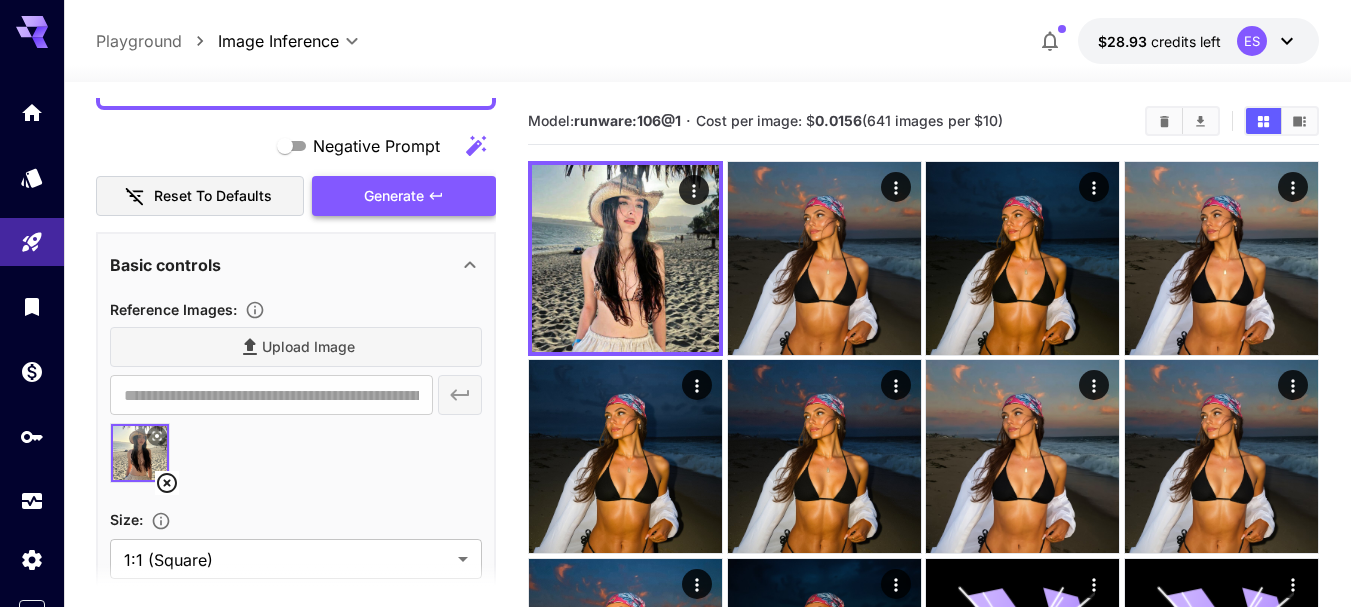 click on "Generate" at bounding box center [394, 196] 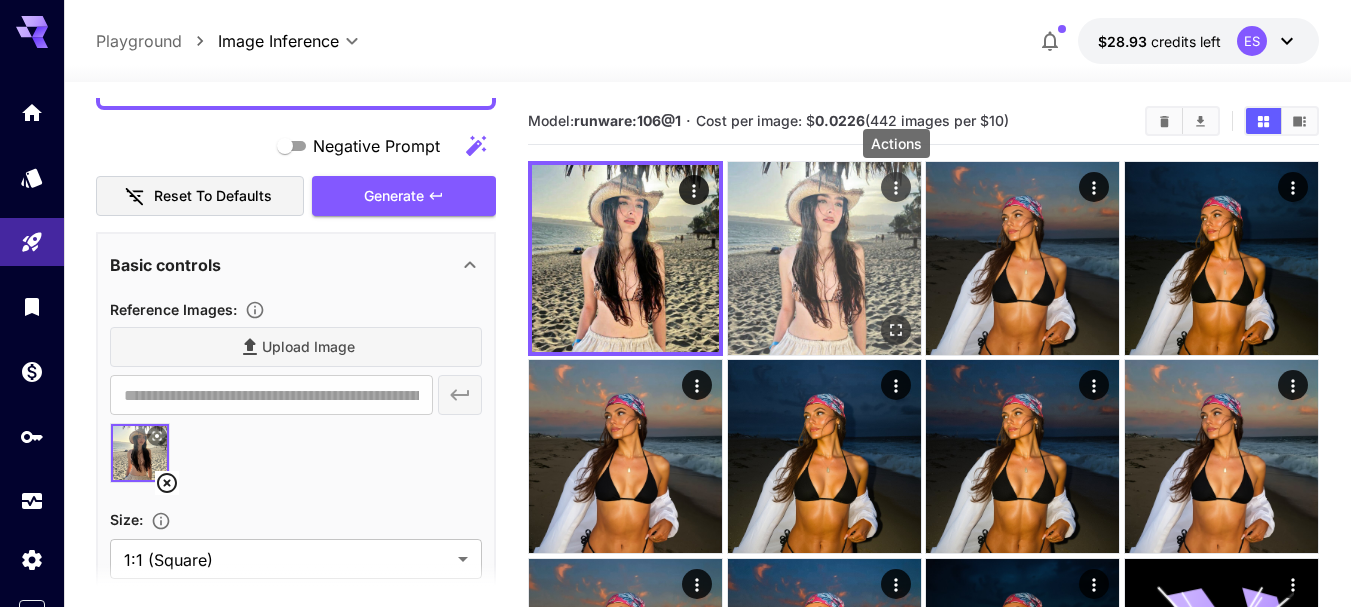 click 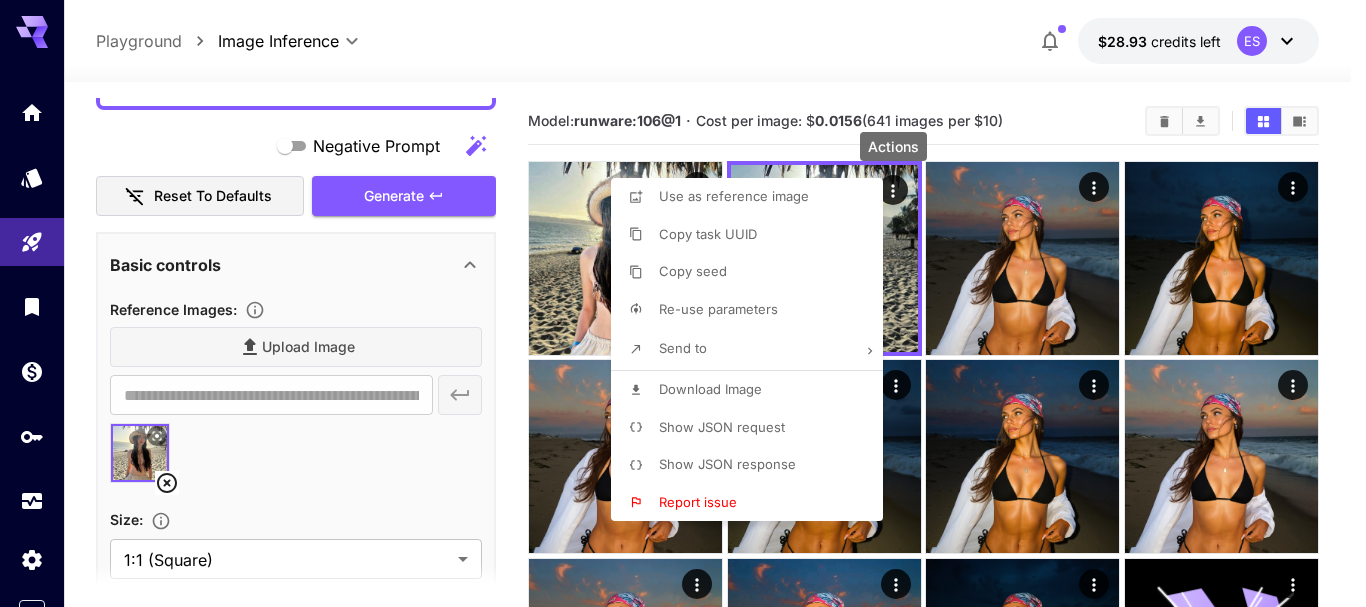 click on "Download Image" at bounding box center [710, 389] 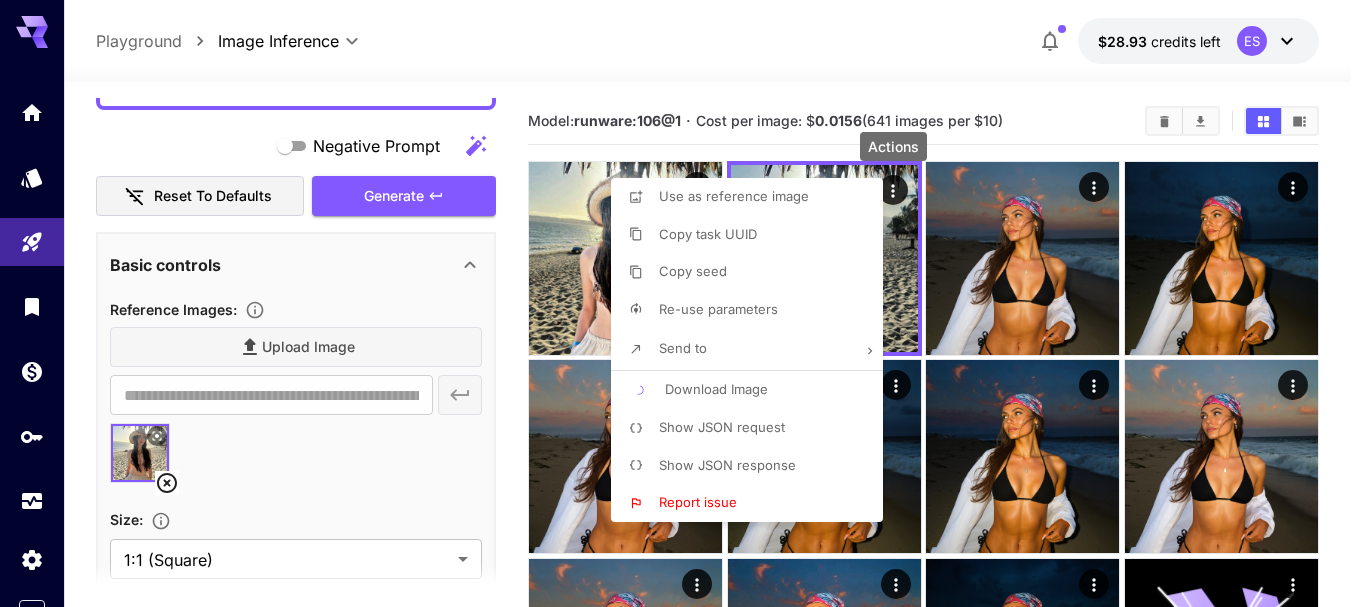 click at bounding box center [683, 303] 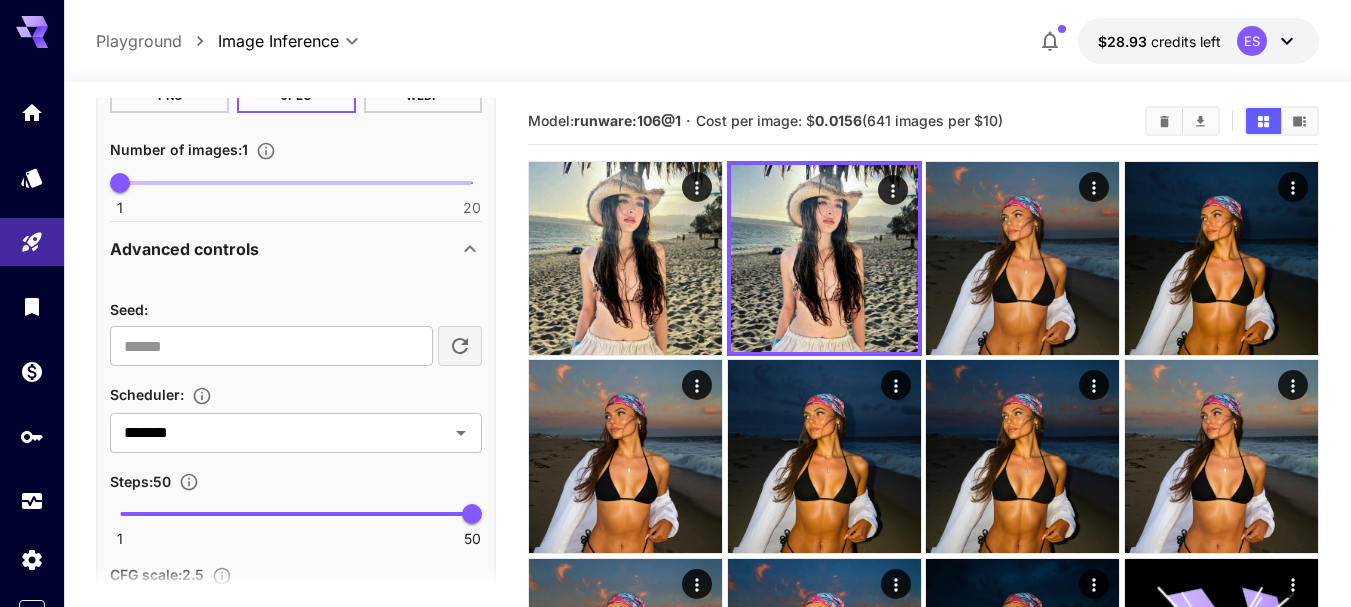 scroll, scrollTop: 1000, scrollLeft: 0, axis: vertical 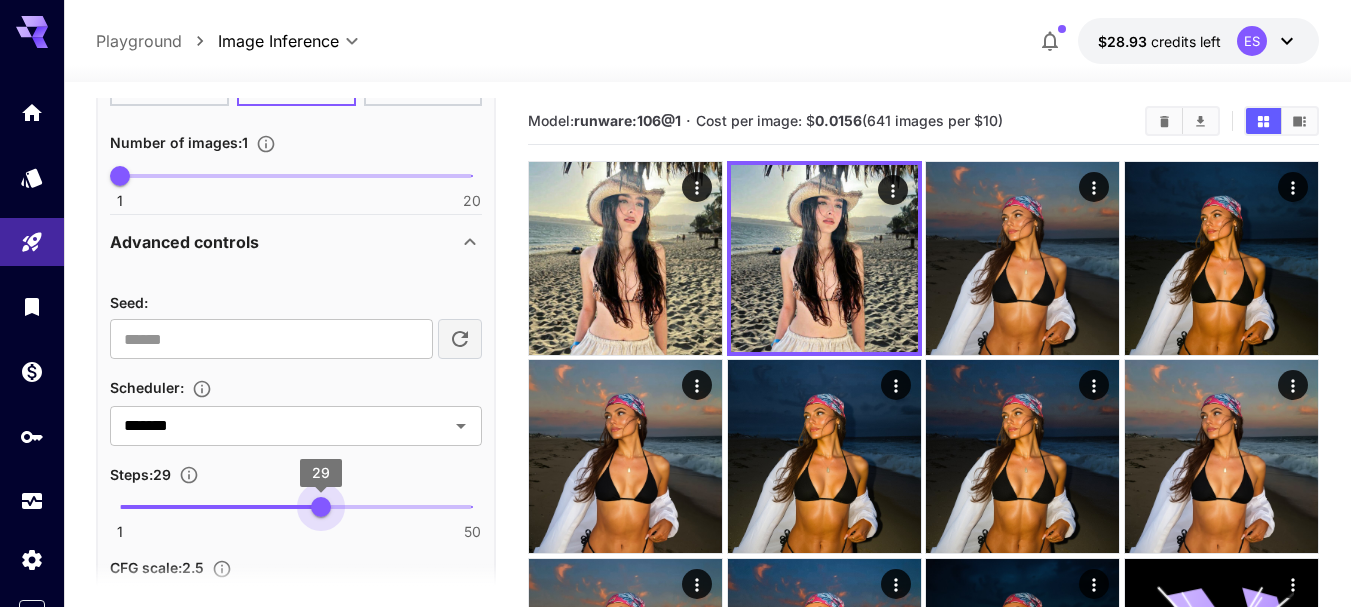 type on "**" 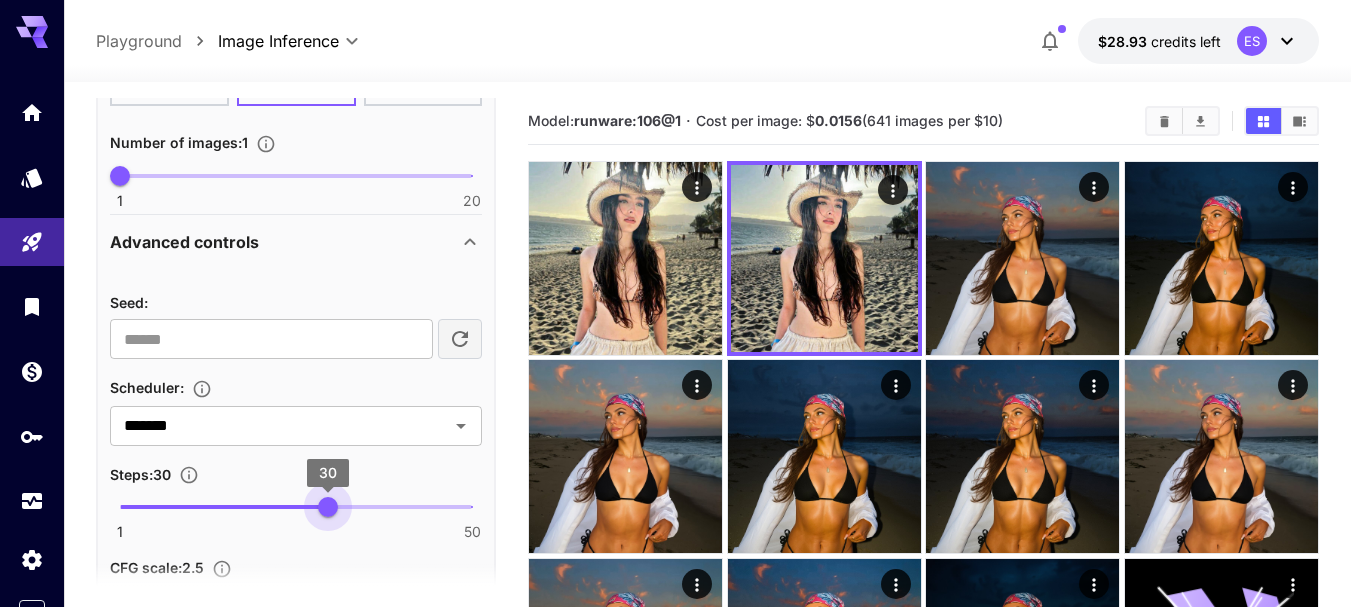drag, startPoint x: 315, startPoint y: 505, endPoint x: 331, endPoint y: 504, distance: 16.03122 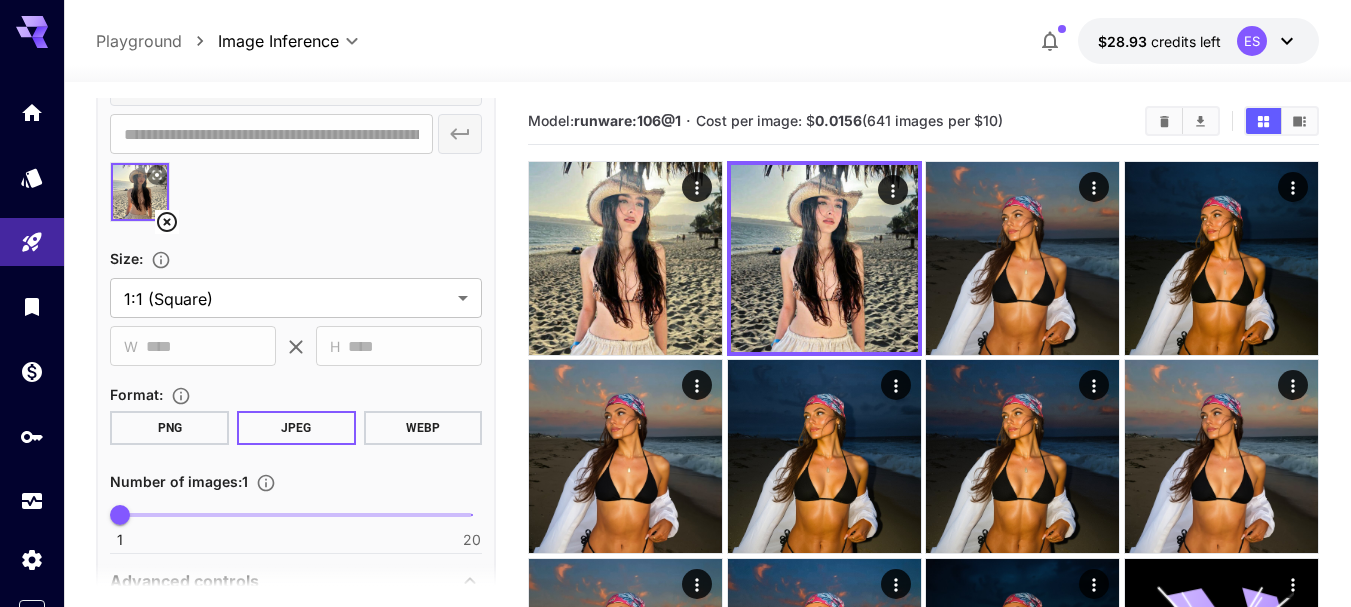 scroll, scrollTop: 500, scrollLeft: 0, axis: vertical 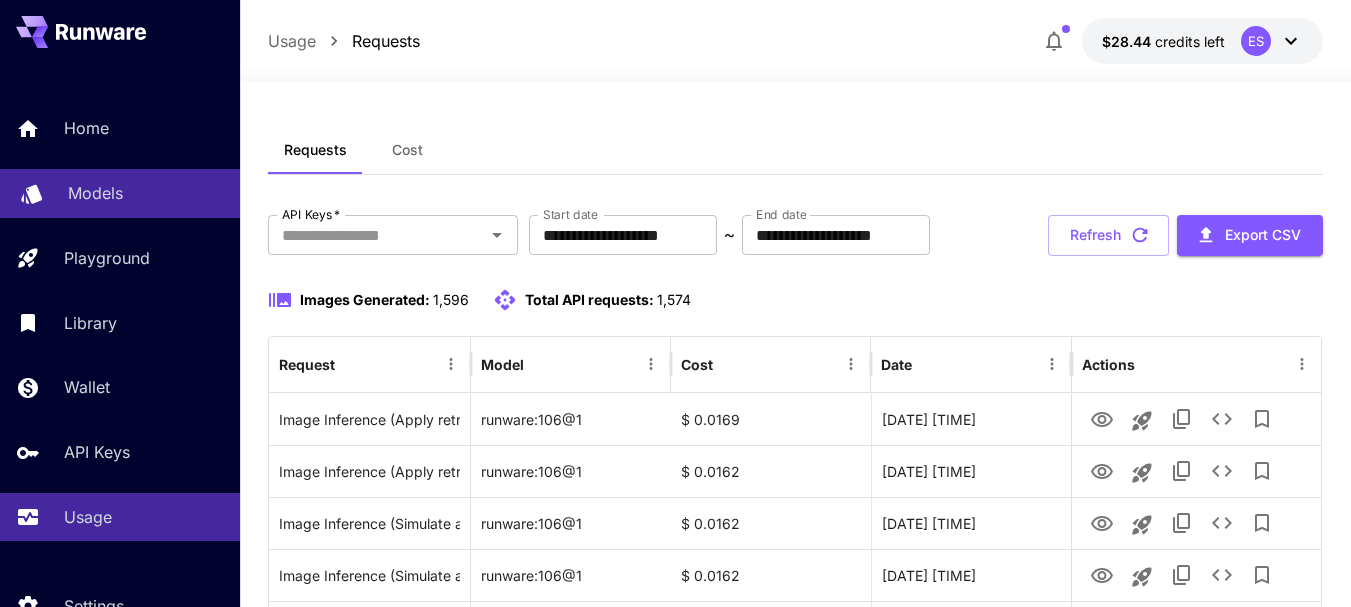click on "Models" at bounding box center [95, 193] 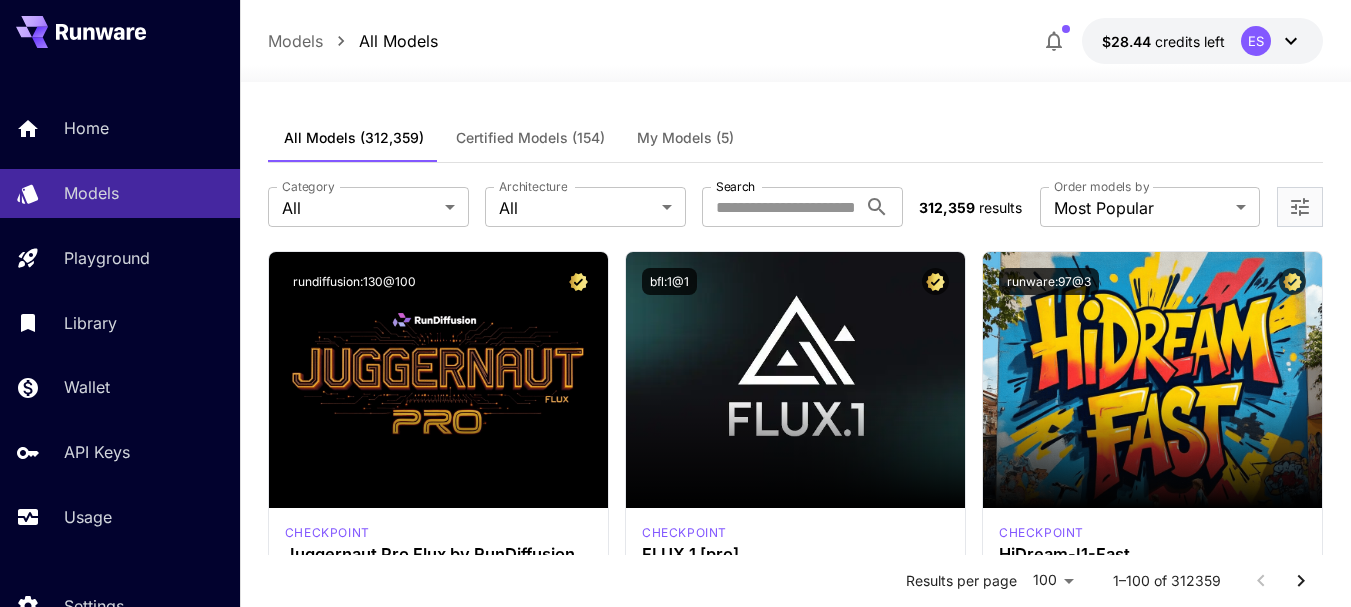 click on "My Models (5)" at bounding box center [685, 138] 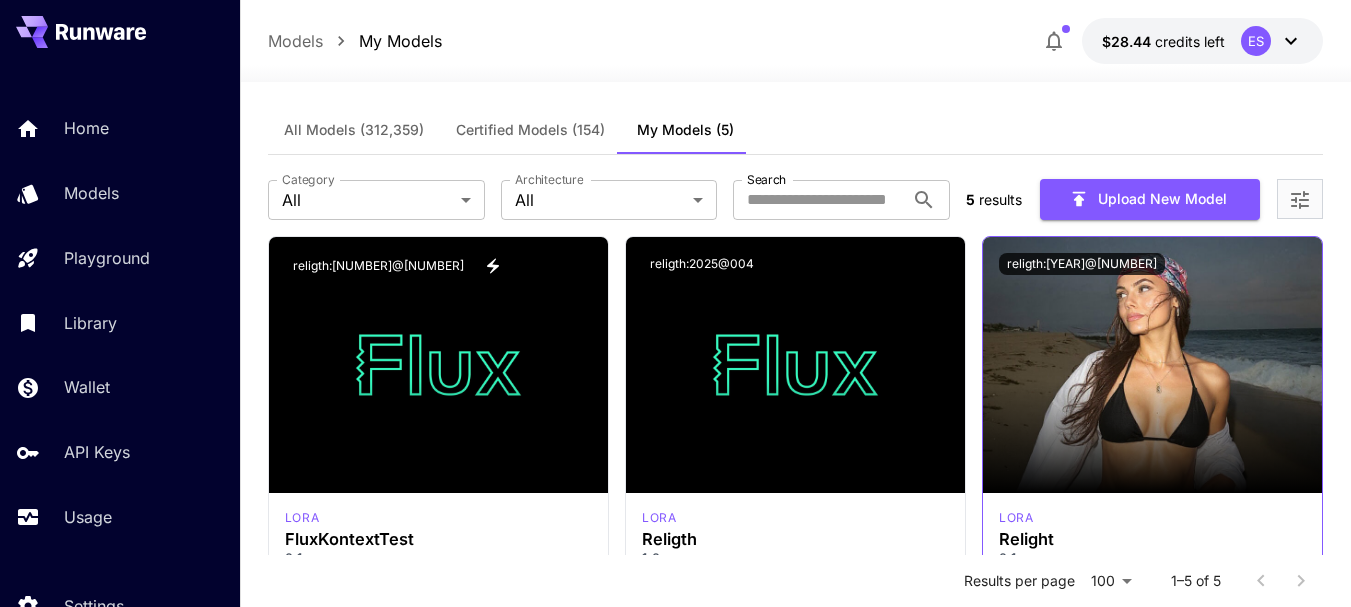scroll, scrollTop: 0, scrollLeft: 0, axis: both 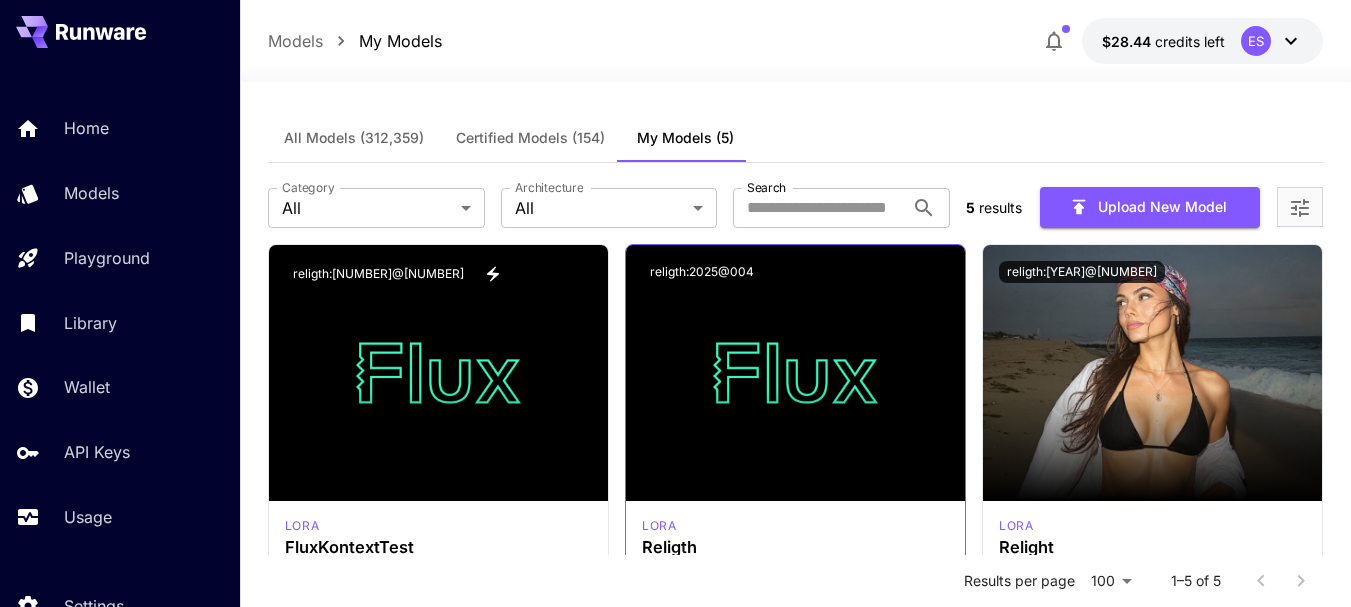 click at bounding box center (795, 445) 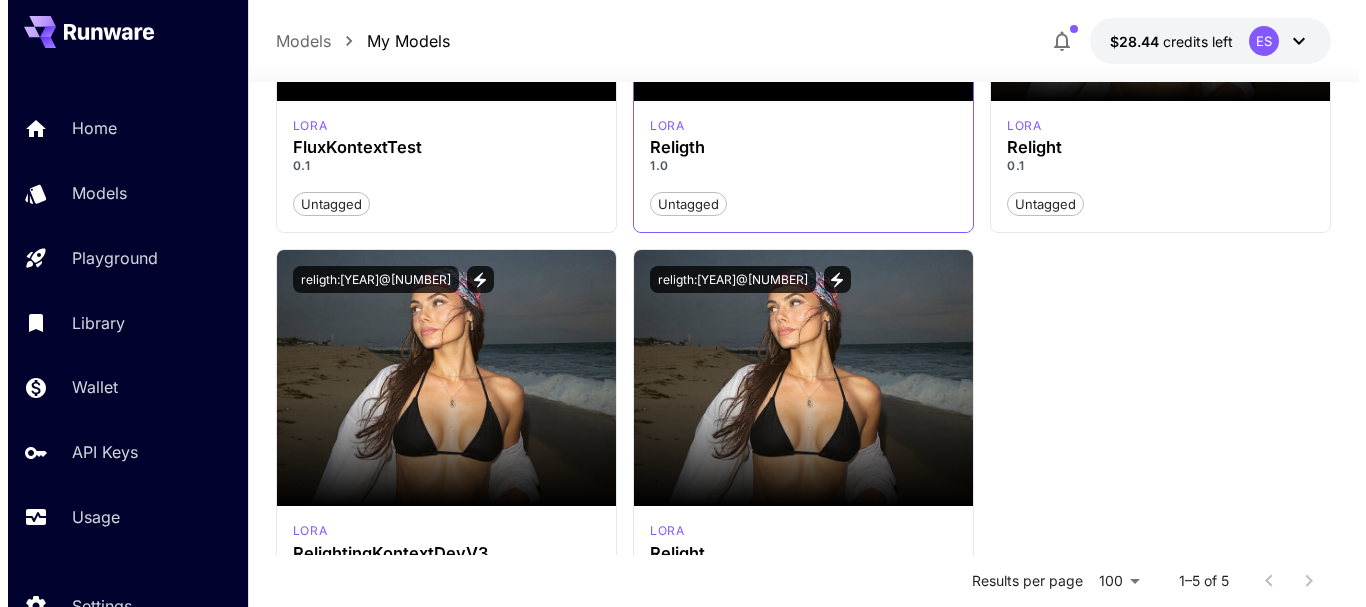 scroll, scrollTop: 100, scrollLeft: 0, axis: vertical 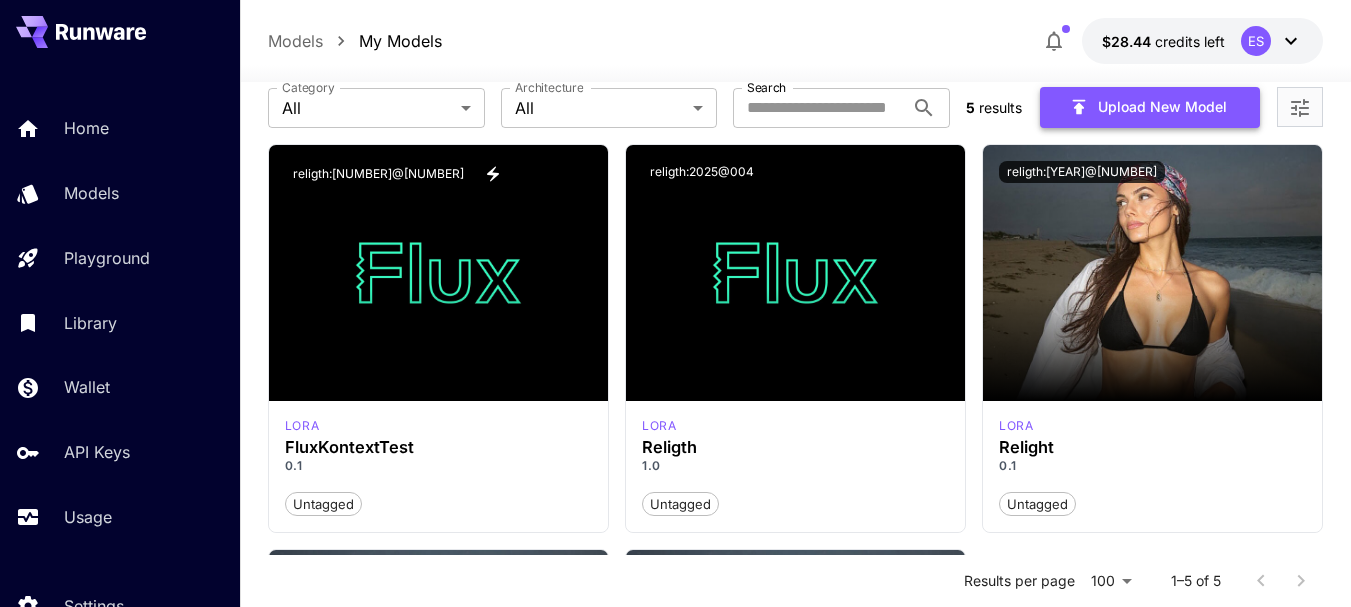 click on "Upload New Model" at bounding box center (1150, 107) 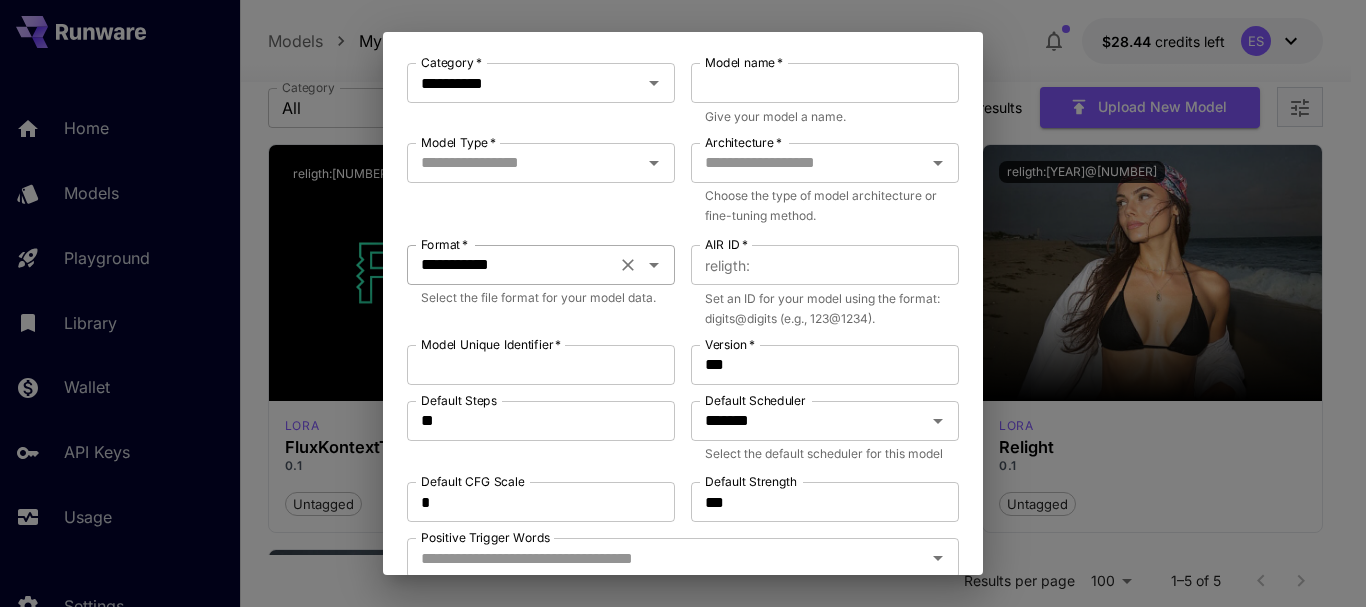 scroll, scrollTop: 177, scrollLeft: 0, axis: vertical 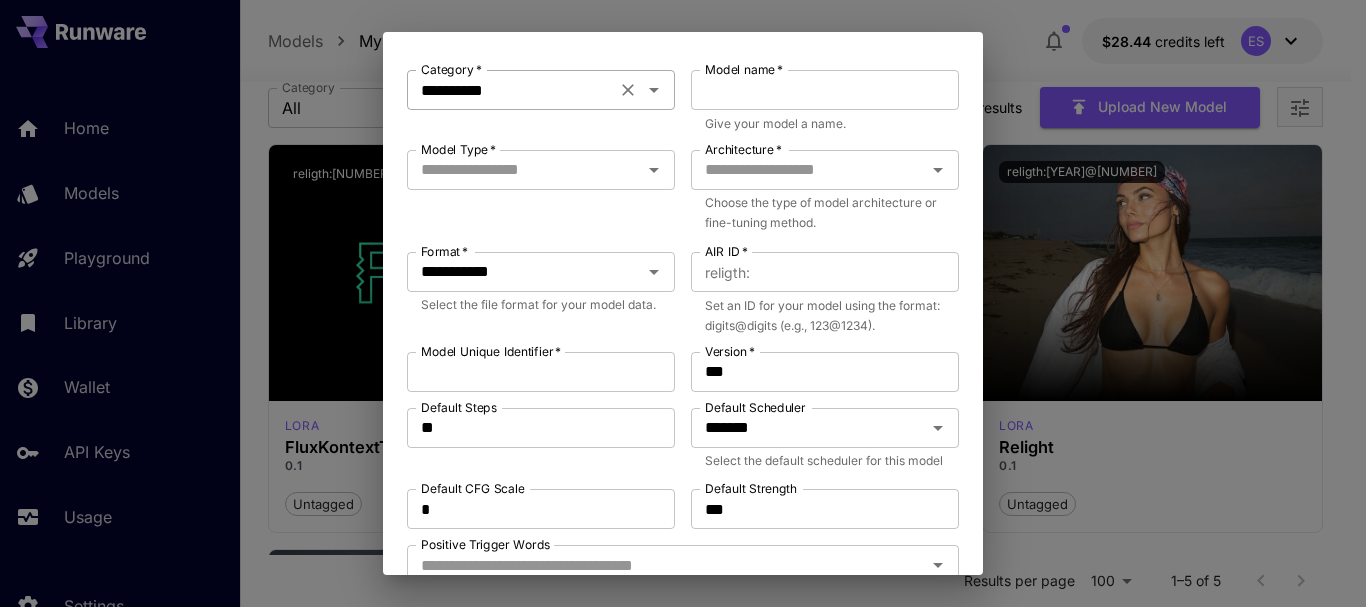 click on "**********" at bounding box center [511, 90] 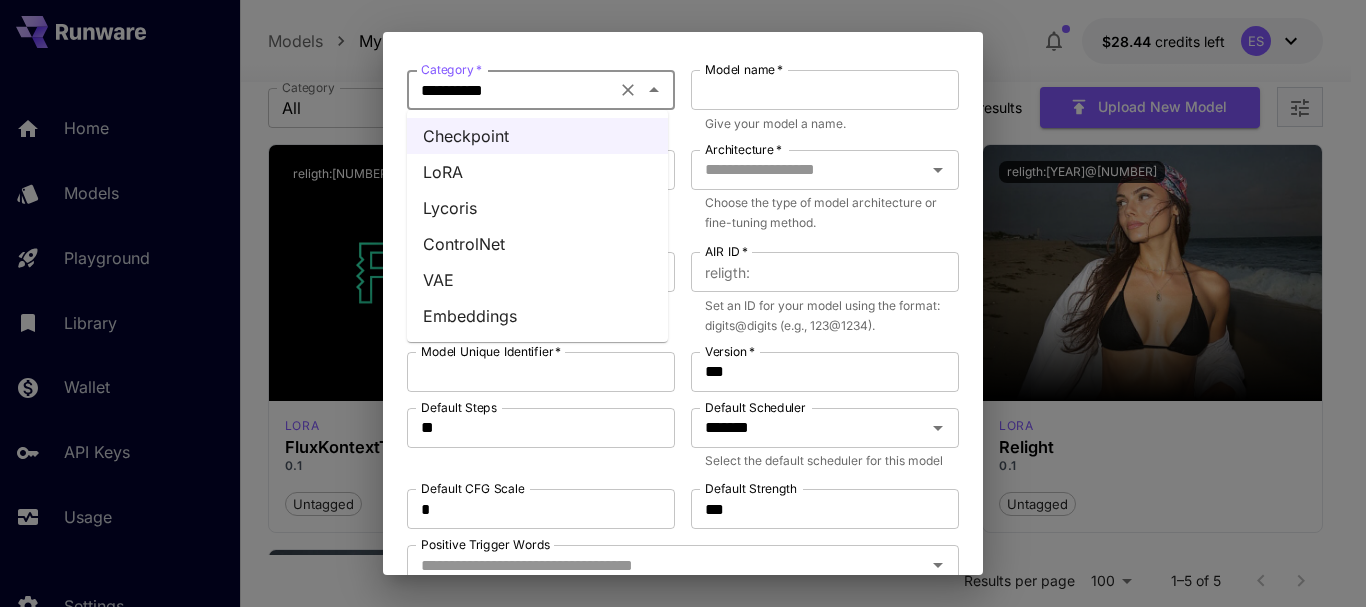click on "LoRA" at bounding box center [537, 172] 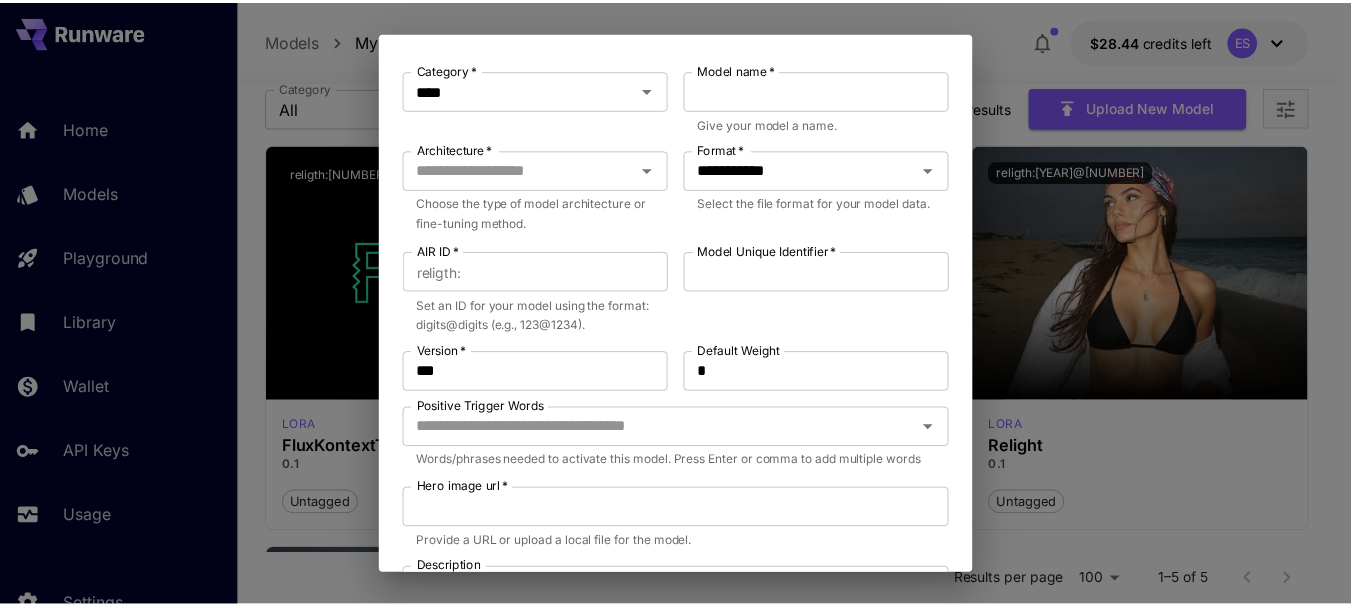 scroll, scrollTop: 617, scrollLeft: 0, axis: vertical 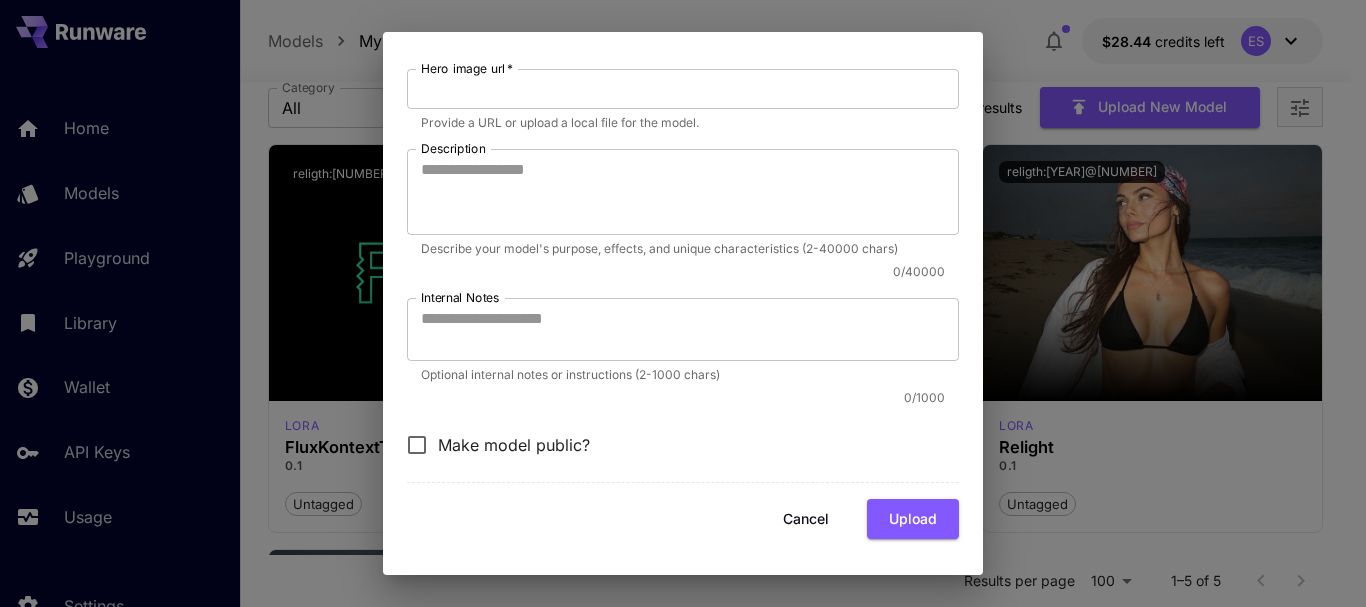 click on "Cancel" at bounding box center (806, 519) 